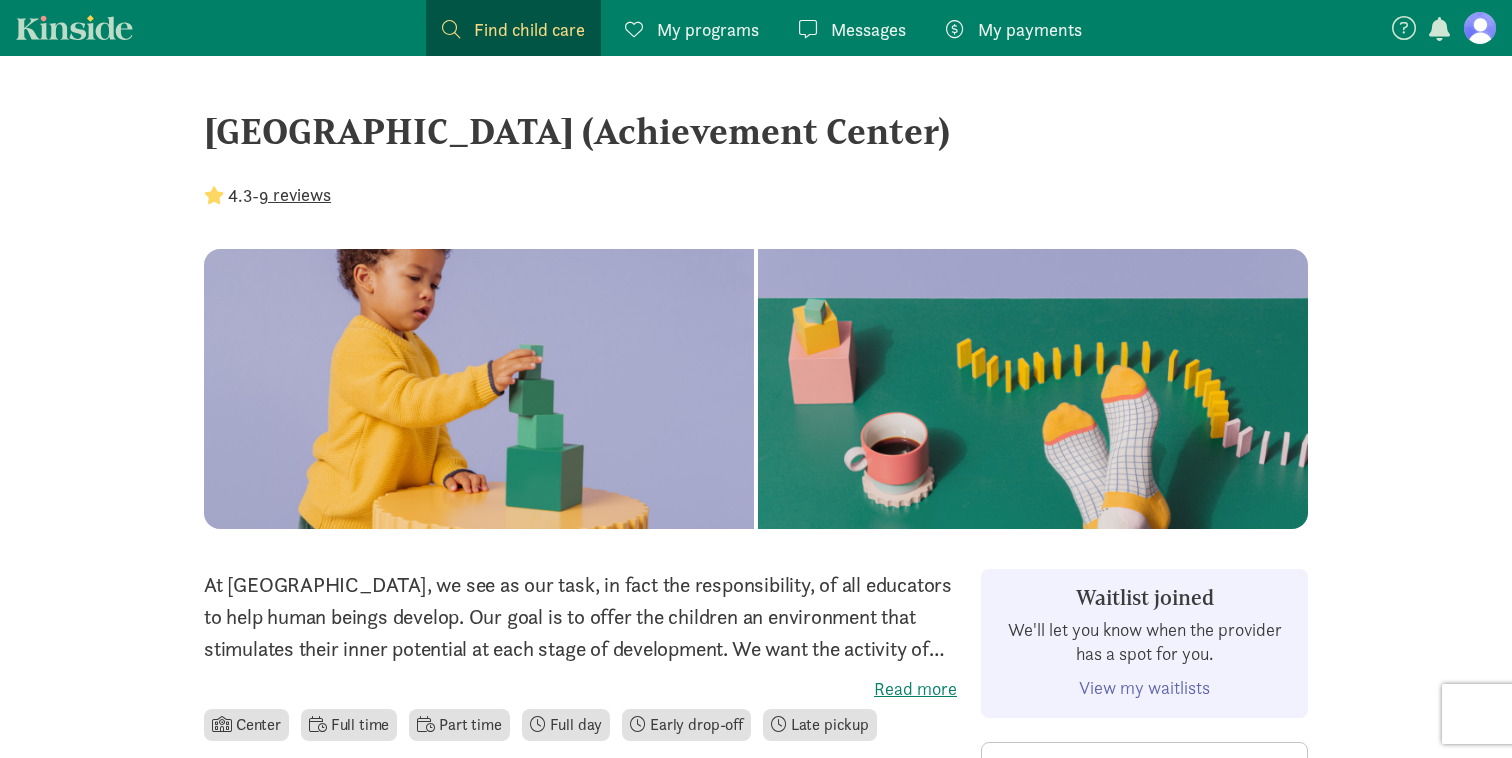 scroll, scrollTop: 0, scrollLeft: 0, axis: both 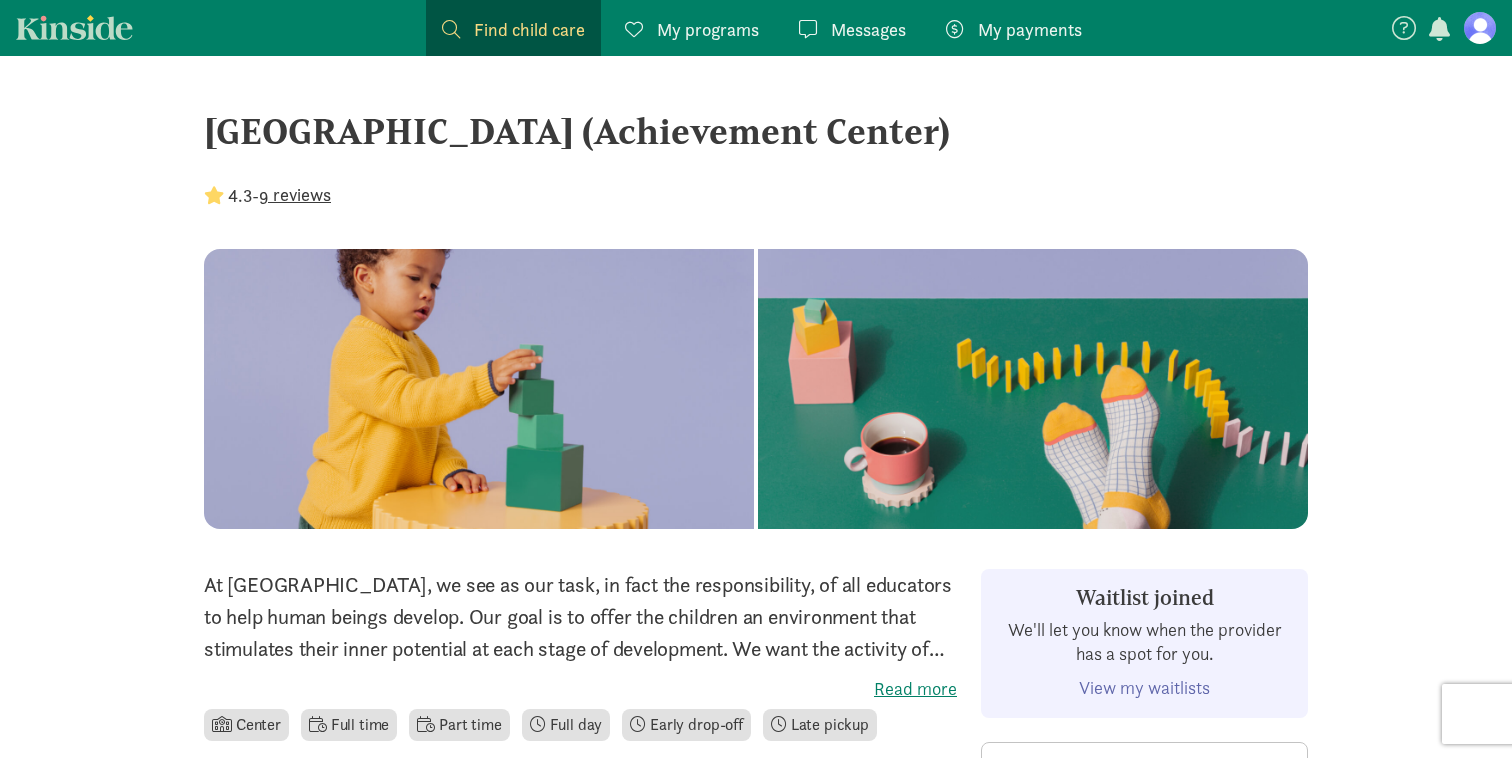 click at bounding box center (1480, 28) 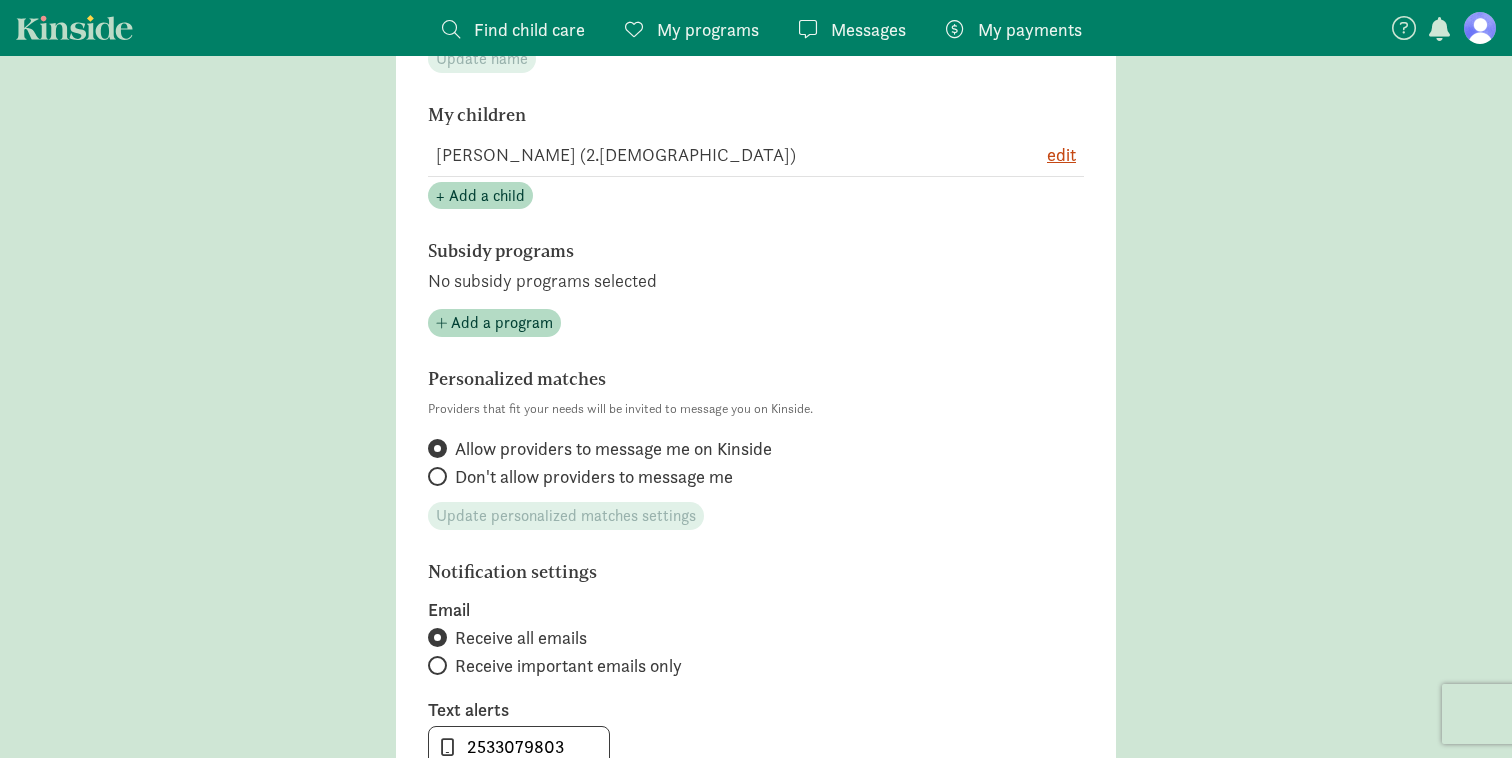 scroll, scrollTop: 0, scrollLeft: 0, axis: both 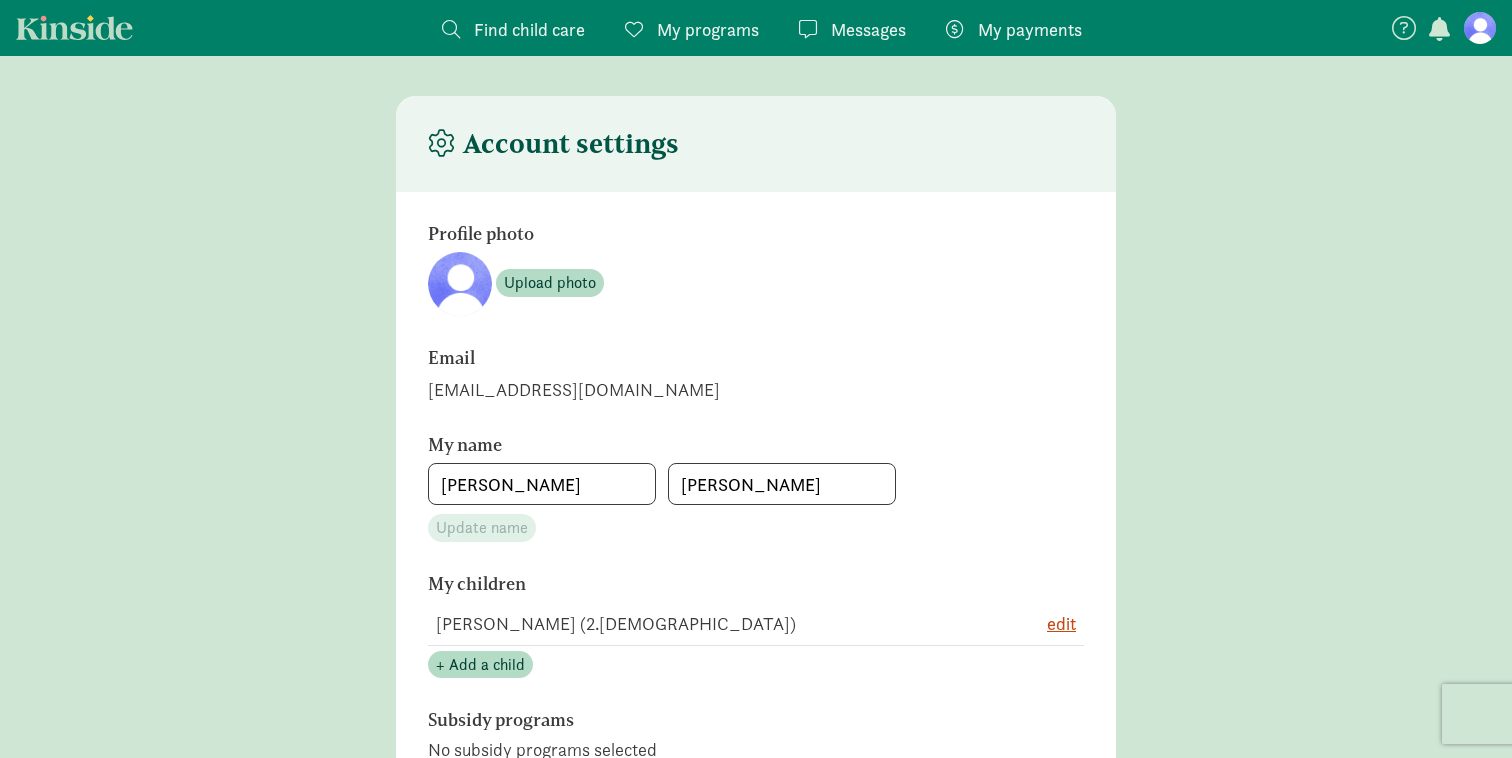 click on "Find child care
Find
My programs
Programs
Messages
Messages
My payments
Pay" at bounding box center [756, 28] 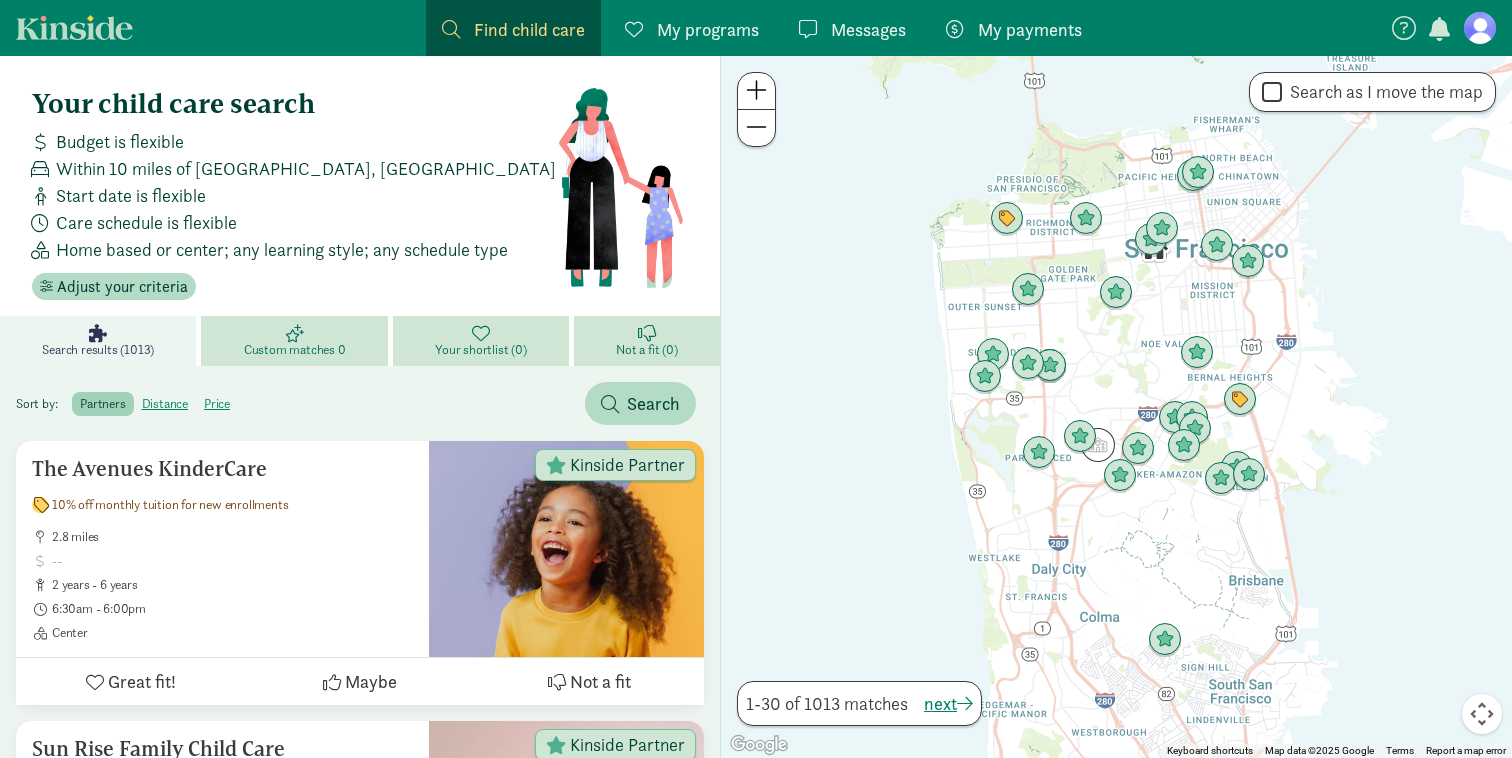 click on "My programs" at bounding box center [708, 29] 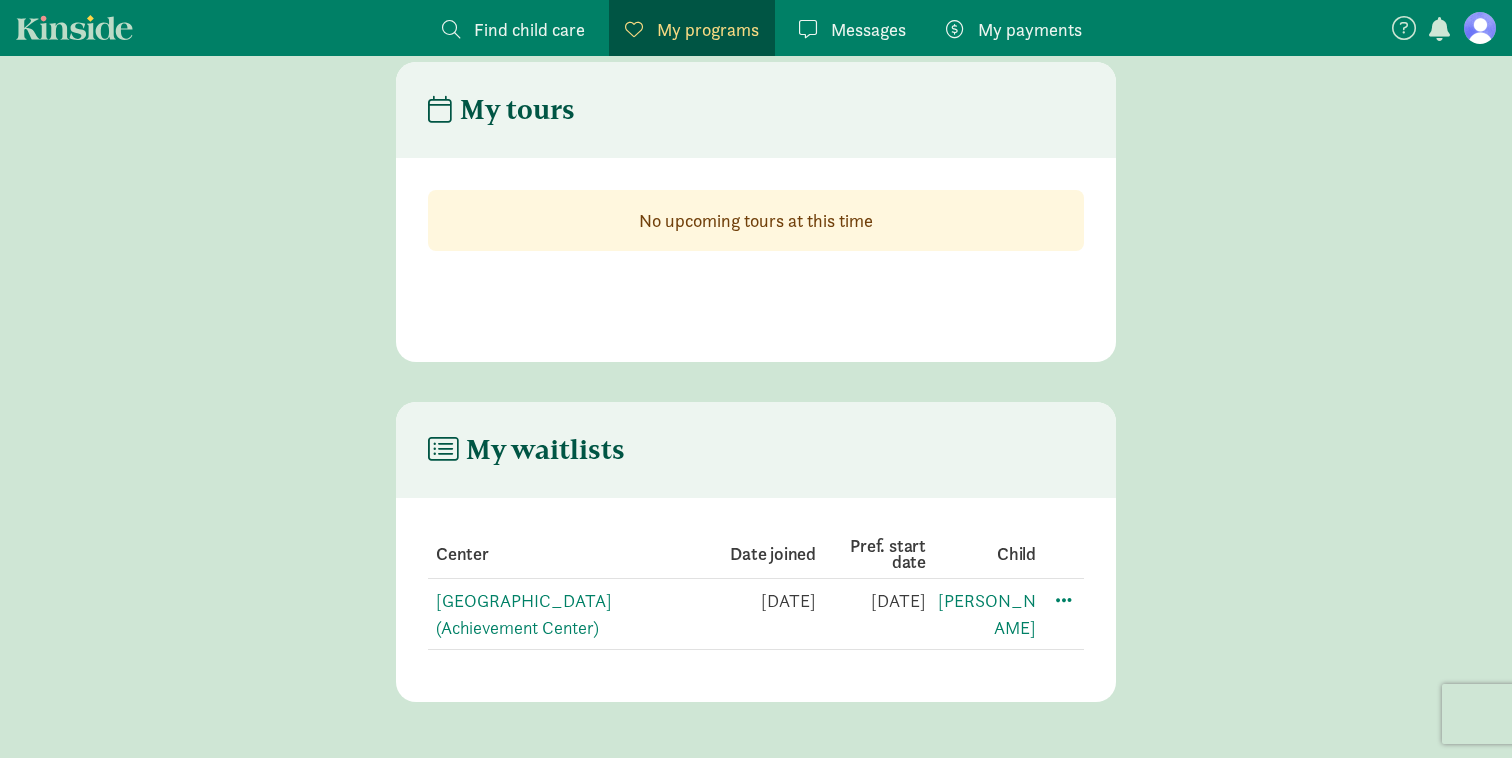 scroll, scrollTop: 40, scrollLeft: 0, axis: vertical 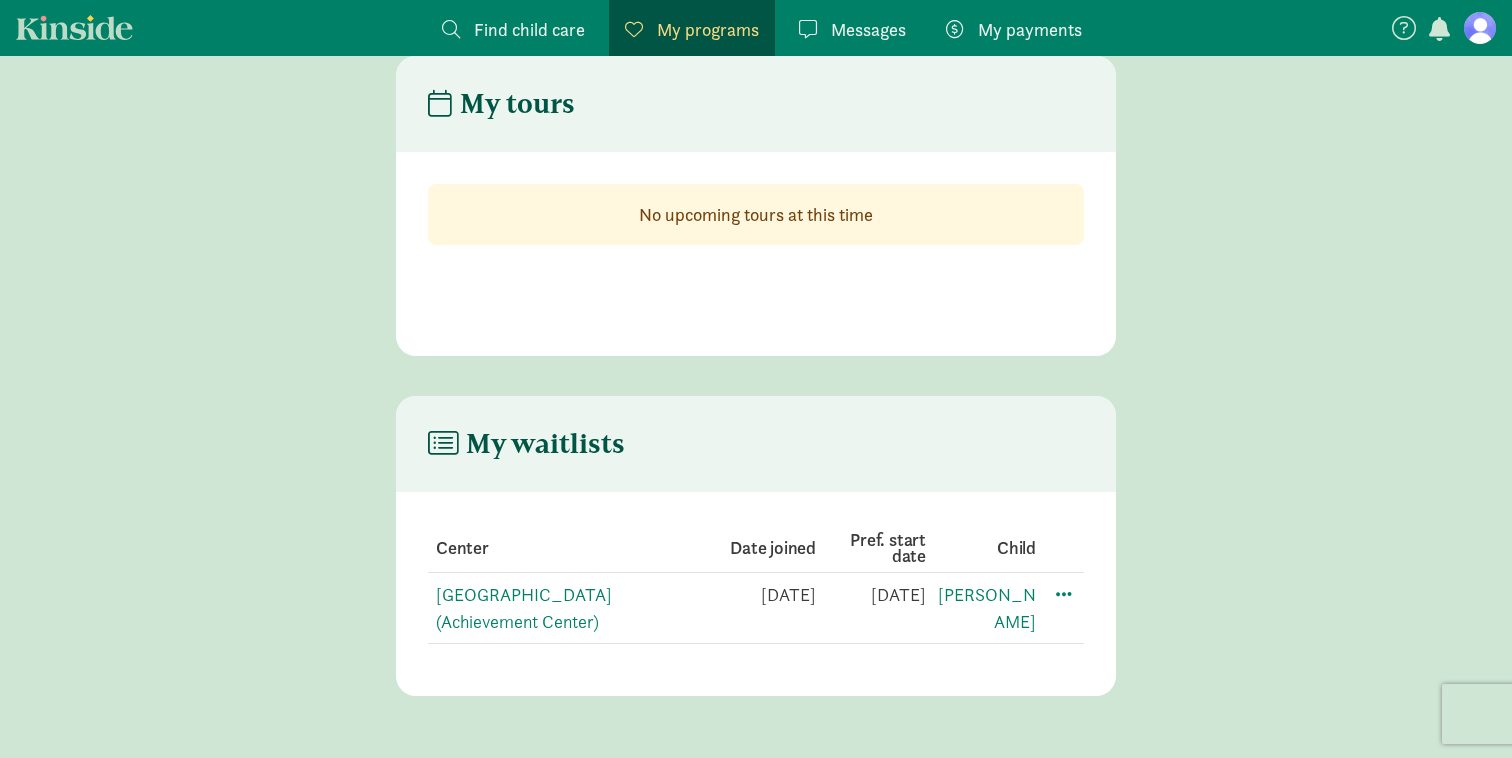 click on "Find child care" at bounding box center [529, 29] 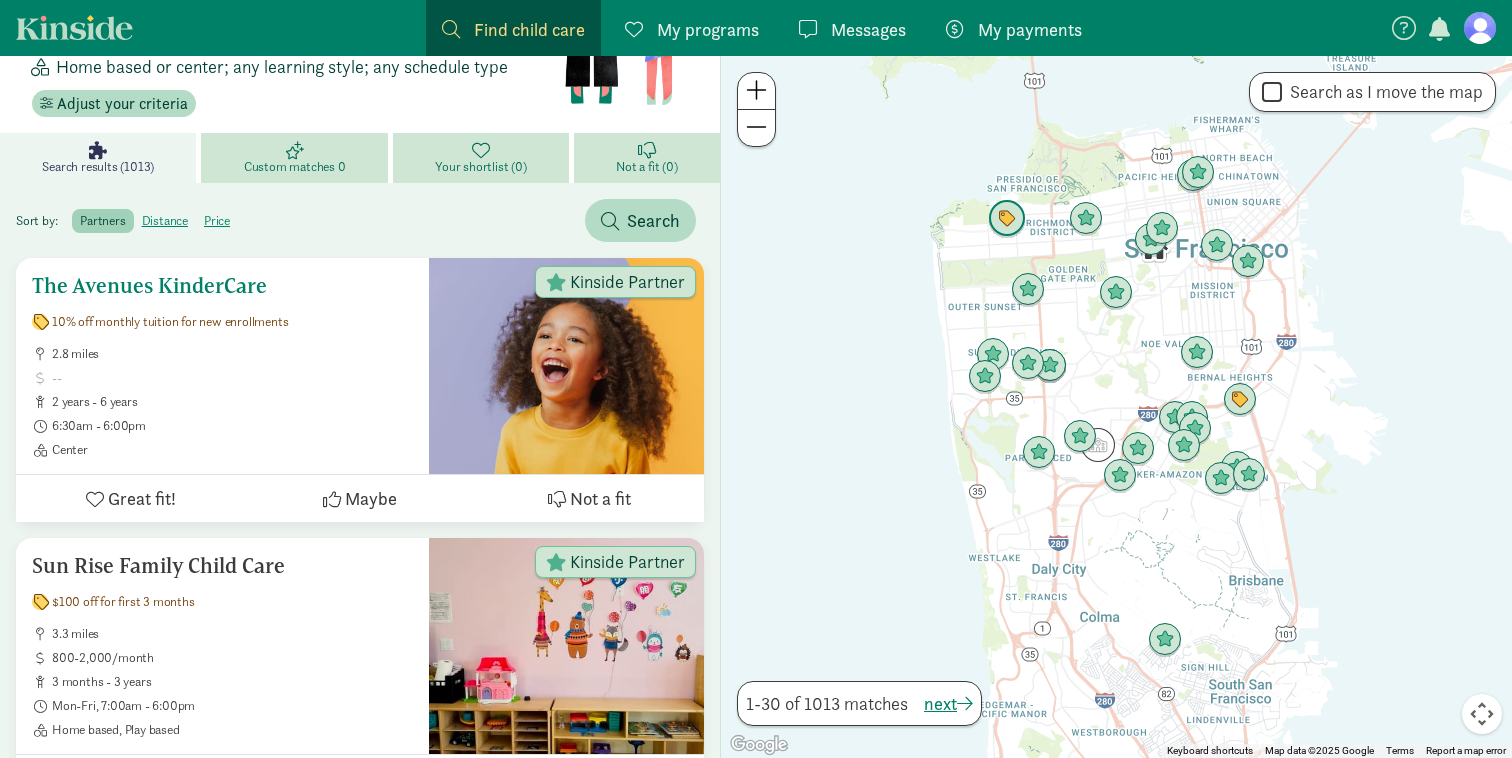 scroll, scrollTop: 0, scrollLeft: 0, axis: both 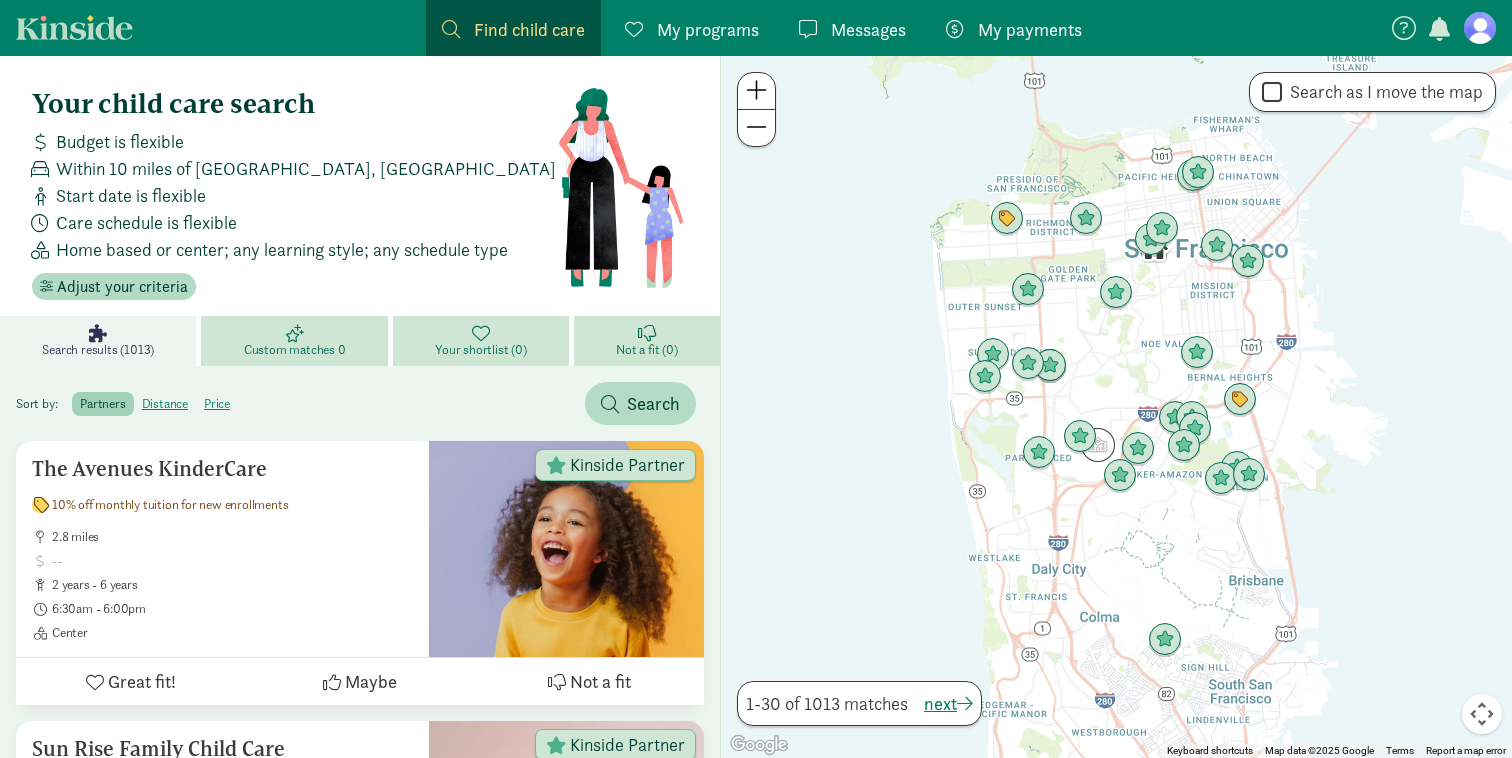 click on "Find child care" at bounding box center (529, 29) 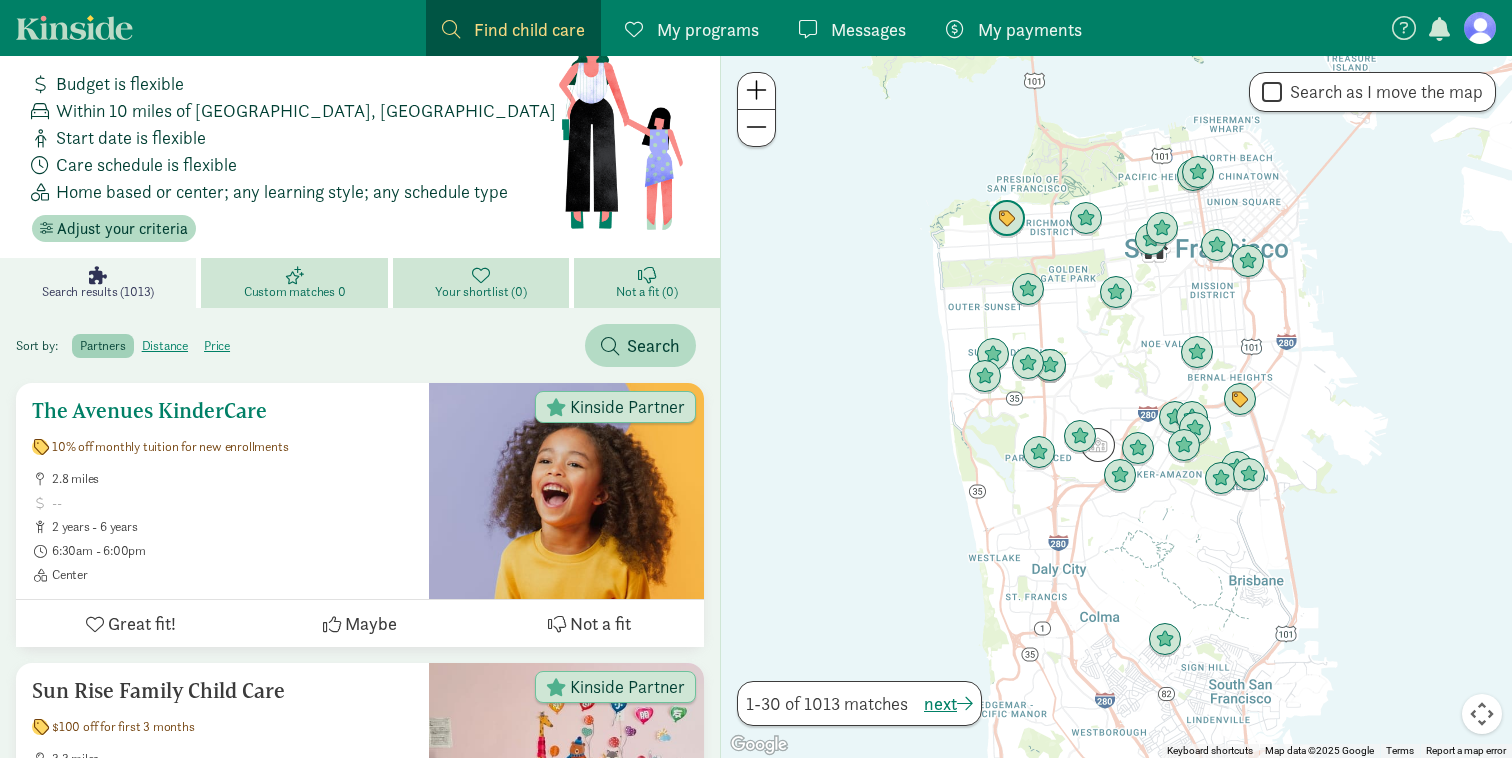 scroll, scrollTop: 0, scrollLeft: 0, axis: both 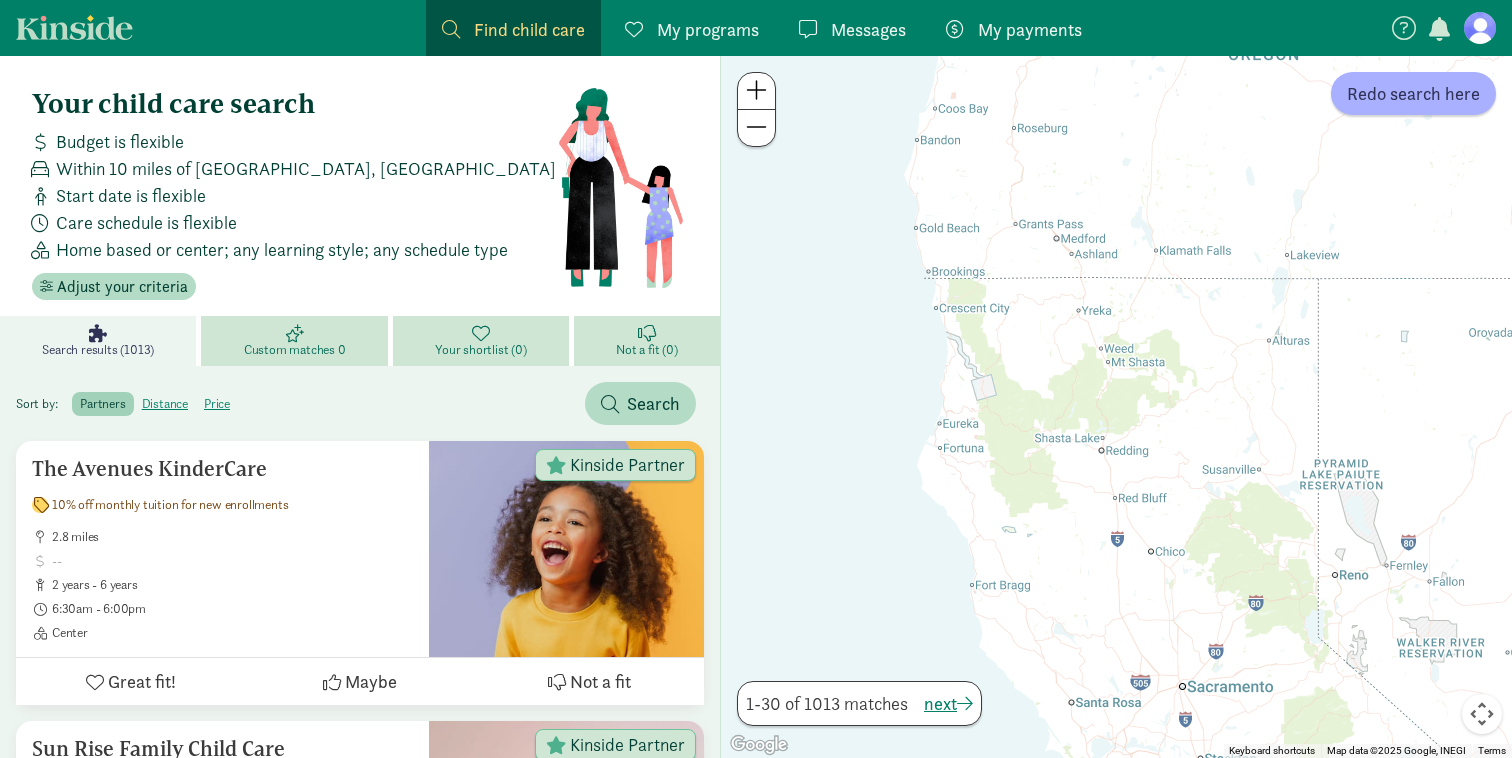drag, startPoint x: 930, startPoint y: 242, endPoint x: 1098, endPoint y: 716, distance: 502.89163 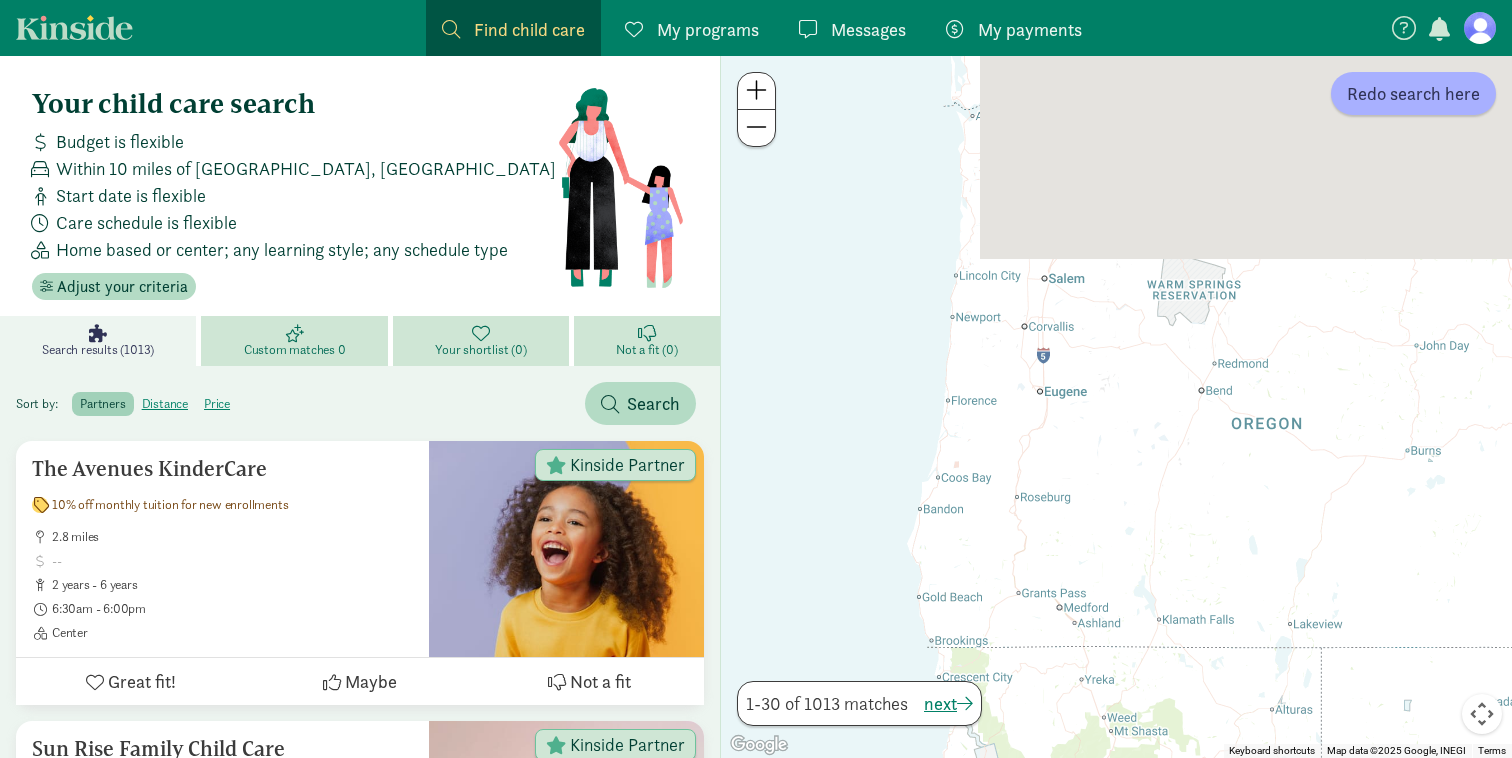 drag, startPoint x: 1073, startPoint y: 466, endPoint x: 1073, endPoint y: 821, distance: 355 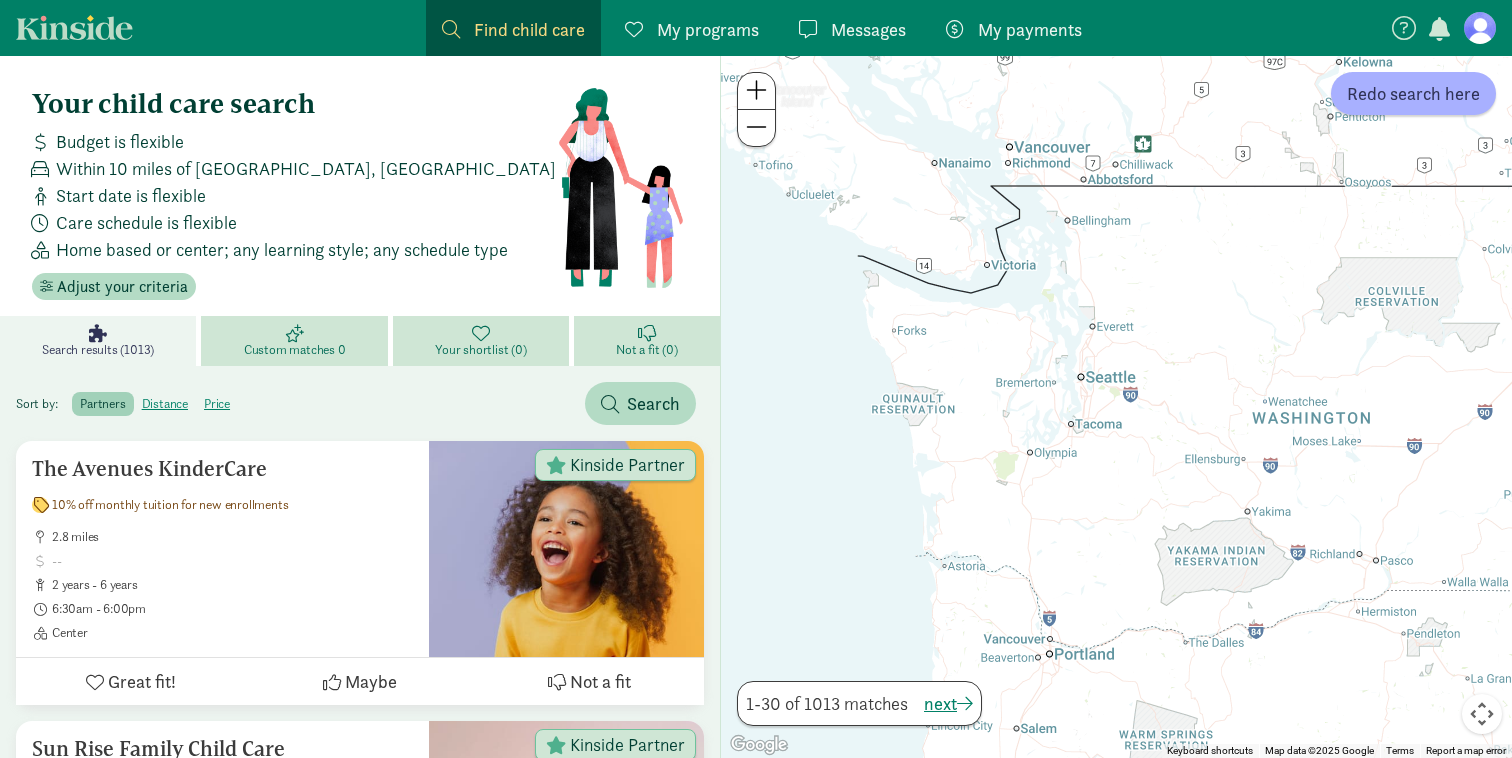 drag, startPoint x: 1086, startPoint y: 328, endPoint x: 1058, endPoint y: 784, distance: 456.85883 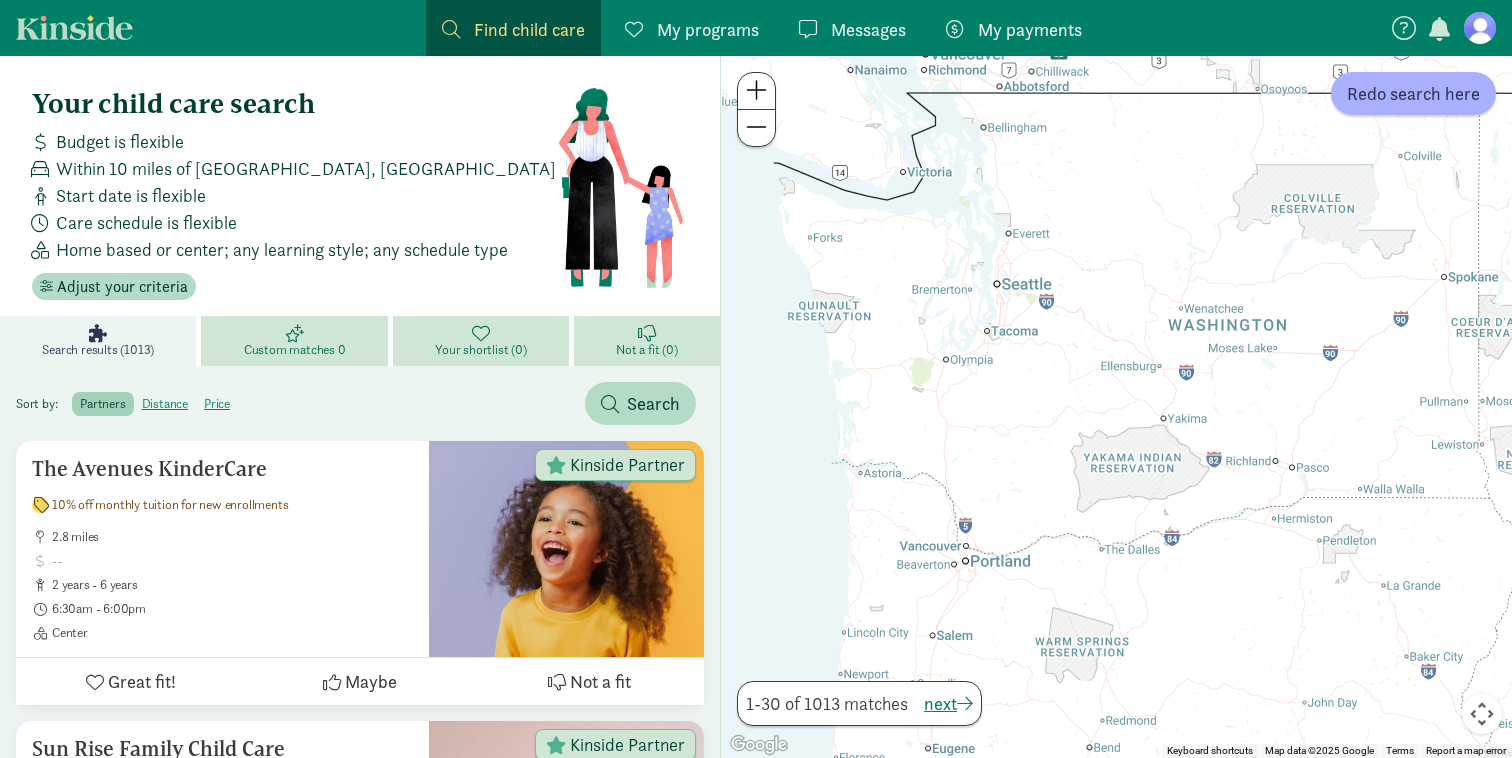 drag, startPoint x: 1030, startPoint y: 368, endPoint x: 946, endPoint y: 276, distance: 124.57929 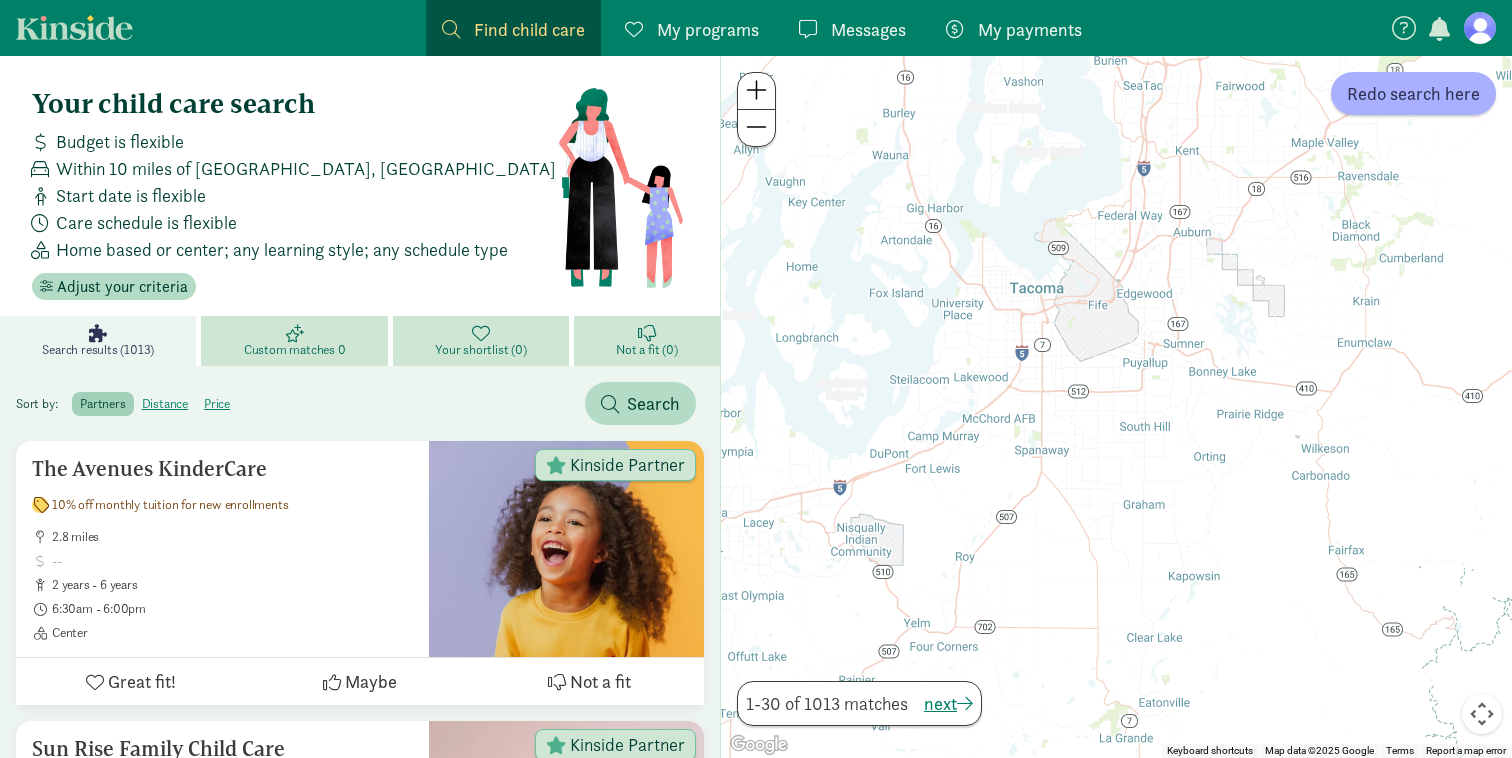 drag, startPoint x: 992, startPoint y: 200, endPoint x: 1012, endPoint y: 512, distance: 312.64038 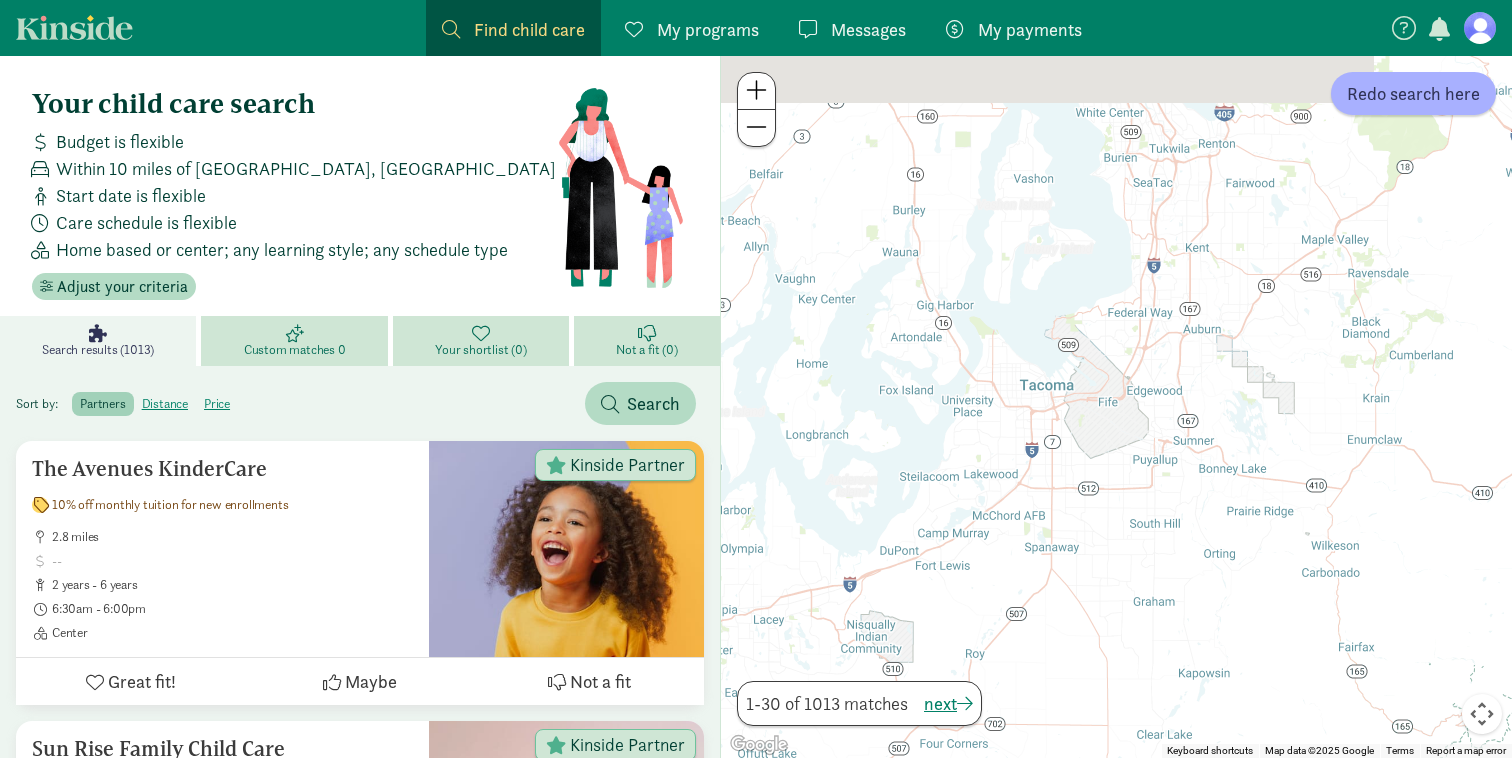 drag, startPoint x: 1066, startPoint y: 367, endPoint x: 1088, endPoint y: 486, distance: 121.016525 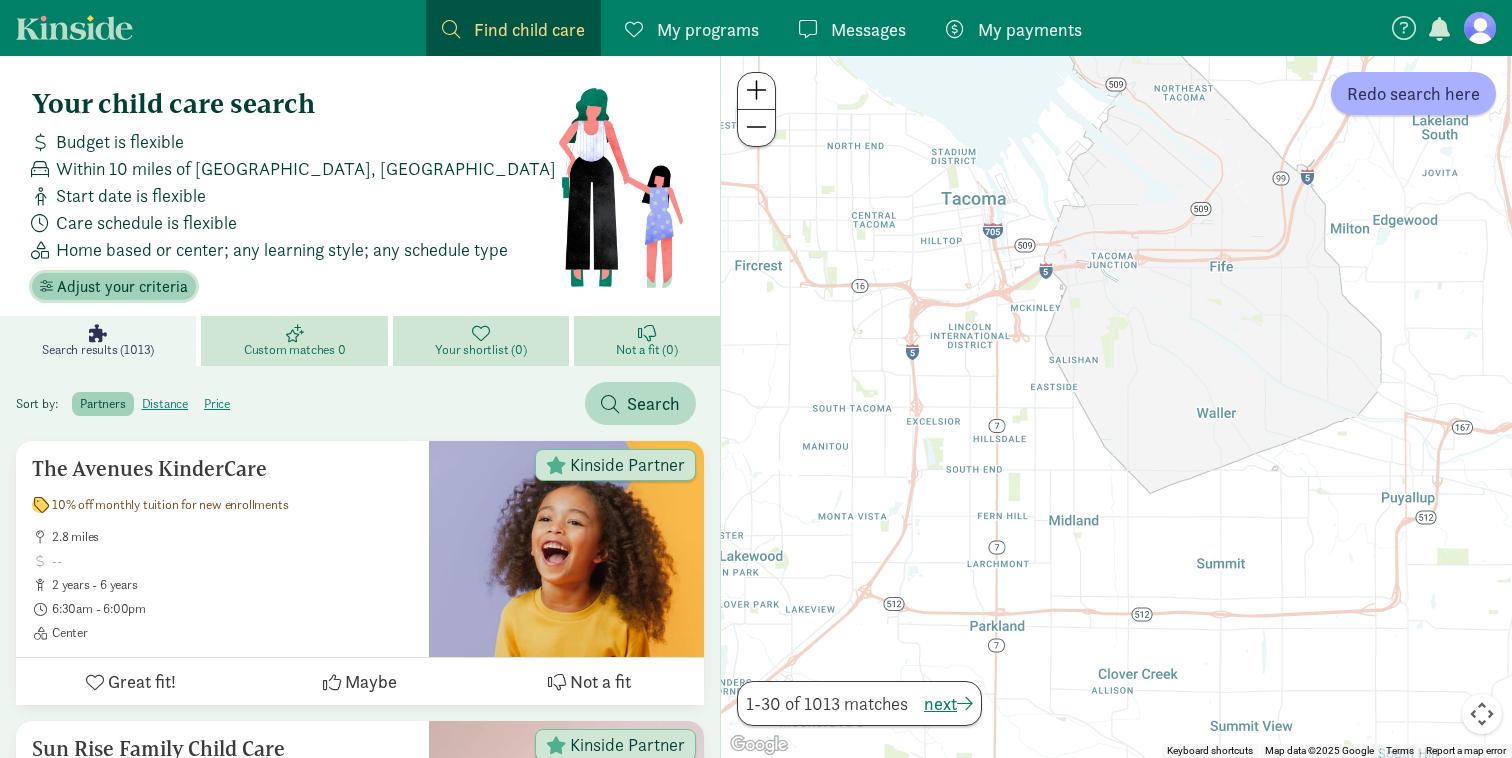 click on "Adjust your criteria" at bounding box center [122, 287] 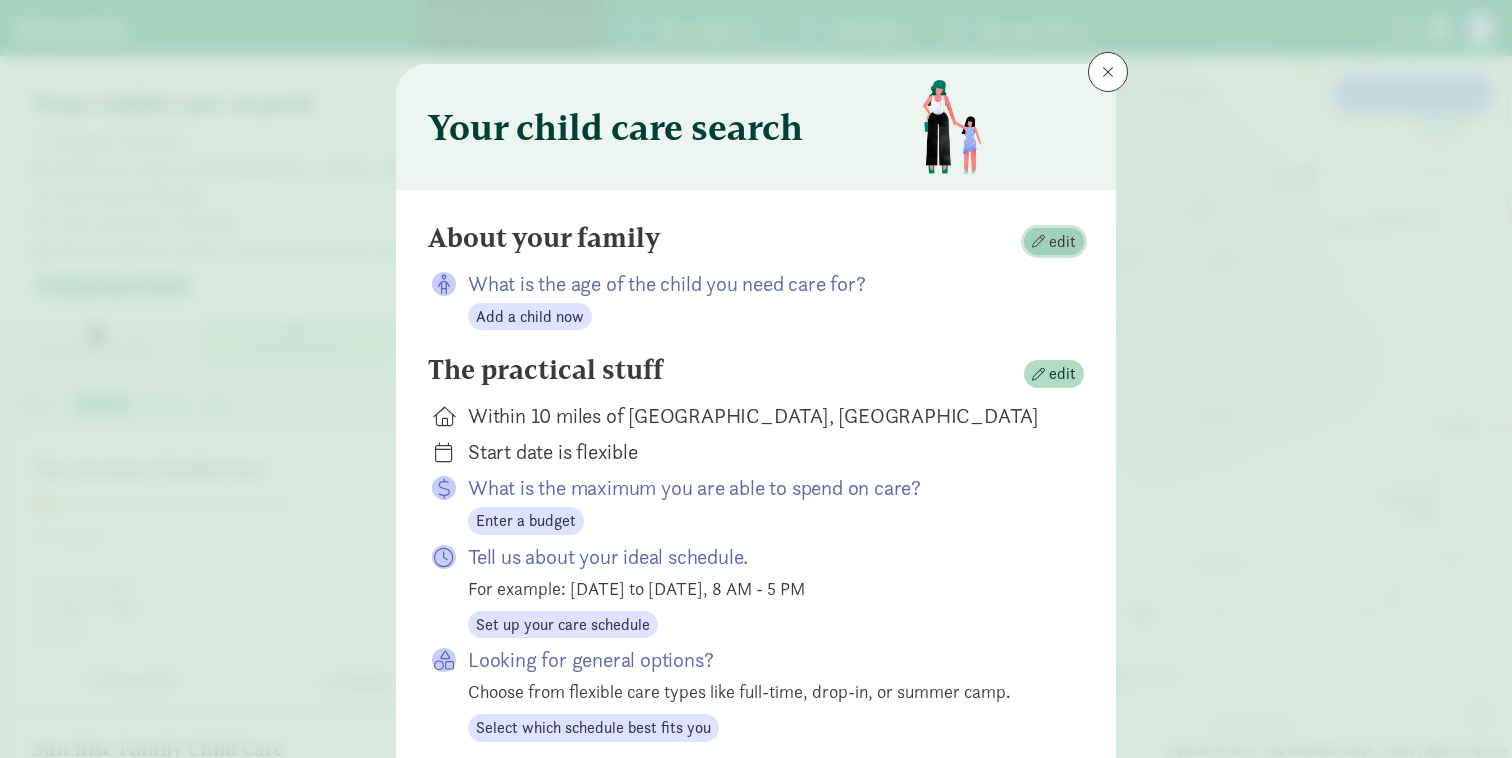 click at bounding box center (1038, 241) 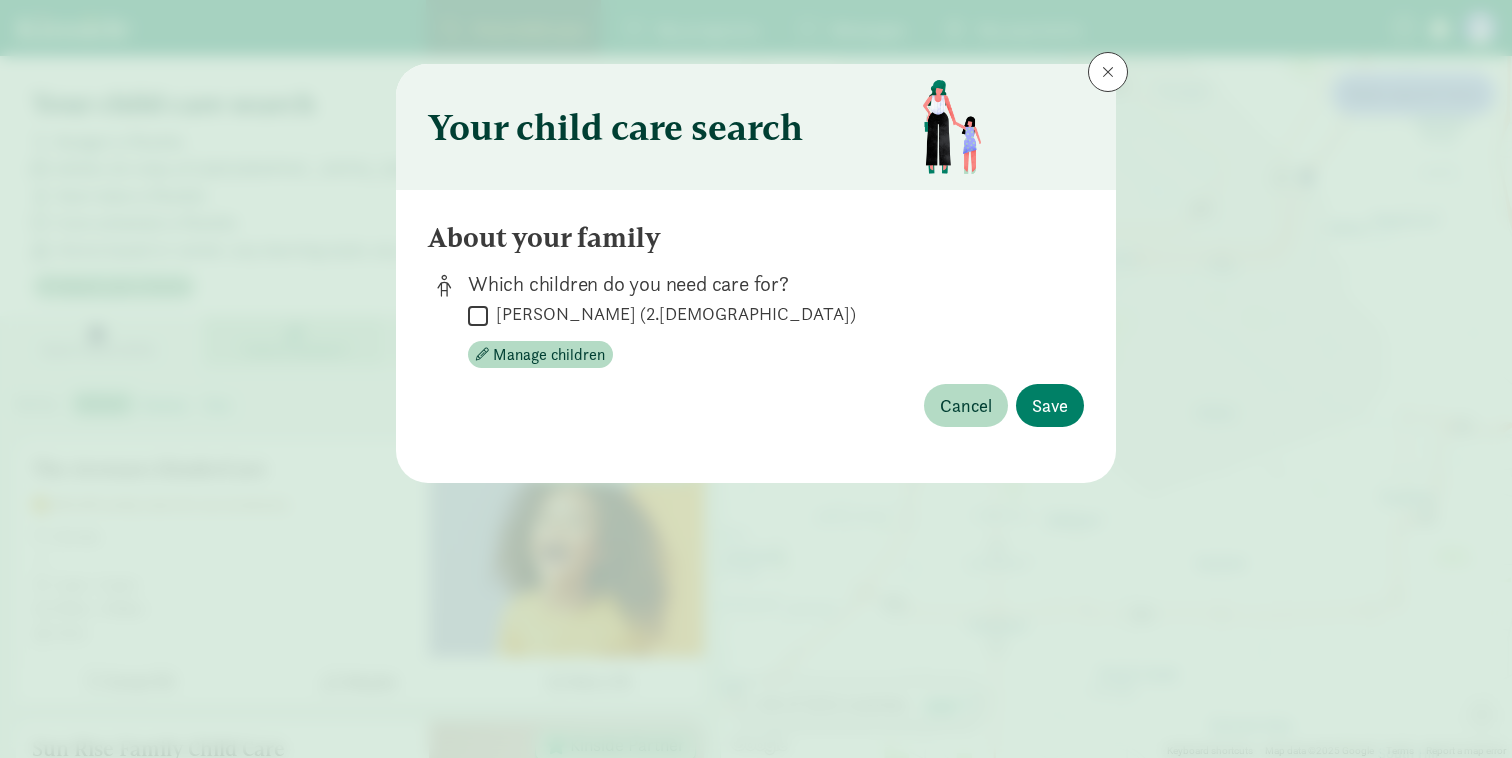 click on "William Gosse (2.8 months old)" at bounding box center (478, 315) 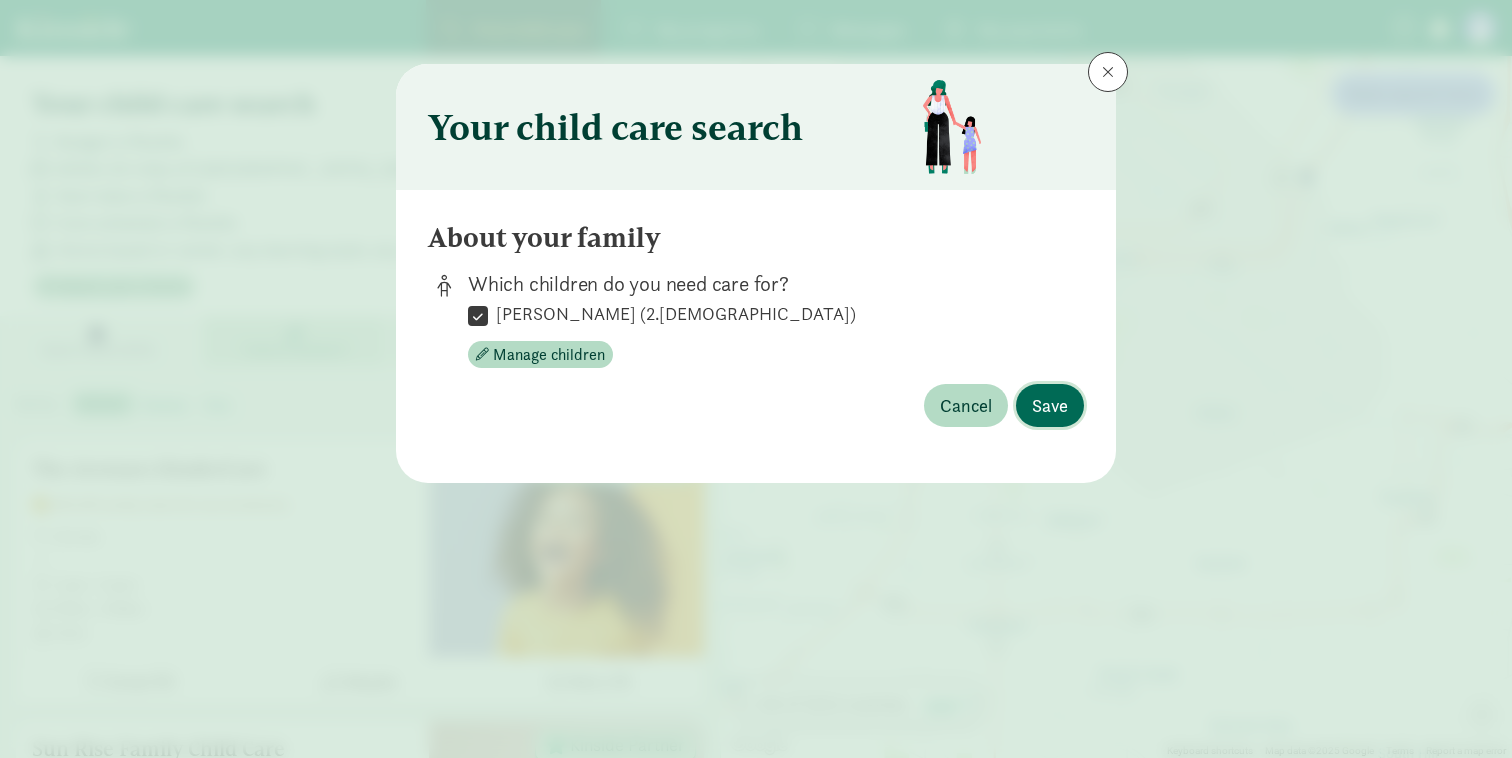 click on "Save" at bounding box center [1050, 405] 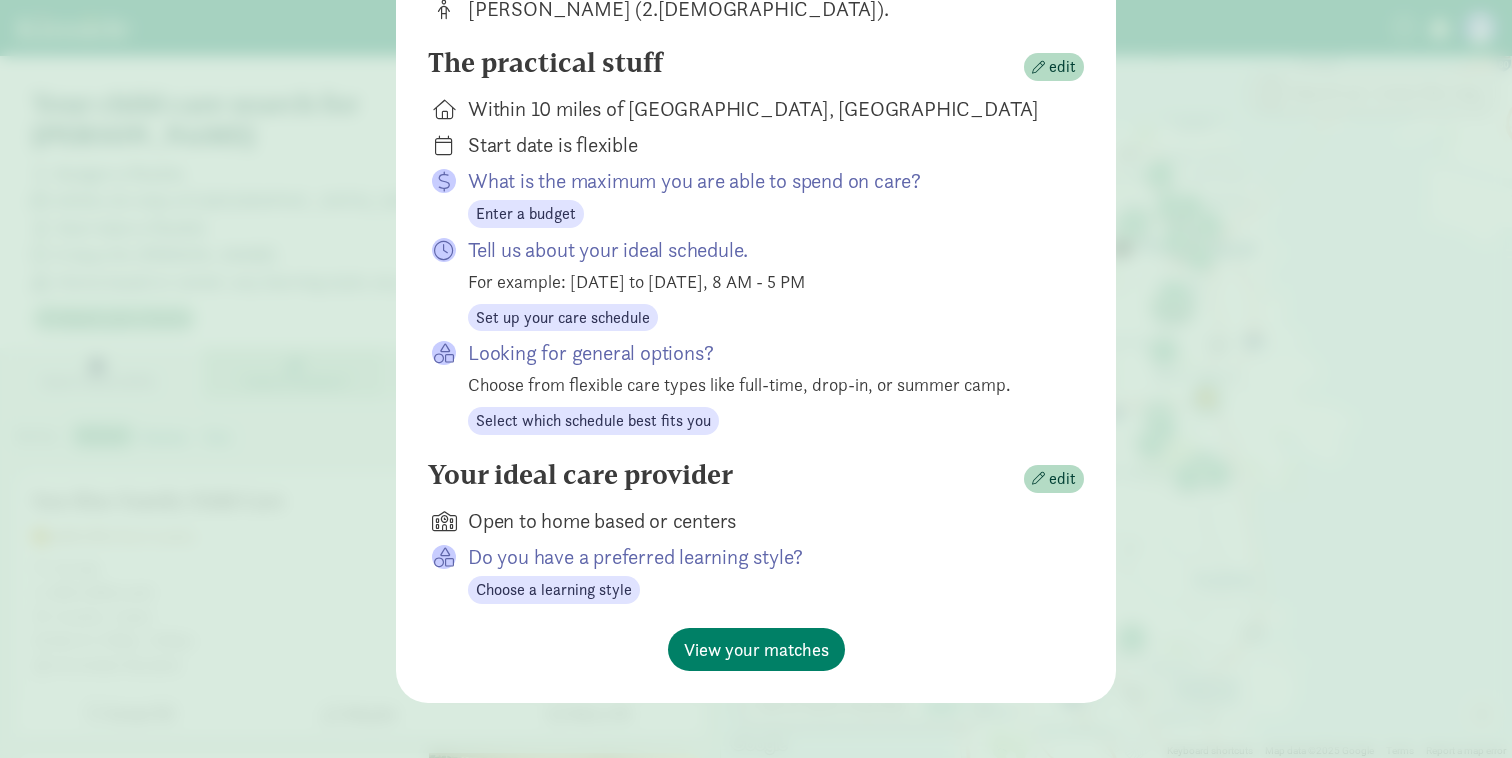 scroll, scrollTop: 281, scrollLeft: 0, axis: vertical 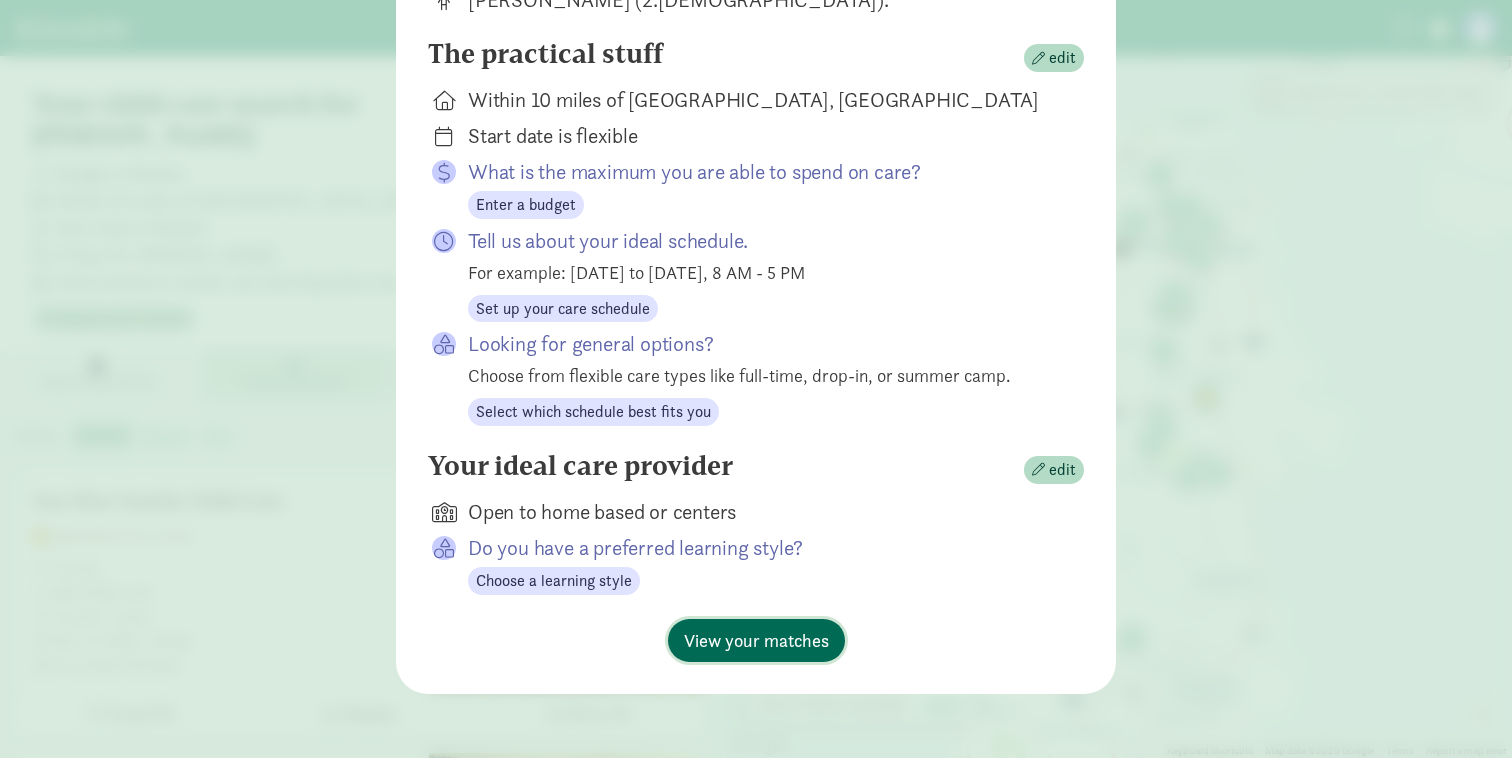 click on "View your matches" at bounding box center [756, 640] 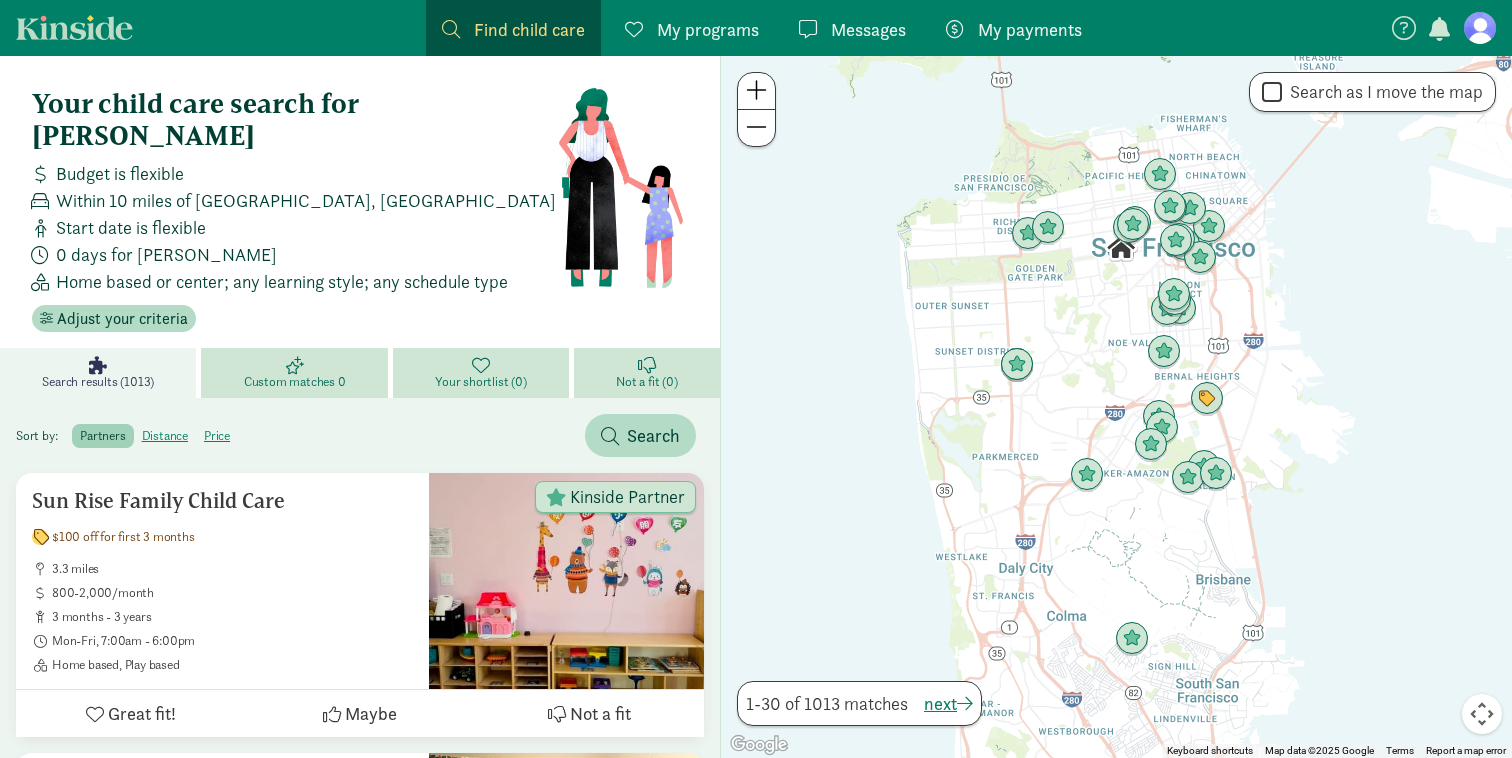 click on "Your child care search for William     Budget is flexible     Within 10 miles of San Francisco, CA     Start date is flexible     0 days for William     Home based or center; any learning style; any schedule type
Adjust your criteria" at bounding box center [294, 210] 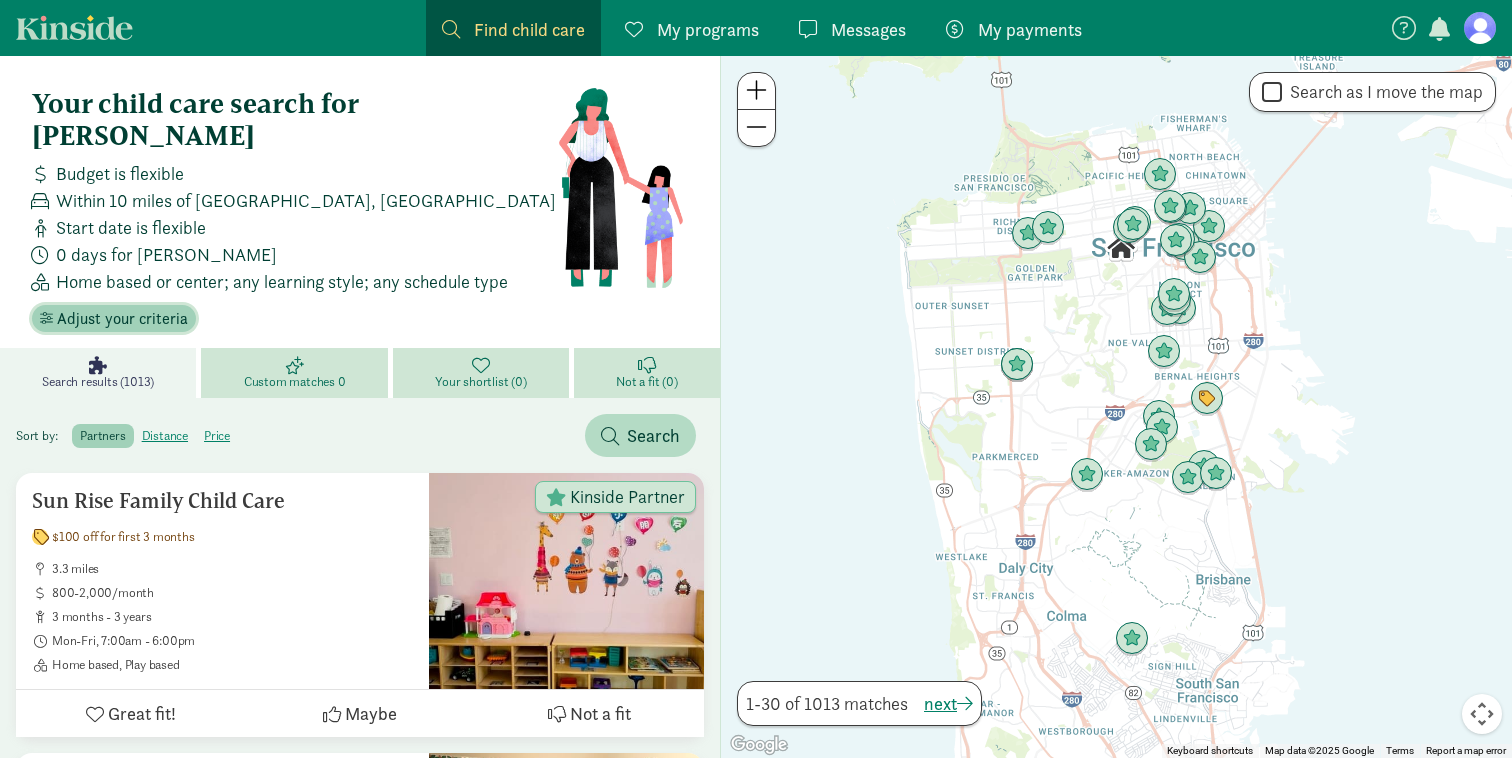 click on "Adjust your criteria" at bounding box center [122, 319] 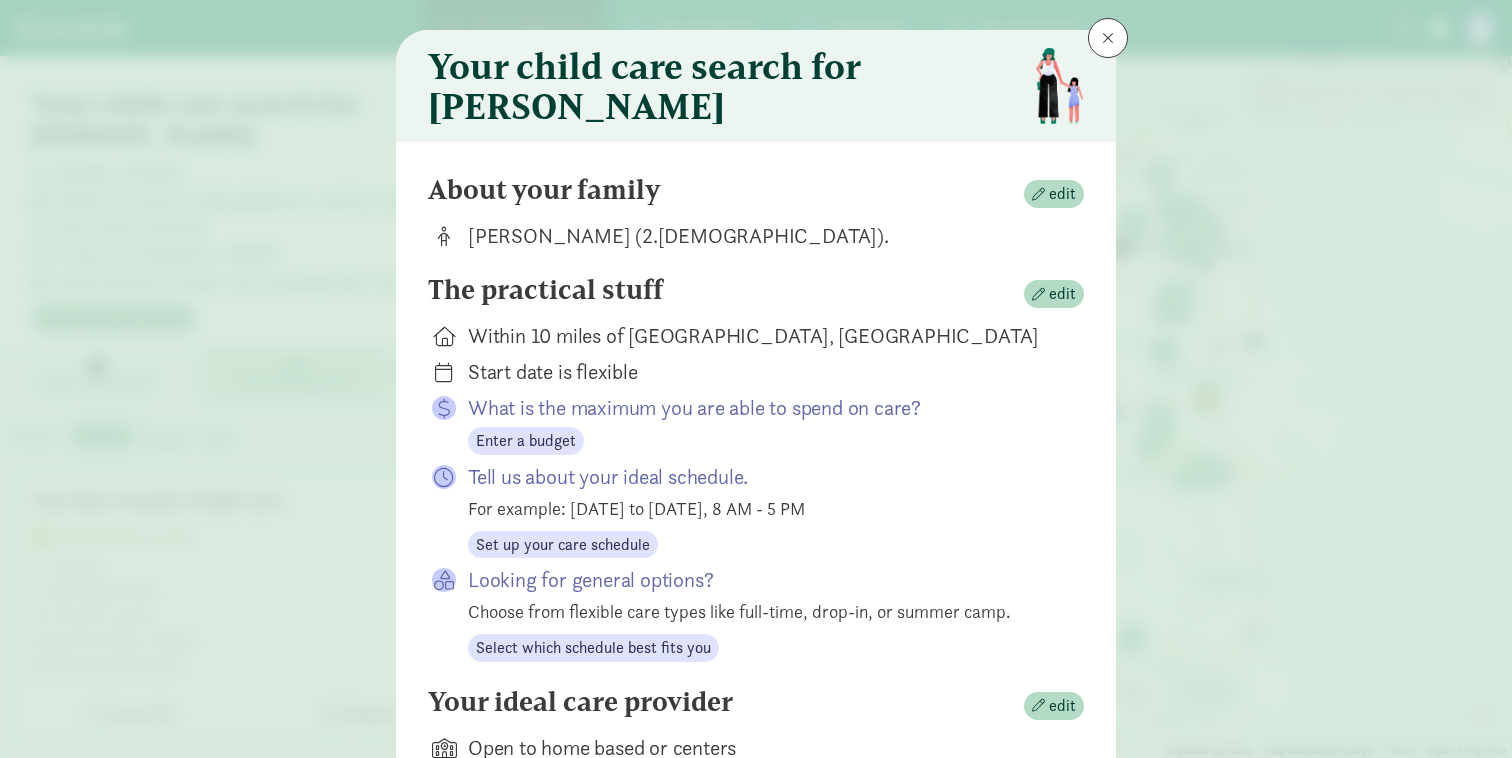 scroll, scrollTop: 38, scrollLeft: 0, axis: vertical 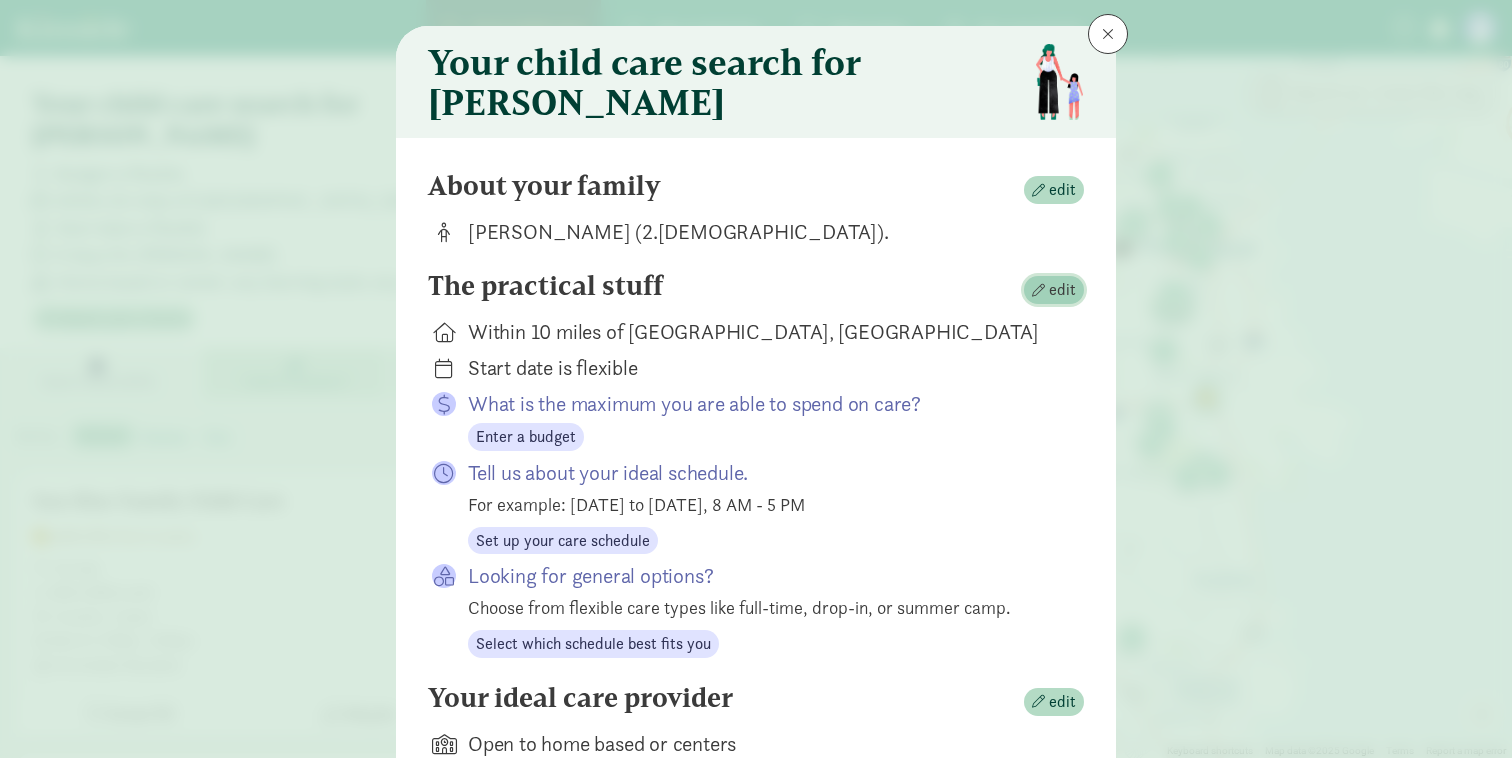 click on "edit" at bounding box center [1062, 290] 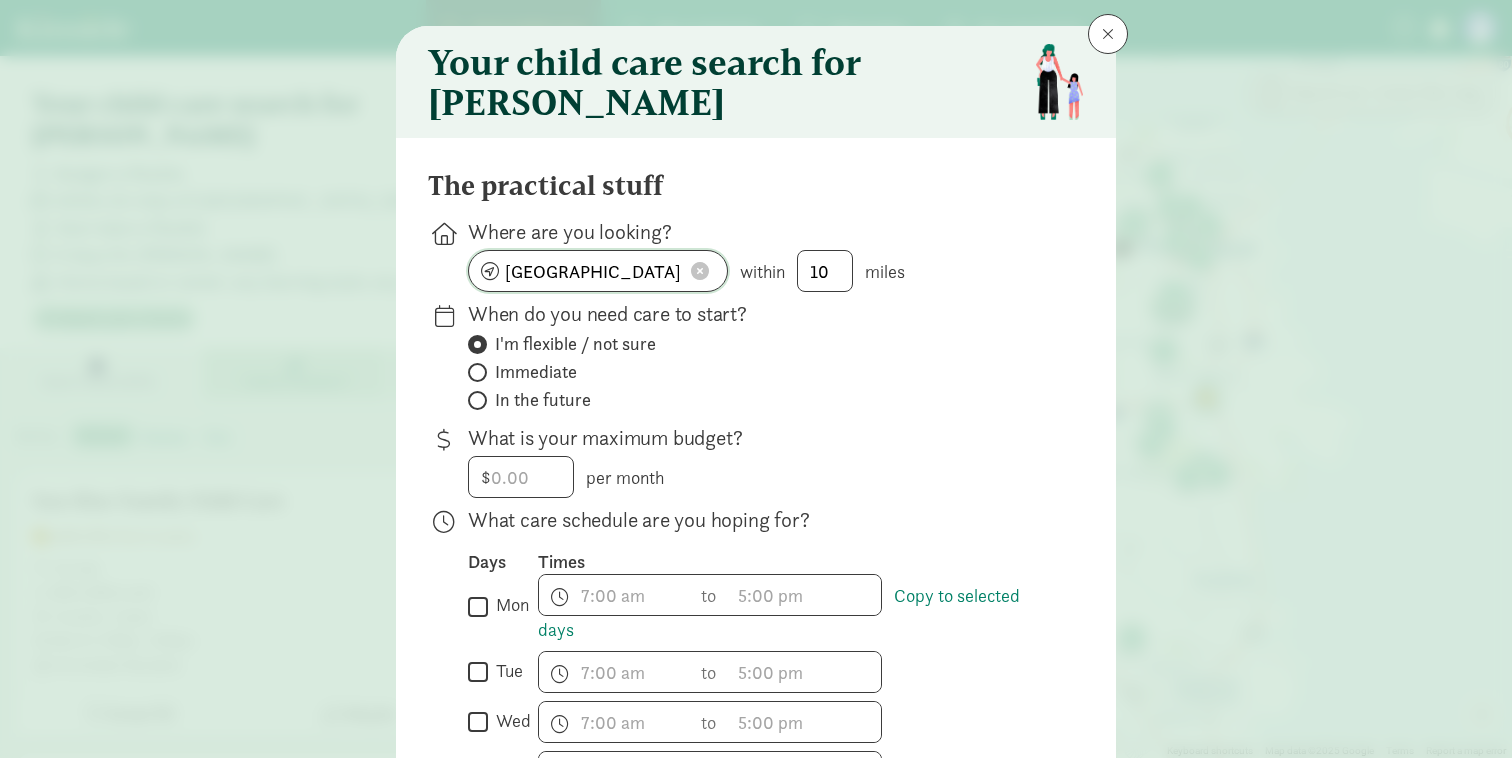 click at bounding box center (700, 271) 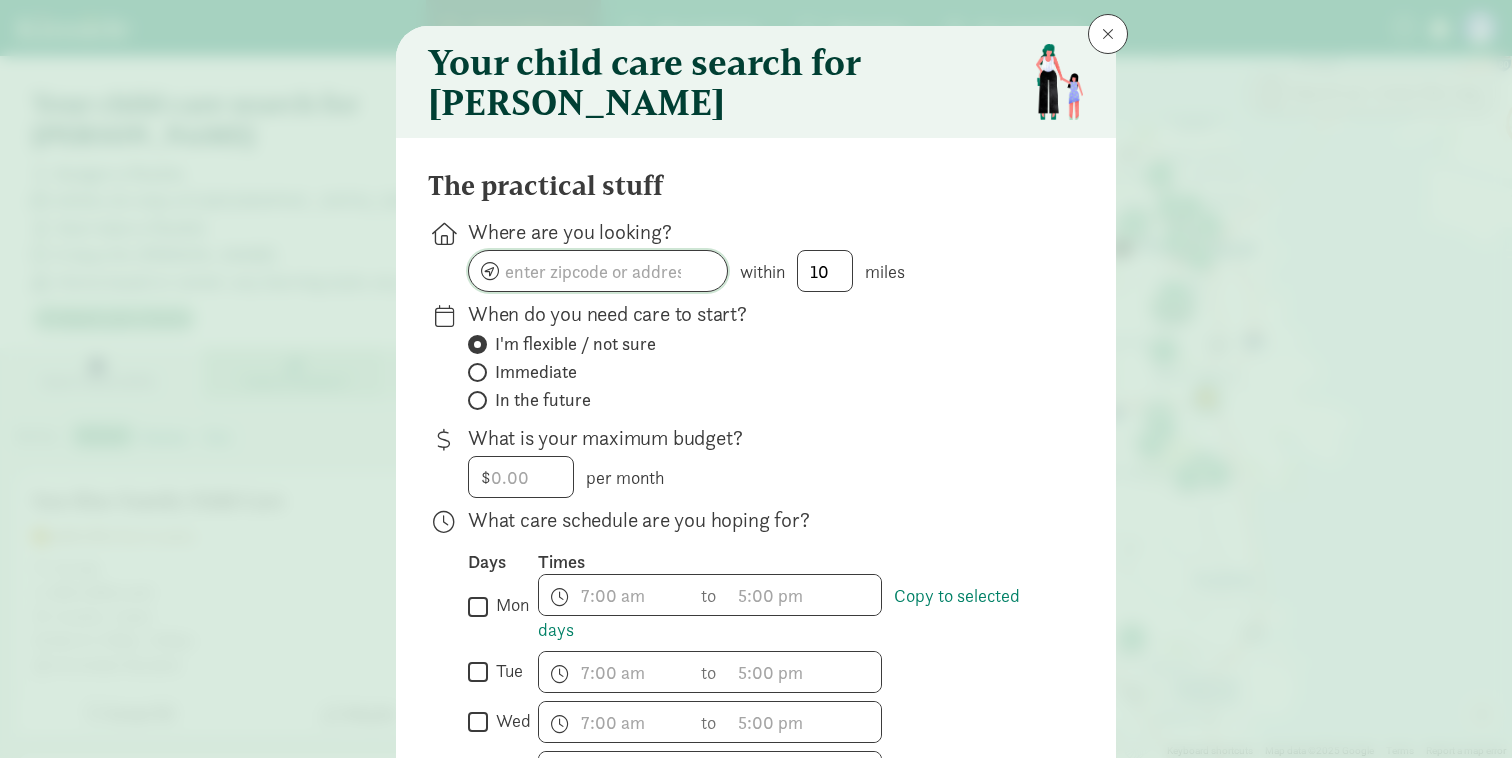 click 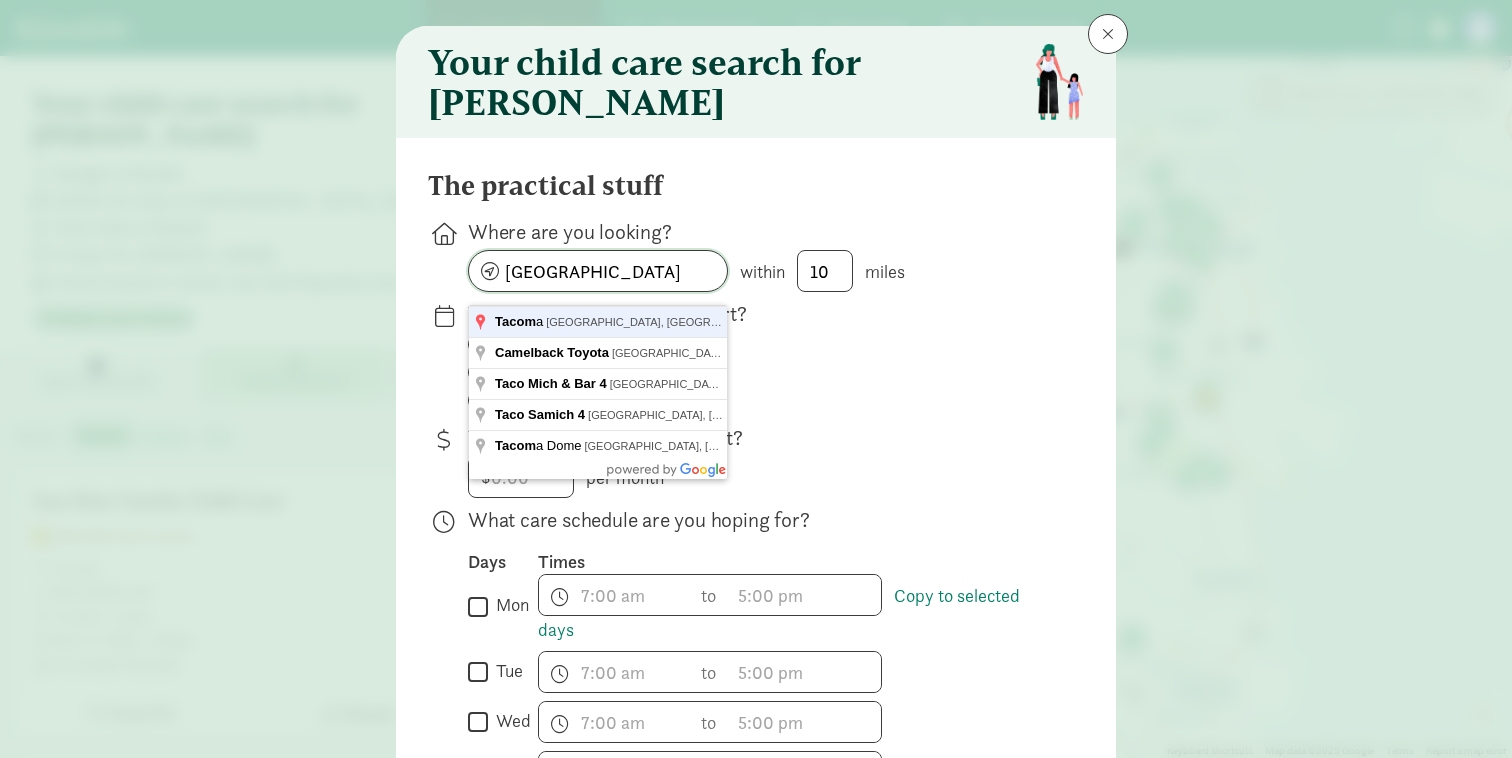 type on "Tacoma, WA, USA" 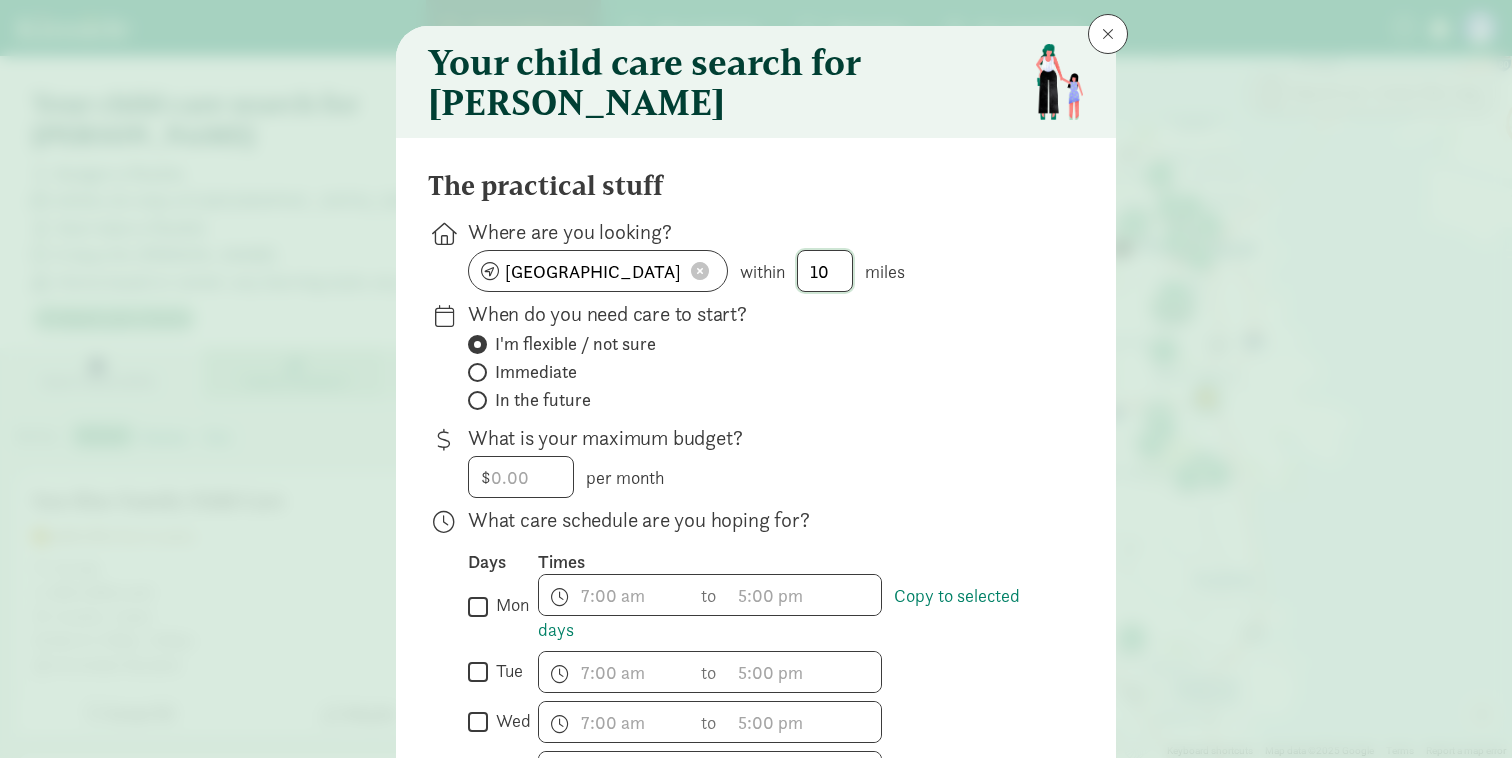 drag, startPoint x: 834, startPoint y: 283, endPoint x: 753, endPoint y: 282, distance: 81.00617 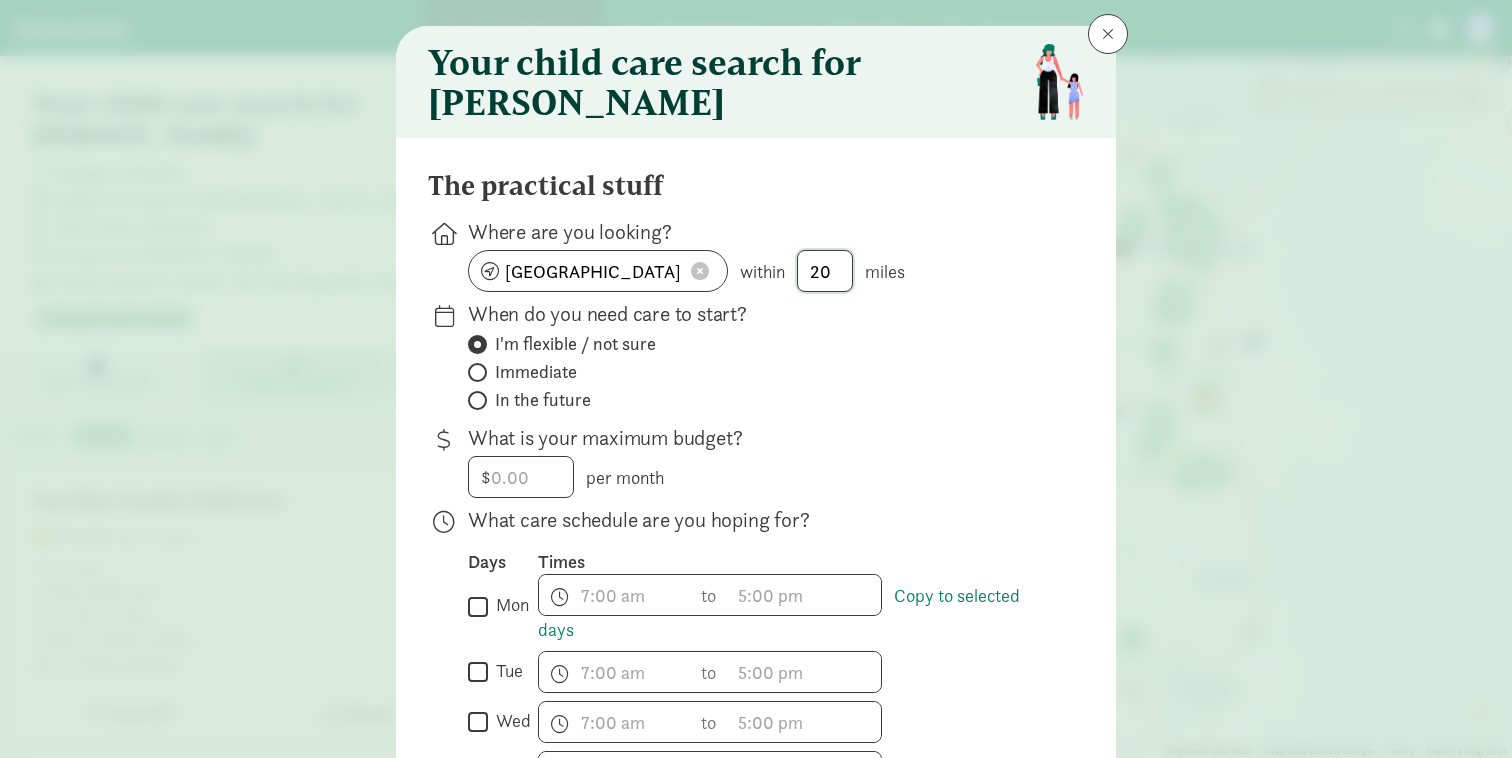 type on "20" 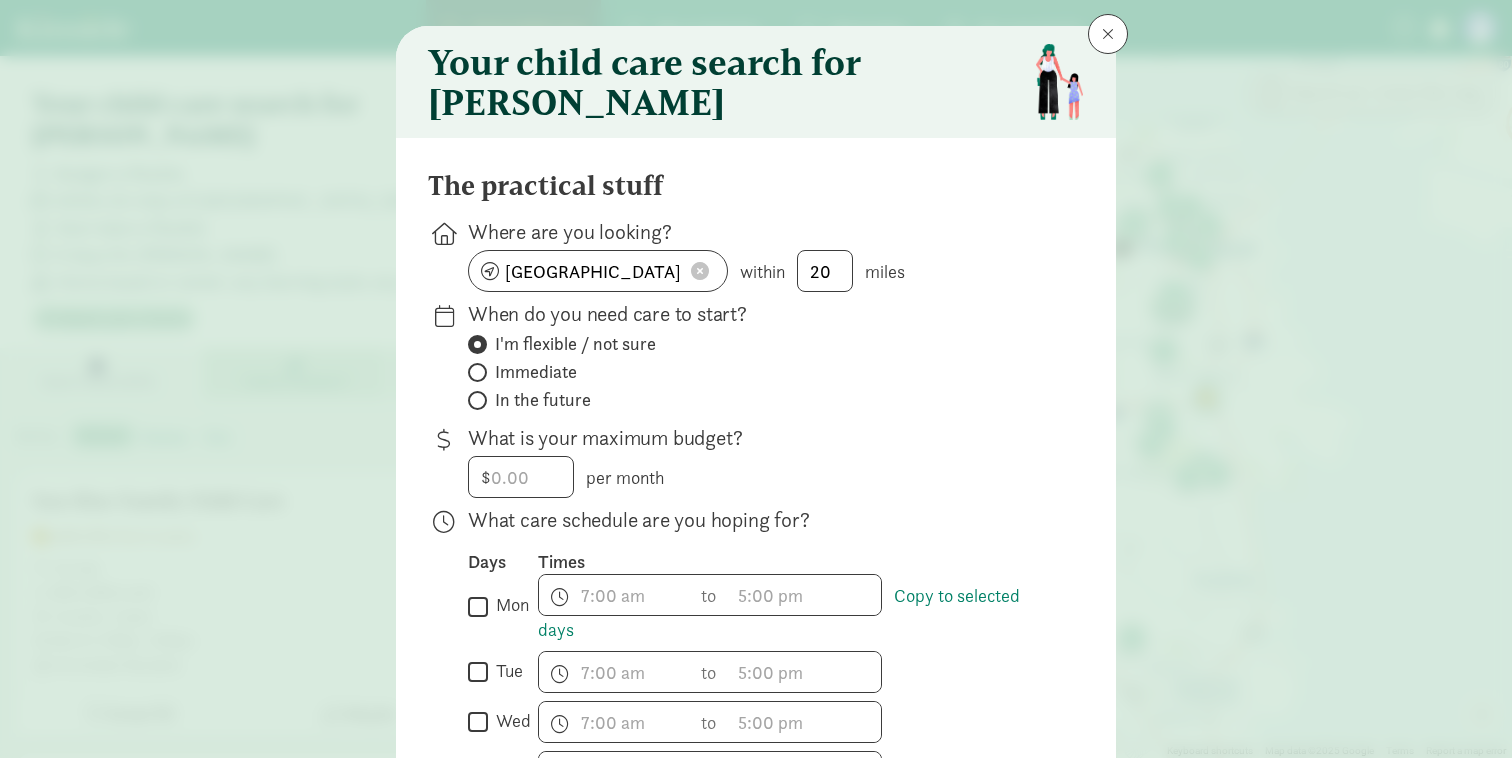 click on "When do you need care to start?" at bounding box center (760, 314) 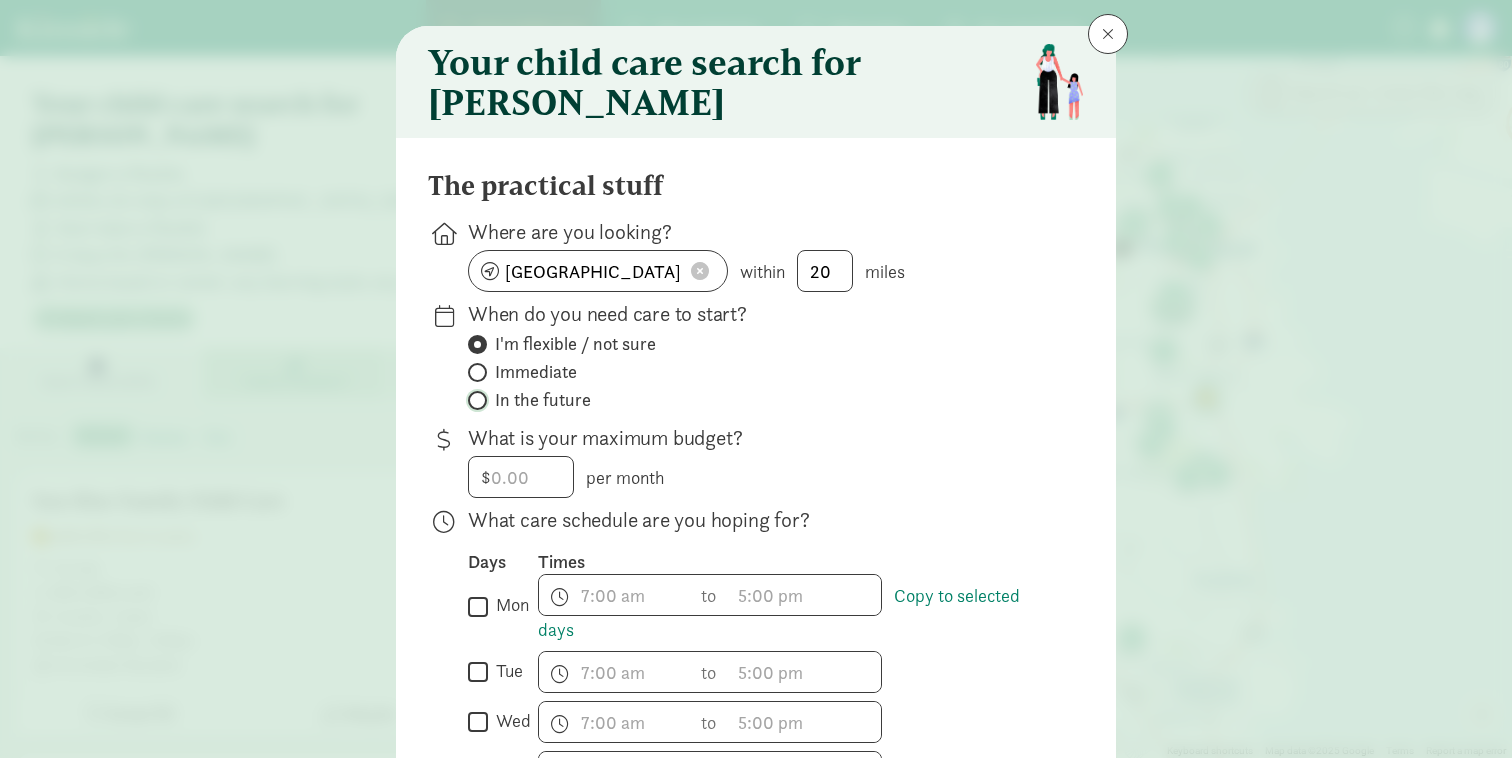 click on "In the future" at bounding box center [474, 400] 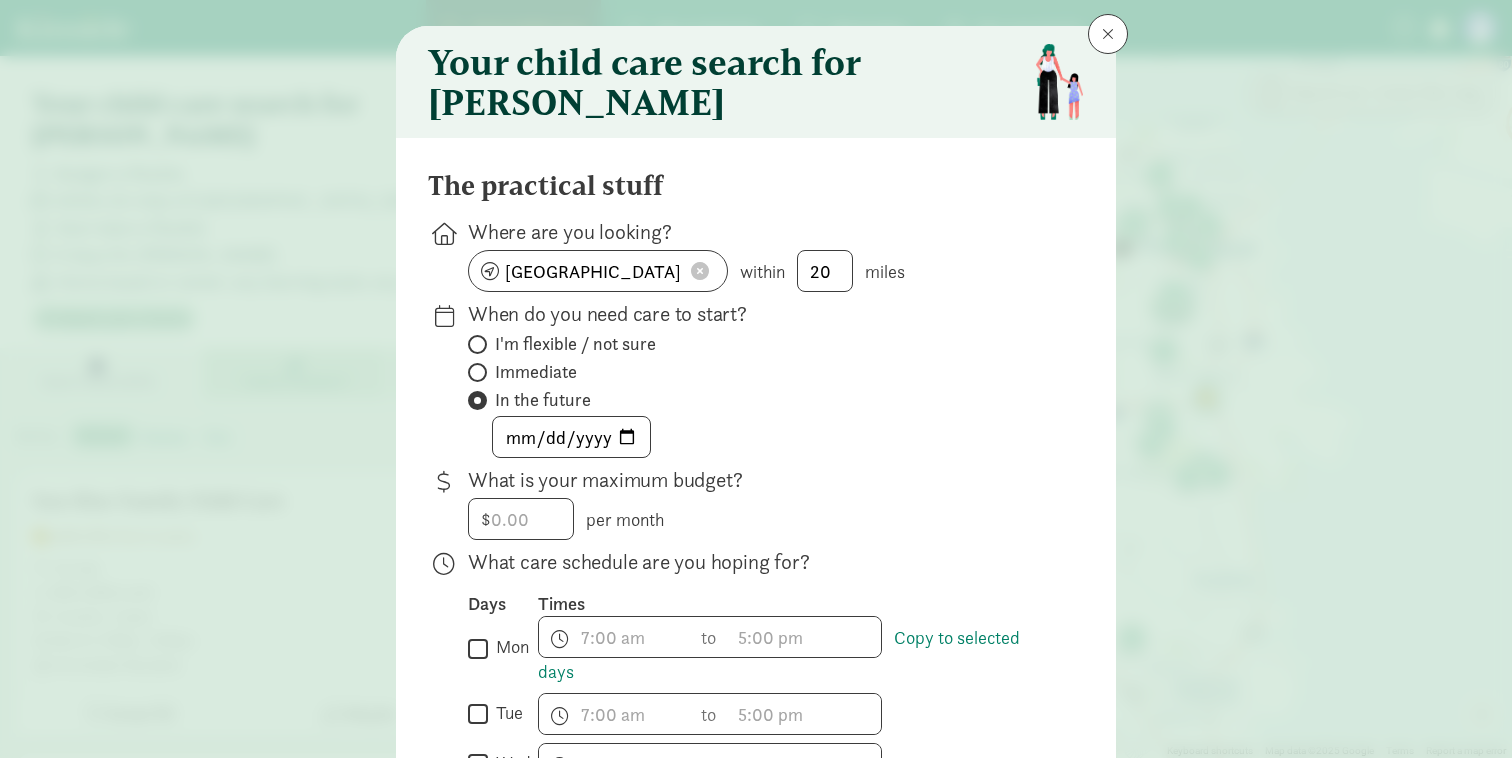 click at bounding box center [477, 344] 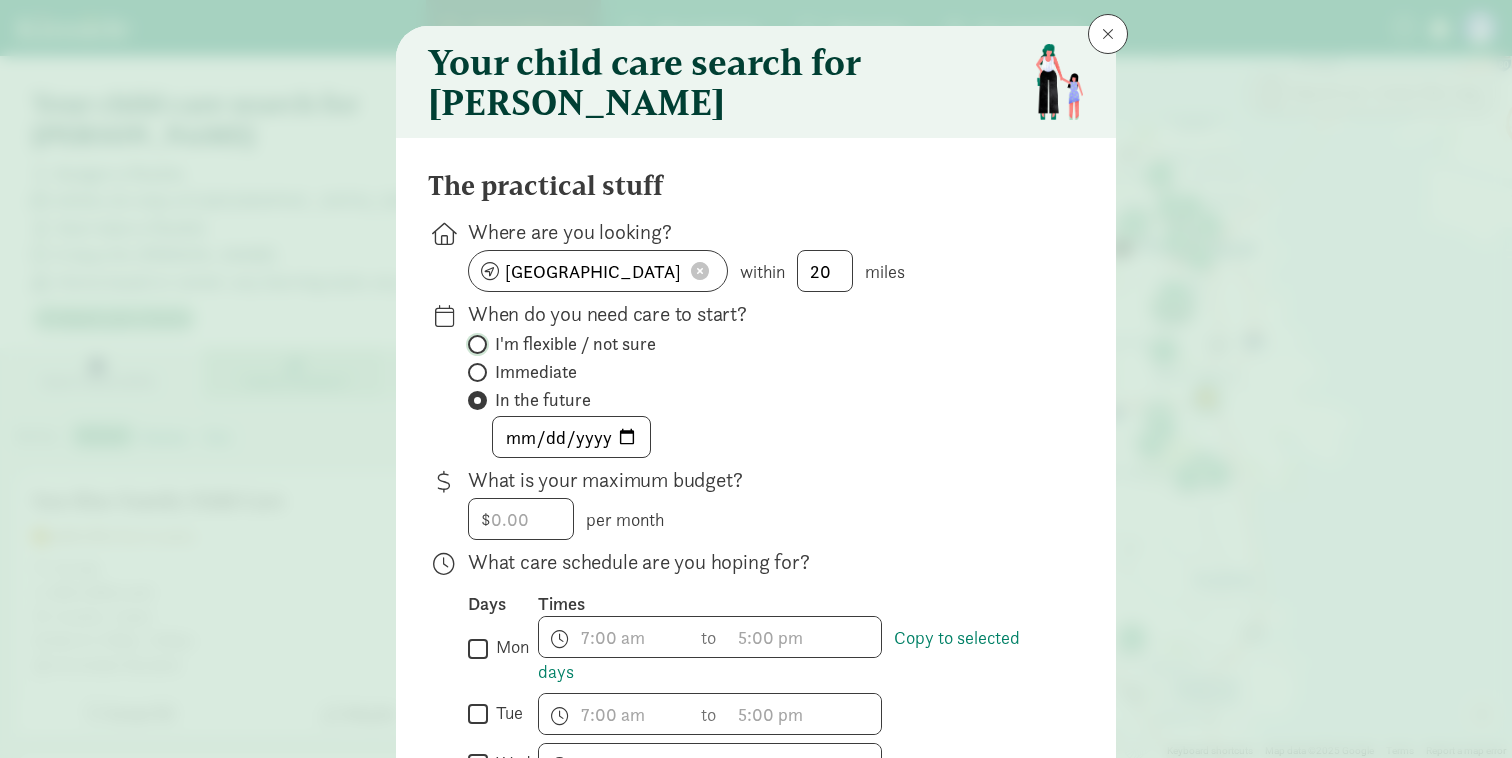 click on "I'm flexible / not sure" at bounding box center [474, 344] 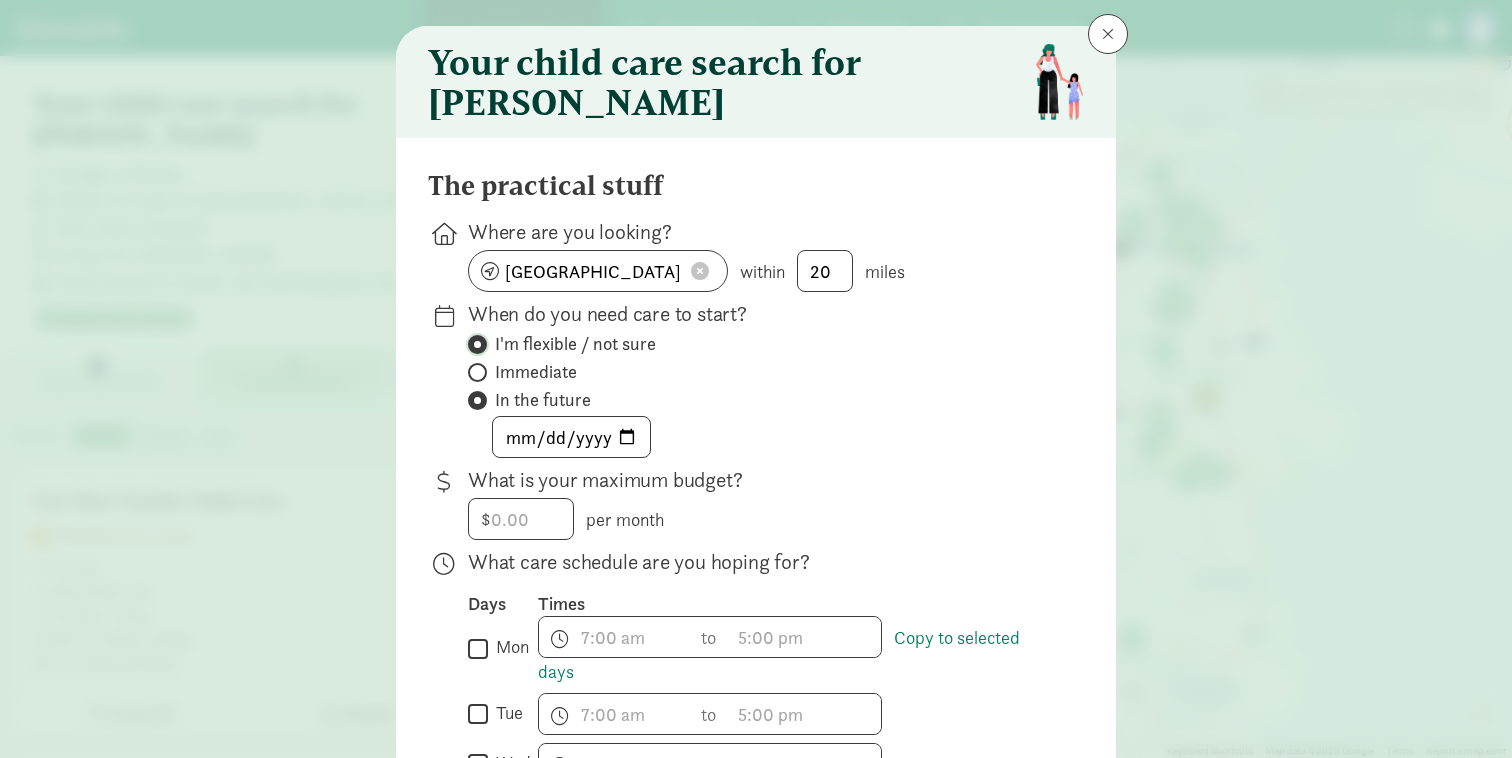 radio on "false" 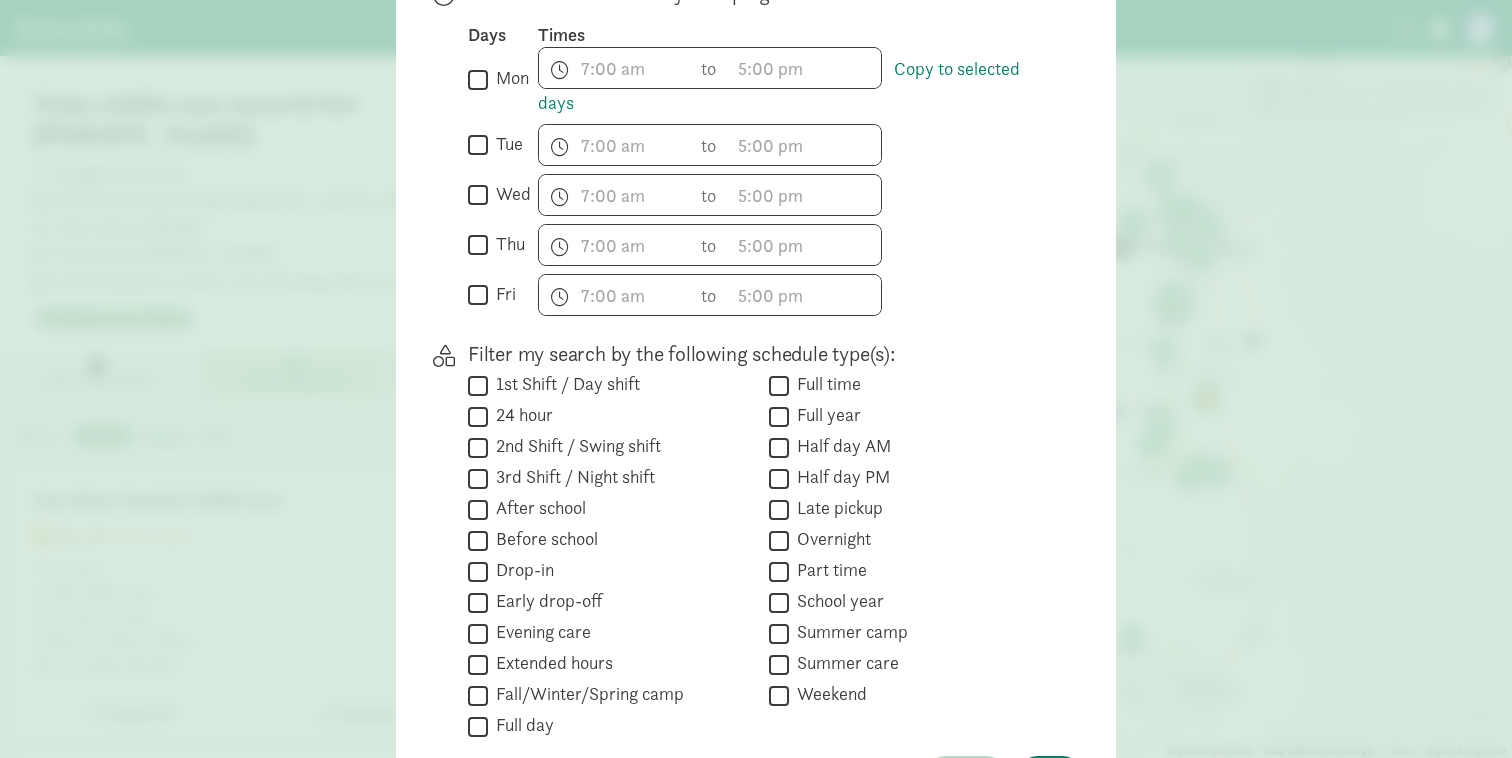 scroll, scrollTop: 739, scrollLeft: 0, axis: vertical 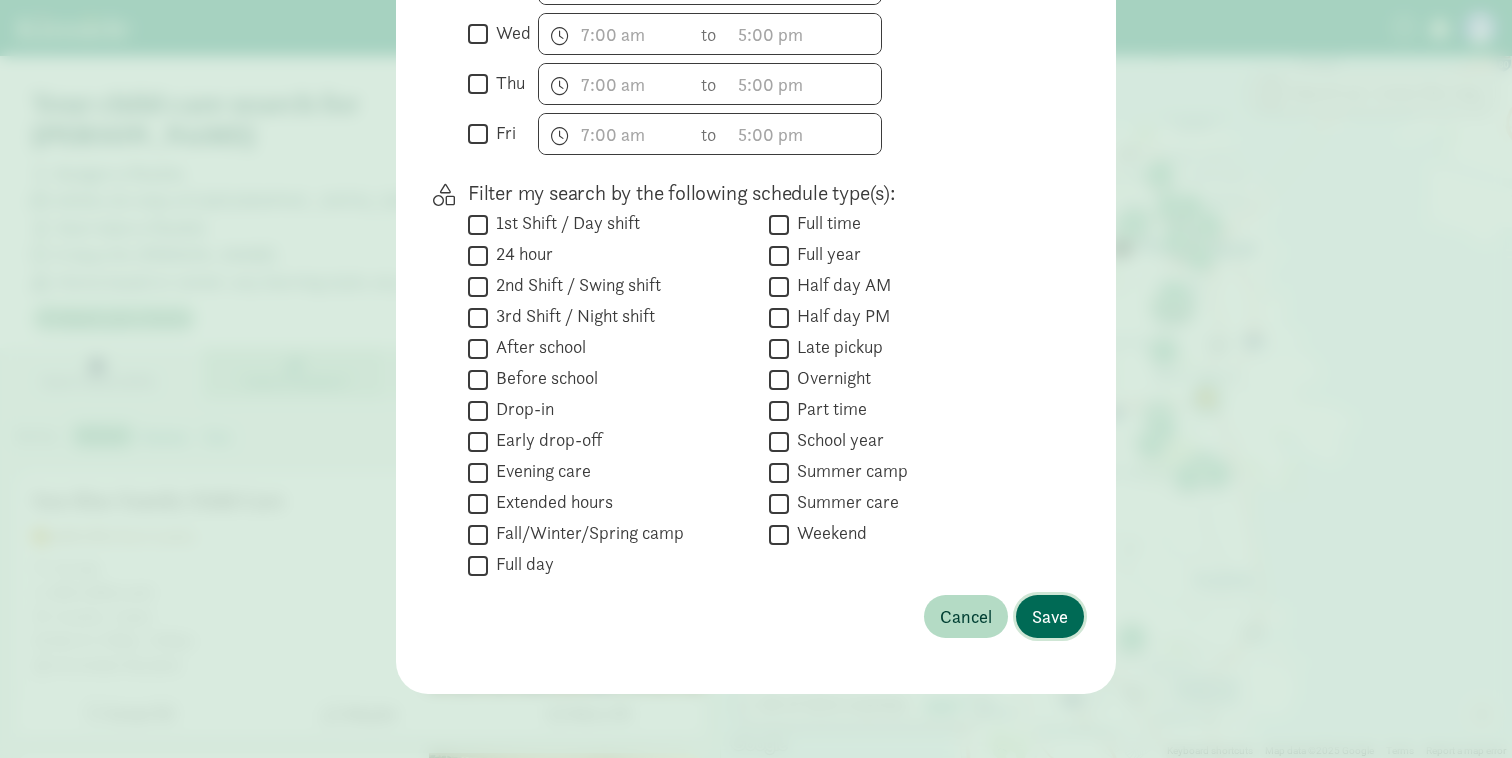 click on "Save" at bounding box center (1050, 616) 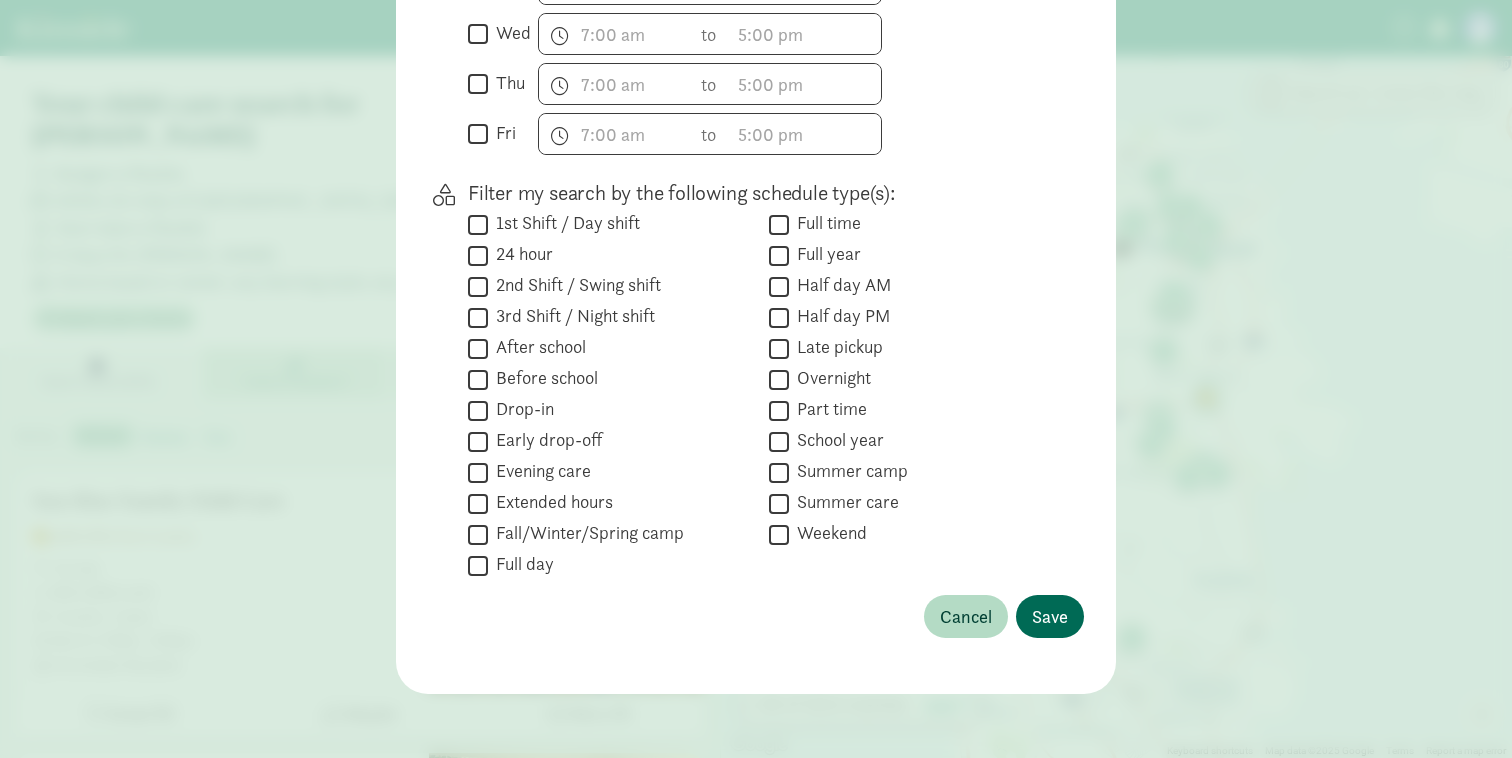 scroll, scrollTop: 214, scrollLeft: 0, axis: vertical 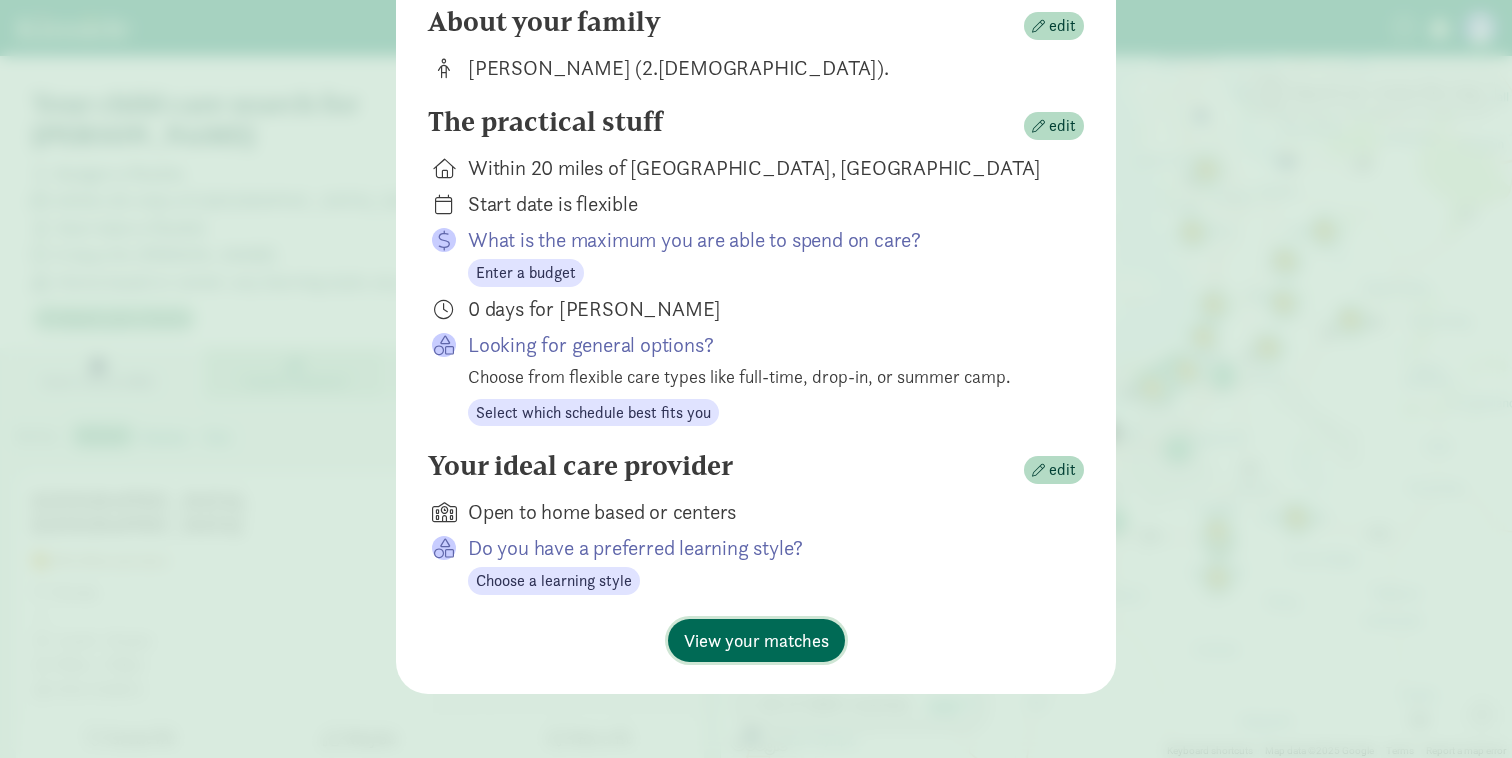 click on "View your matches" at bounding box center [756, 640] 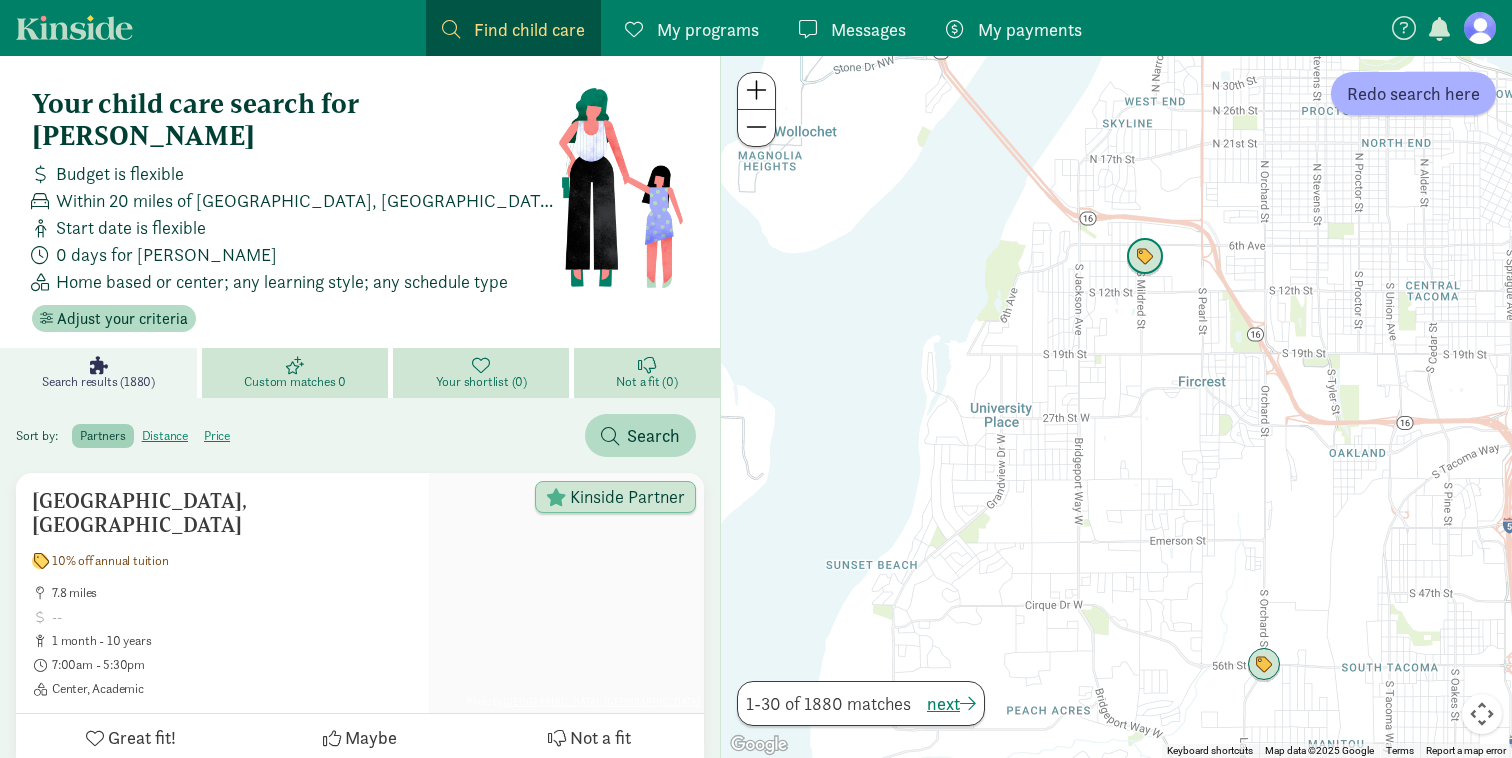 click at bounding box center [1145, 257] 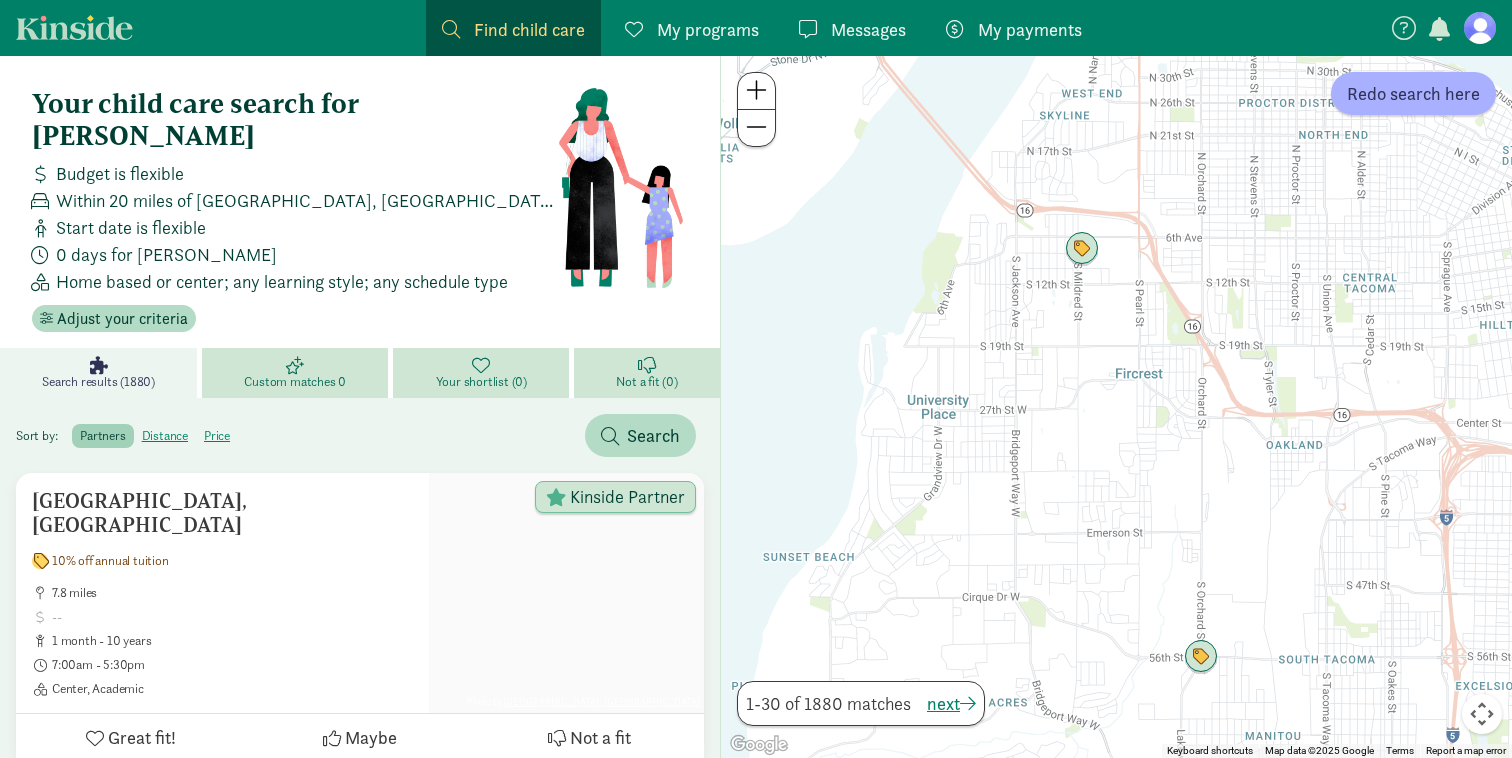 drag, startPoint x: 1182, startPoint y: 641, endPoint x: 1117, endPoint y: 359, distance: 289.3942 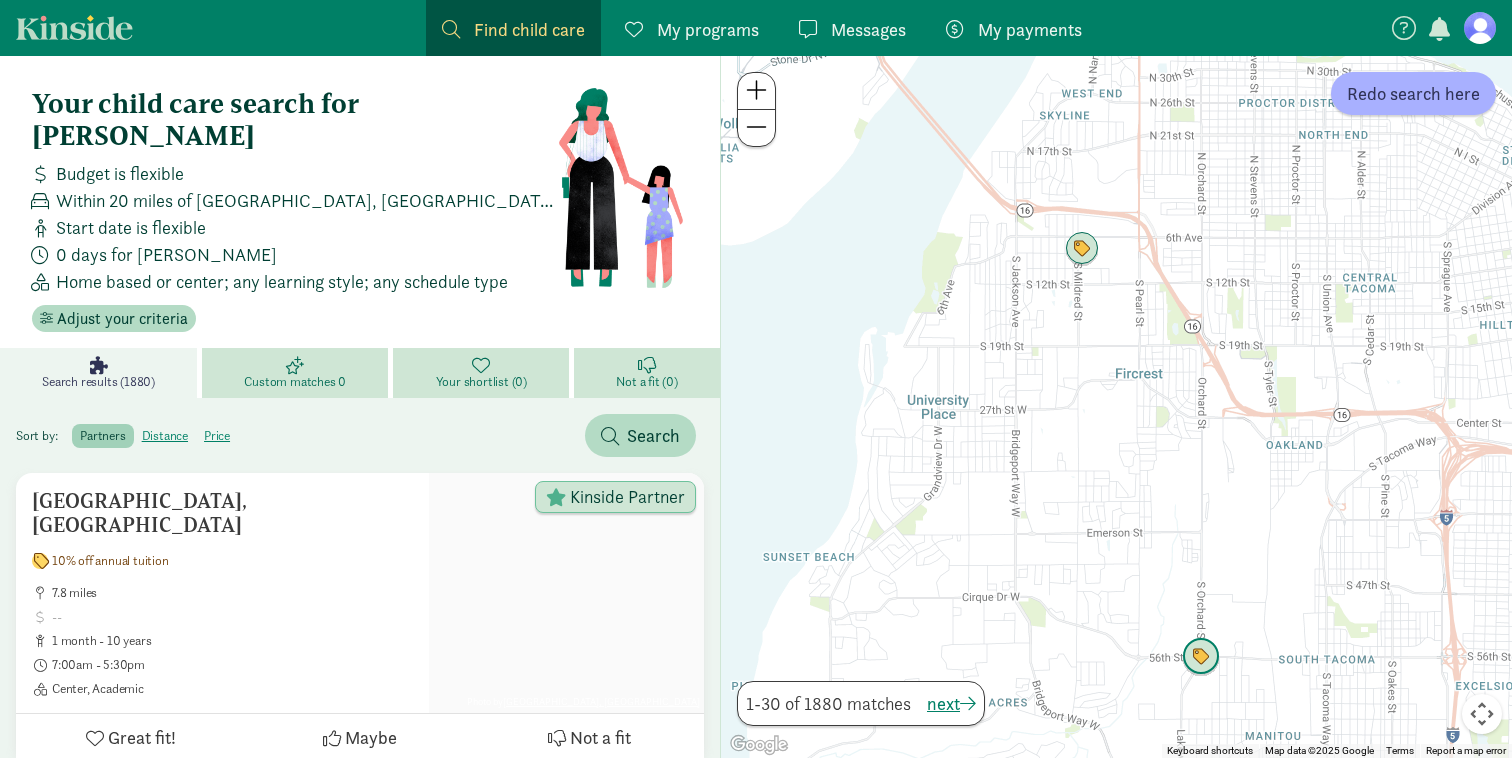 click at bounding box center [1201, 657] 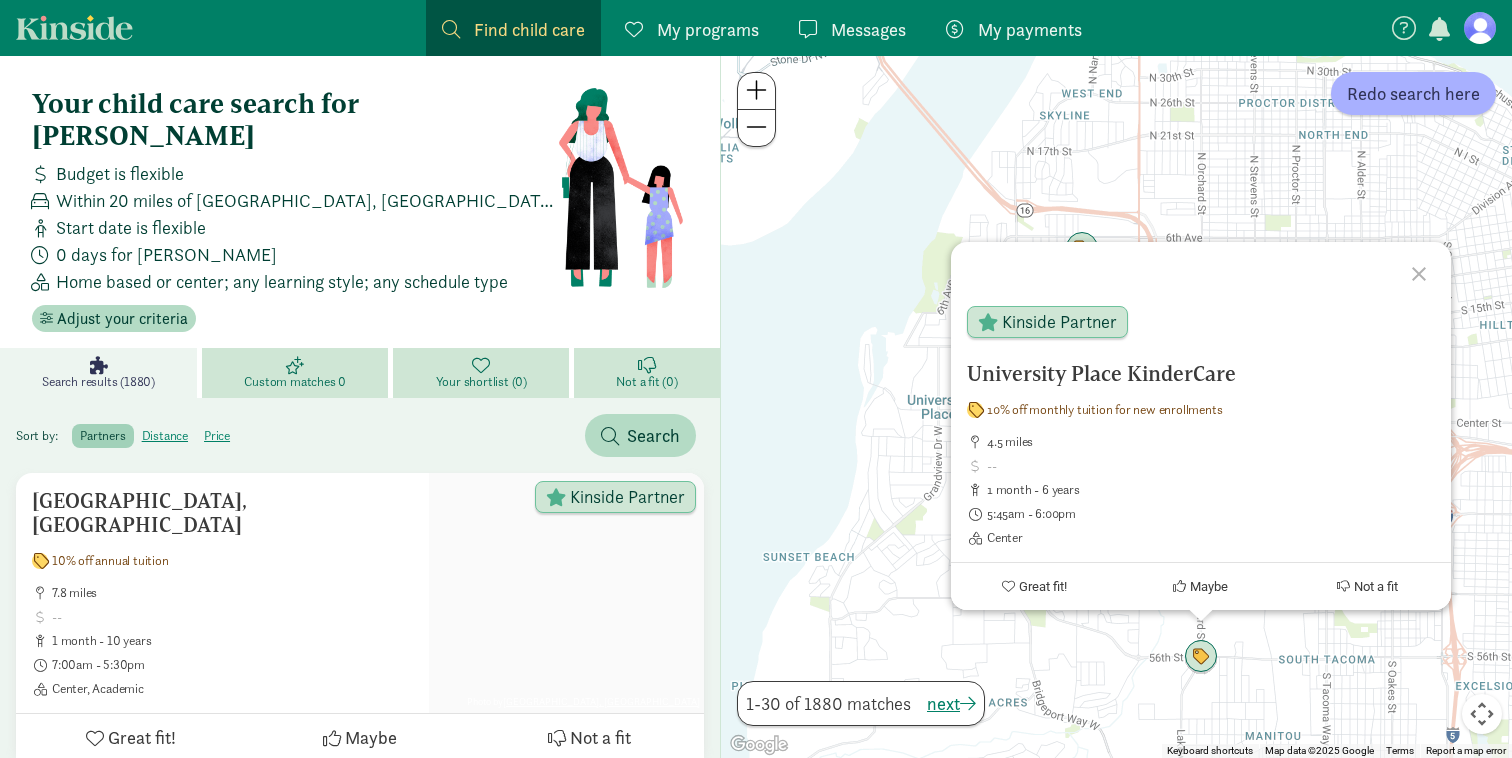 click on "University Place KinderCare     10% off monthly tuition for new enrollments         4.5 miles     1 month - 6 years   5:45am - 6:00pm   Center           Kinside Partner               Great fit!       Maybe       Not a fit" at bounding box center (1116, 407) 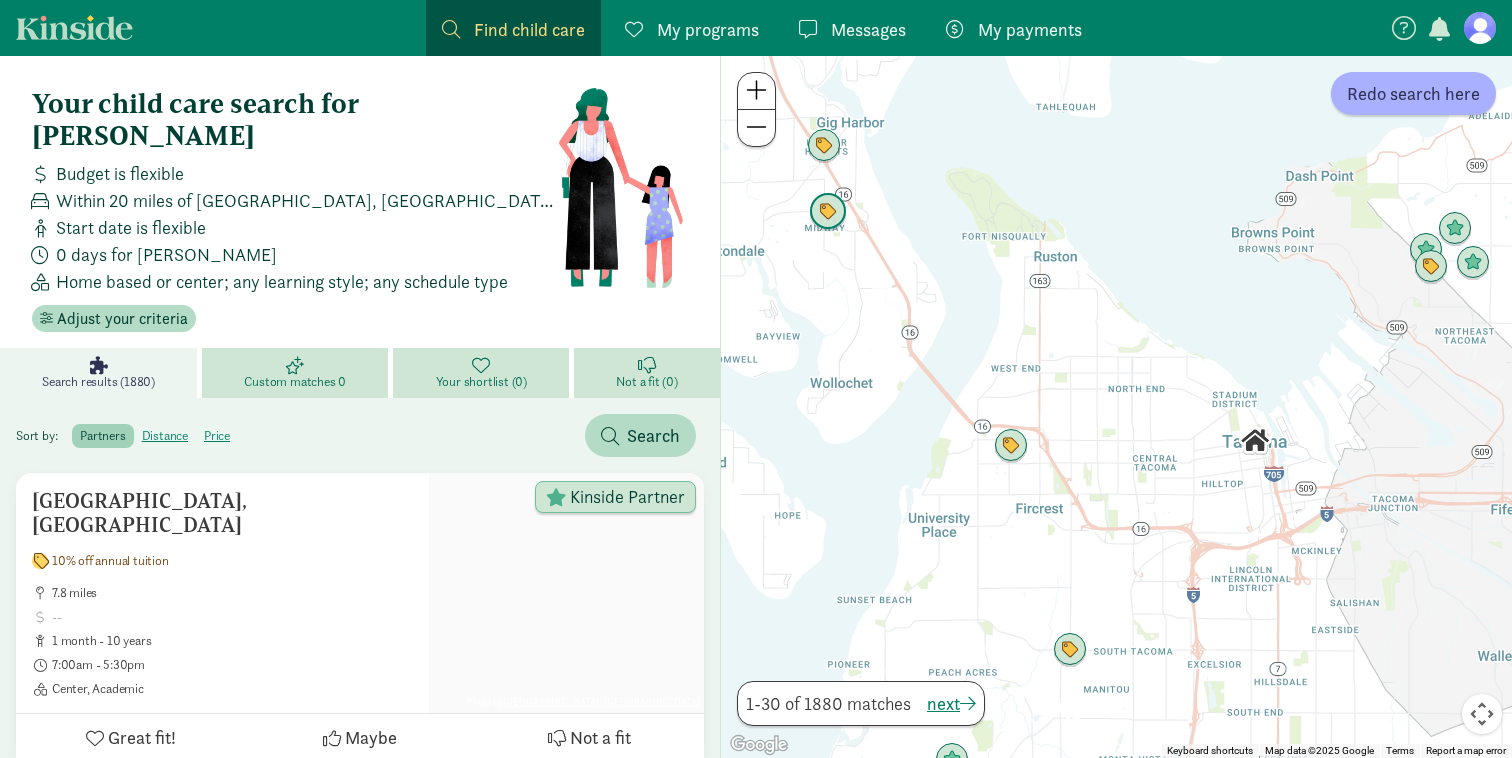 click at bounding box center (828, 212) 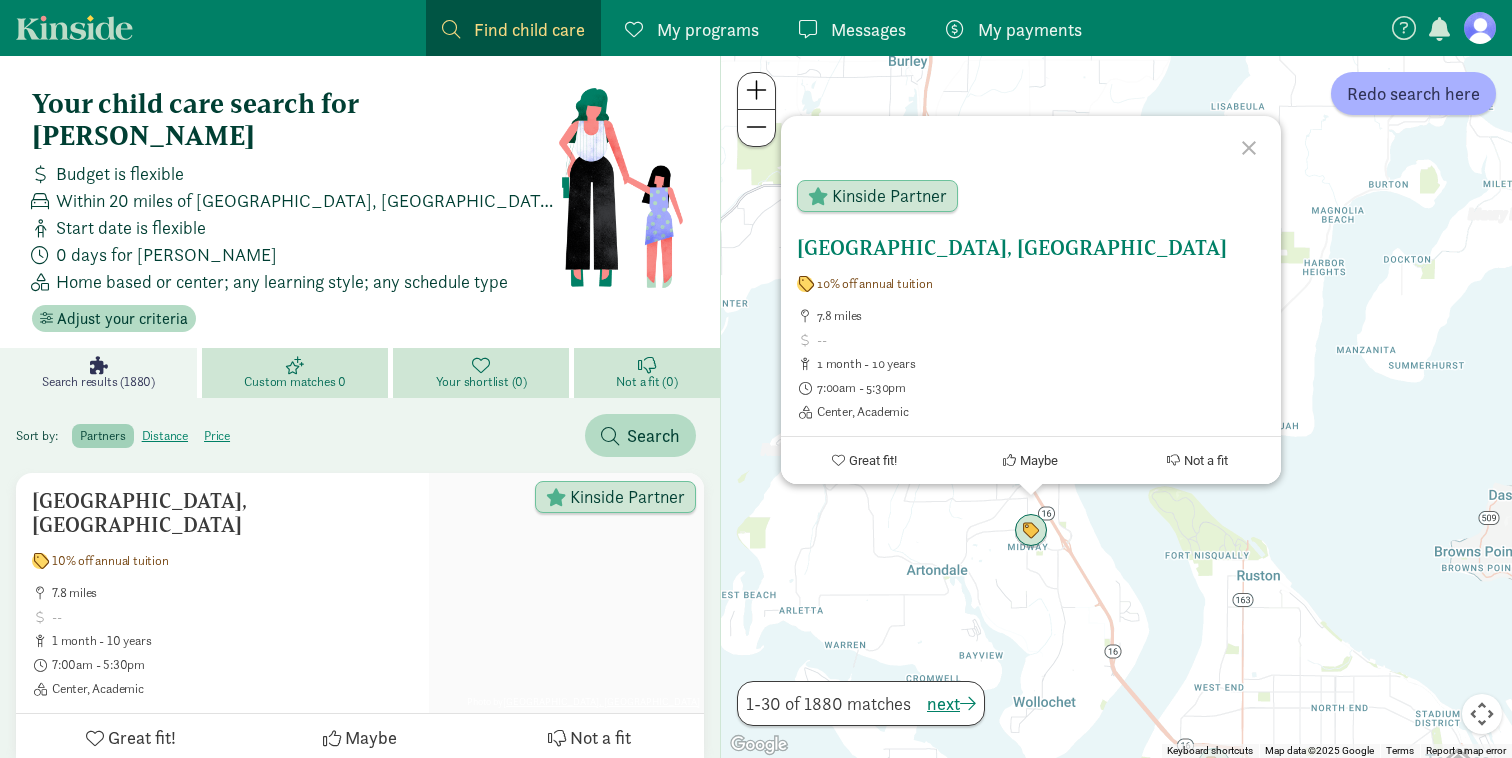 click on "Cadence Academy Preschool, Gig Harbor" at bounding box center [1031, 248] 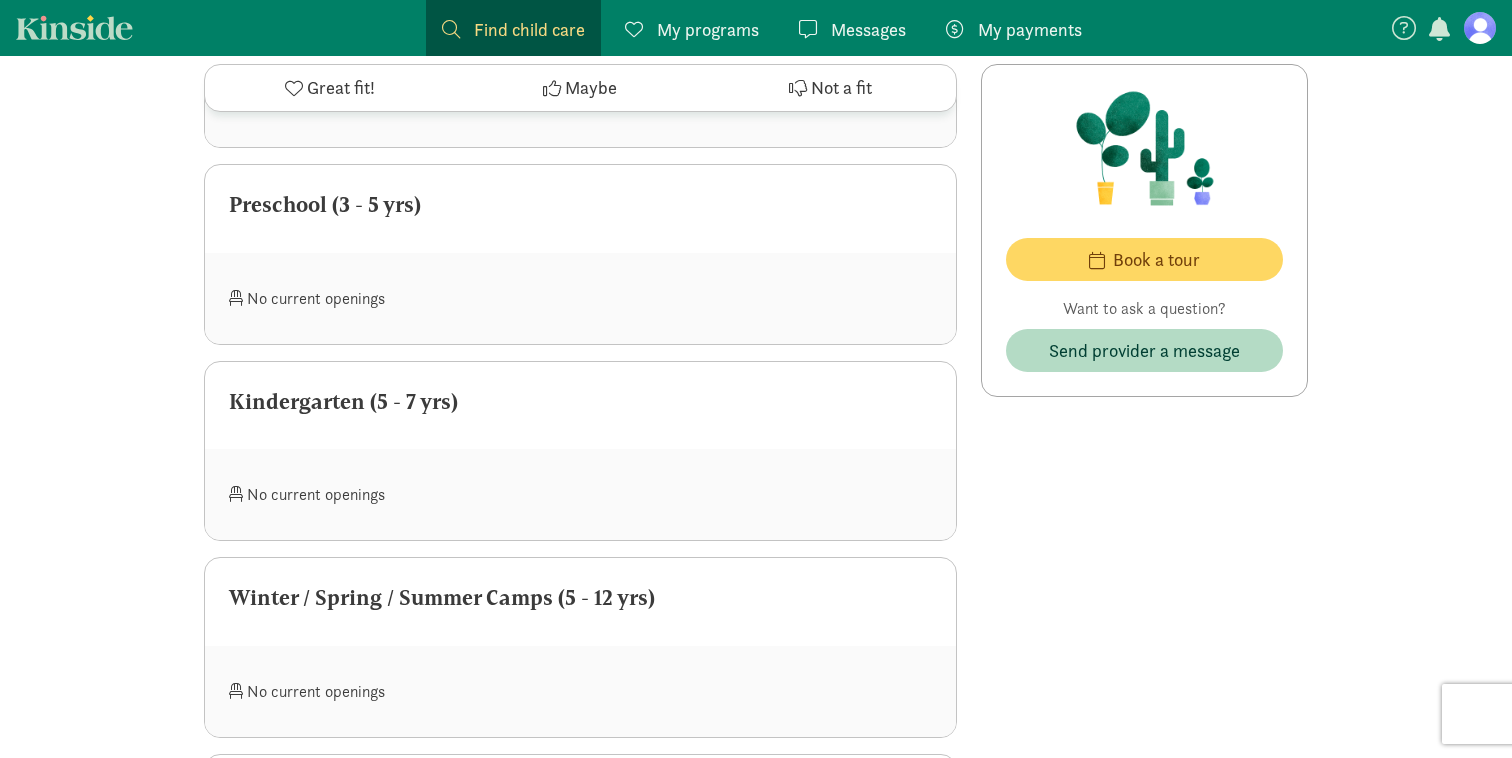 scroll, scrollTop: 1458, scrollLeft: 0, axis: vertical 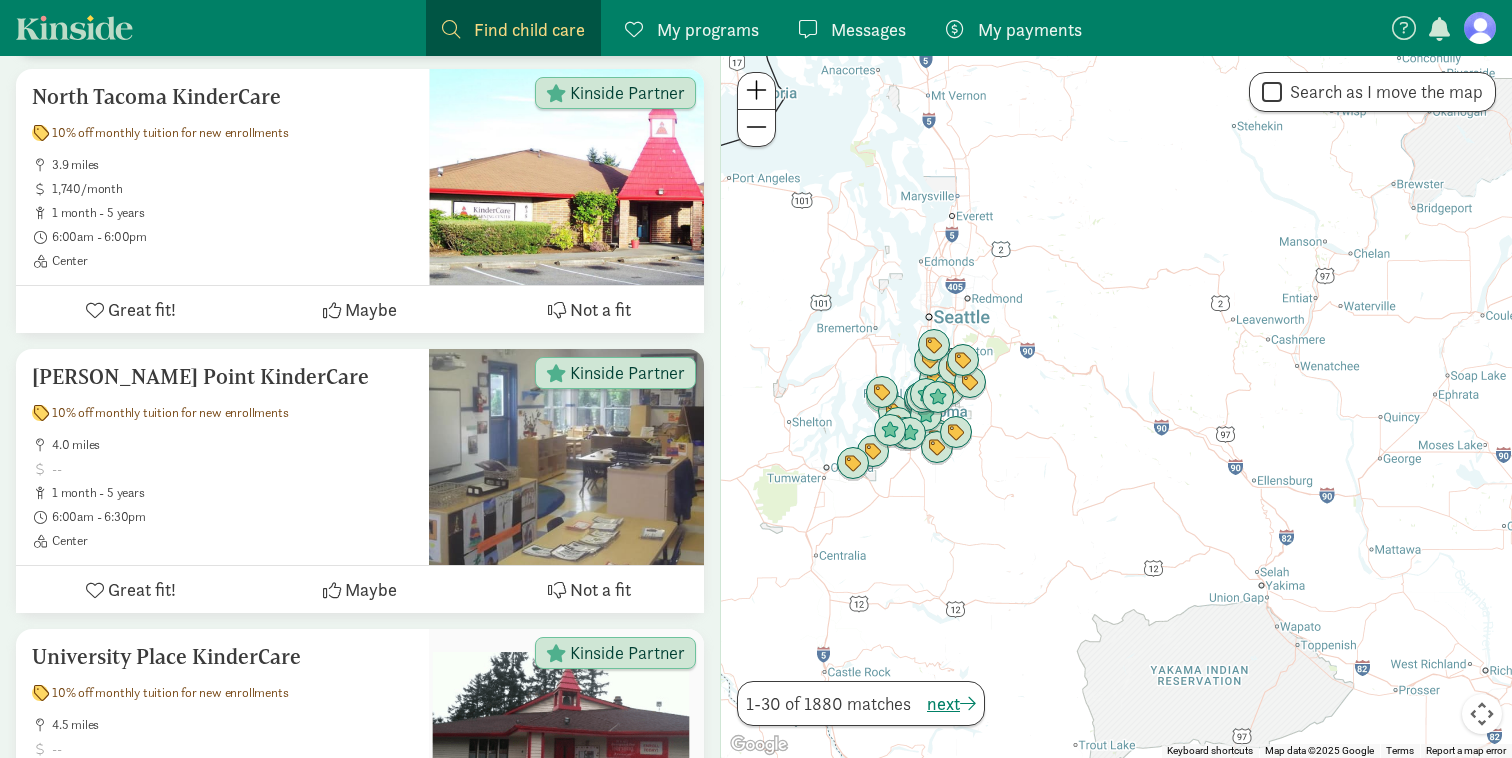 click on "Find child care" at bounding box center [529, 29] 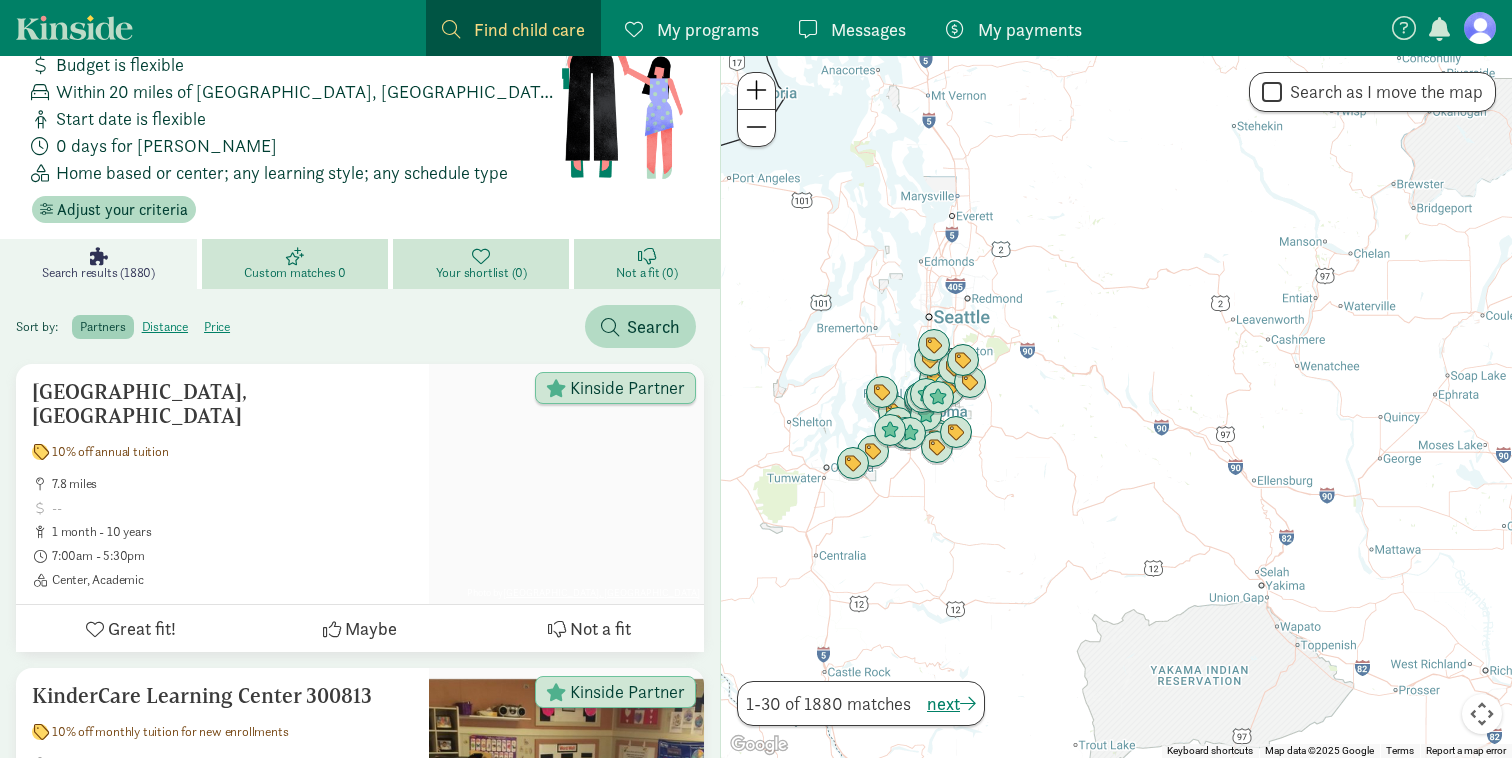 scroll, scrollTop: 0, scrollLeft: 0, axis: both 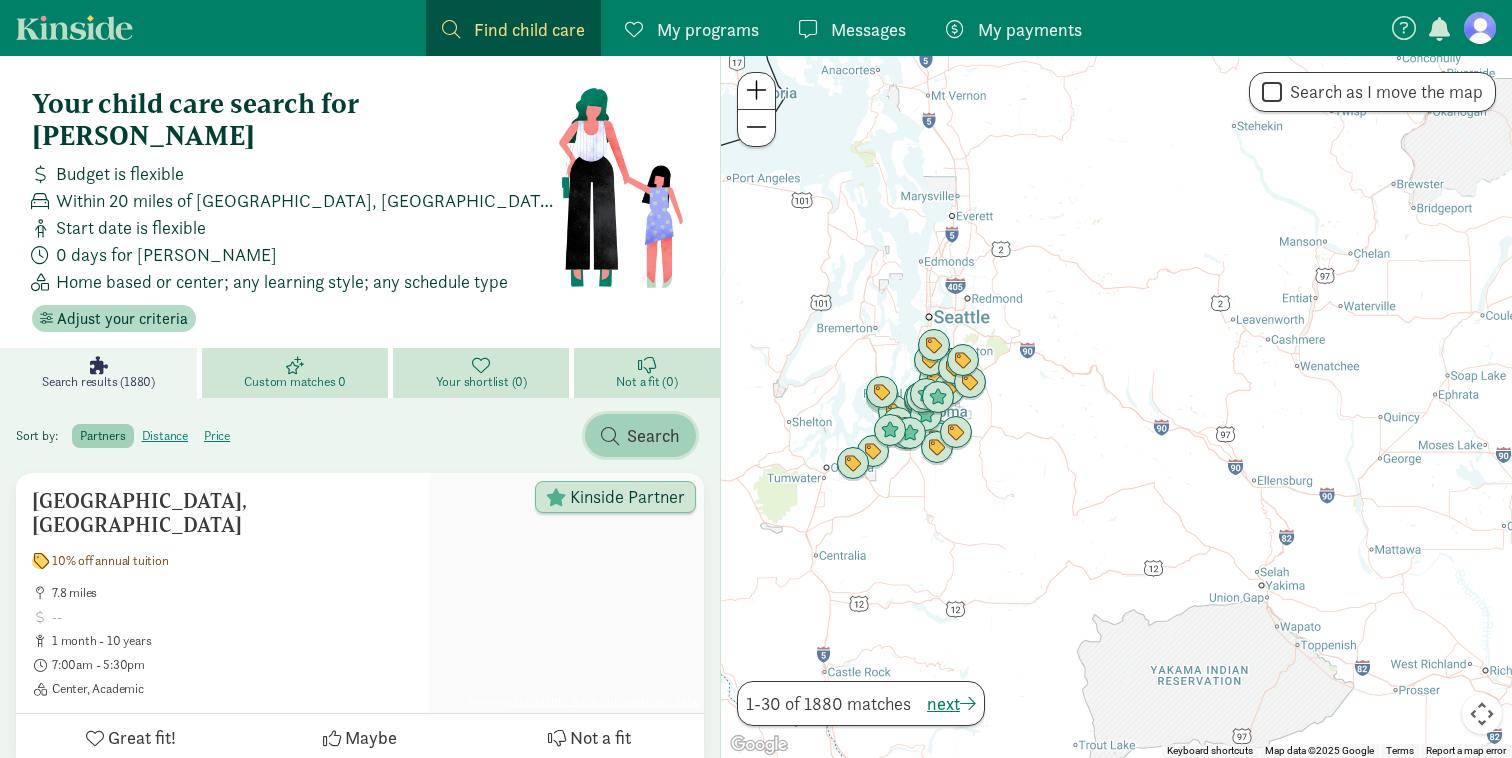 click on "Search" at bounding box center (640, 435) 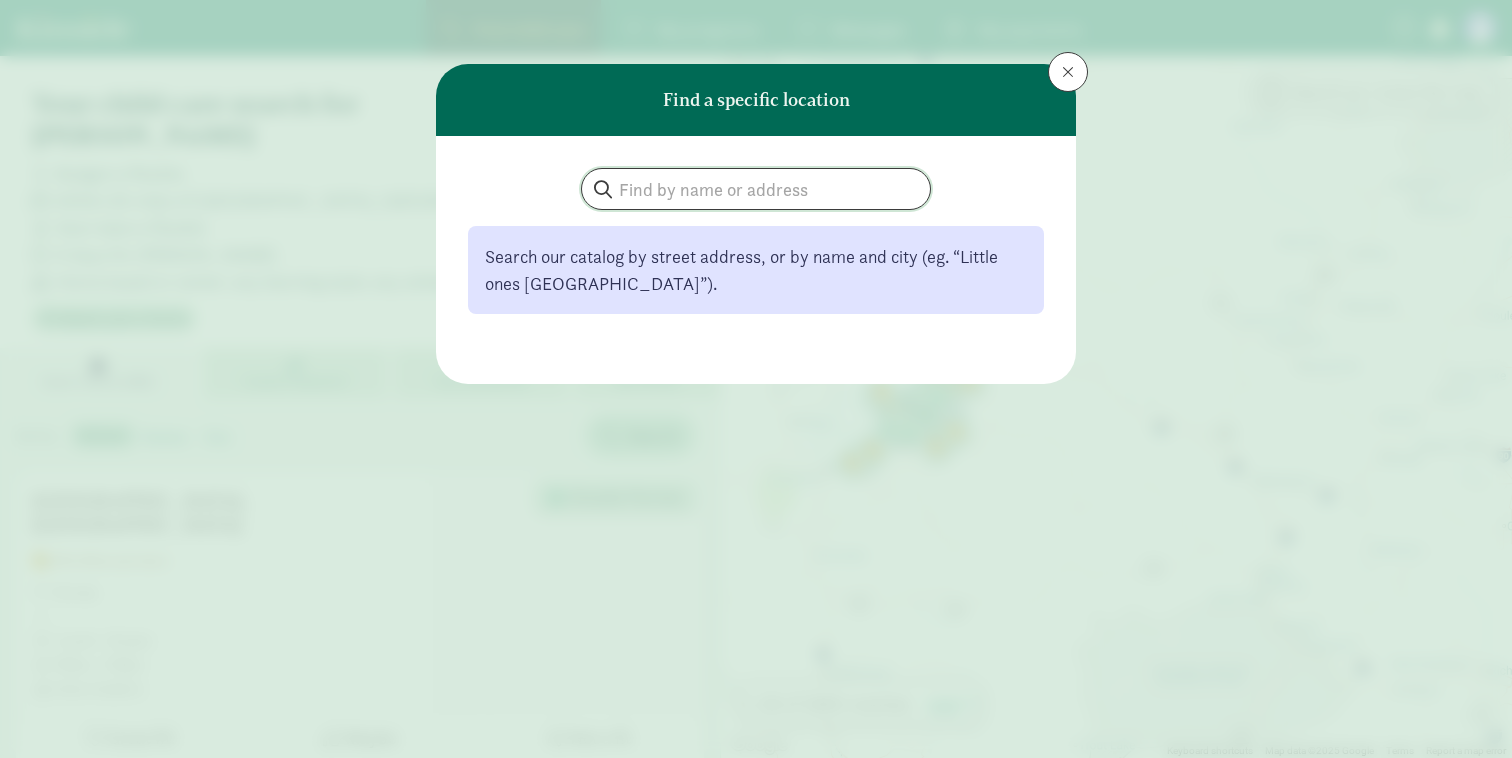 click 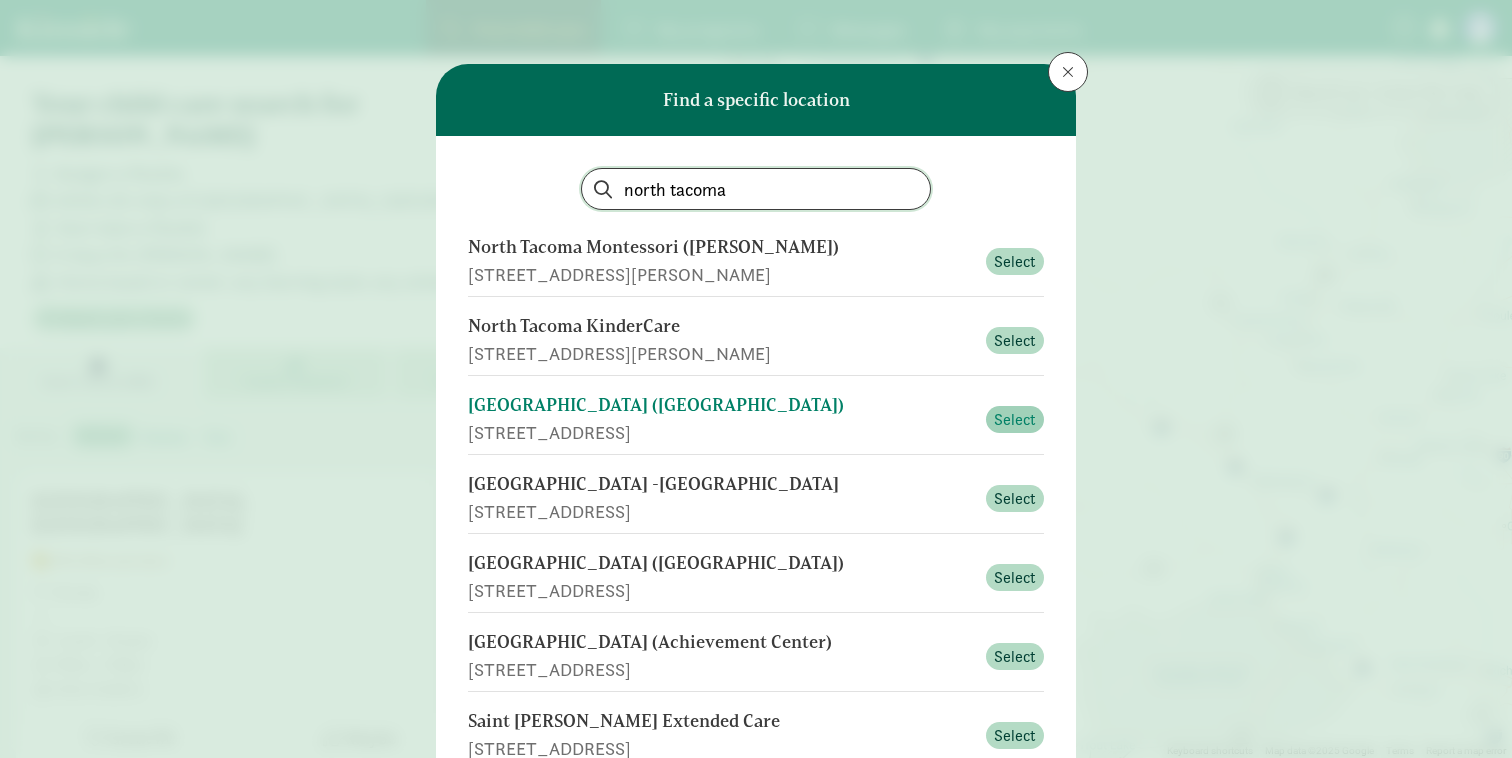 type on "north tacoma" 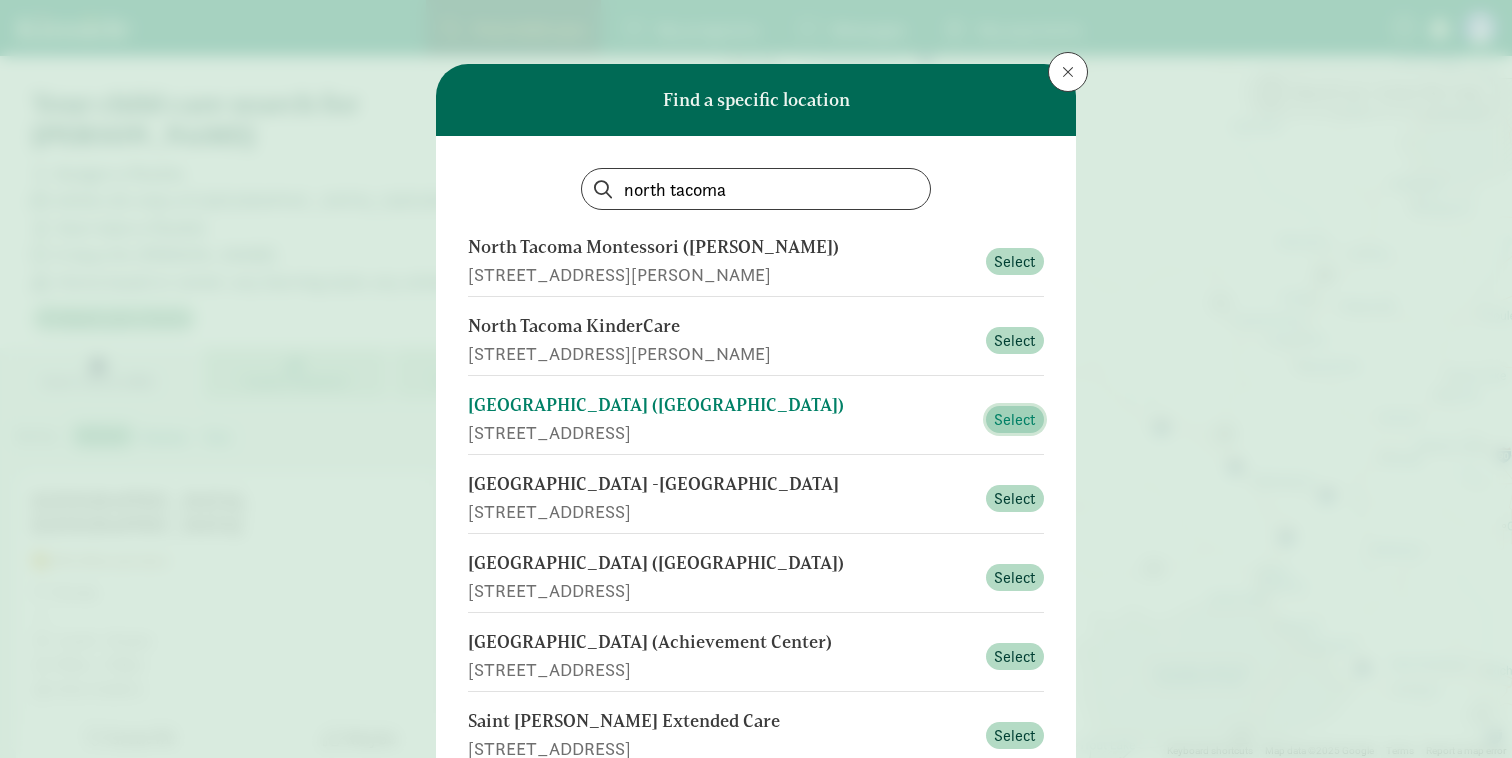 click on "Select" at bounding box center (1015, 420) 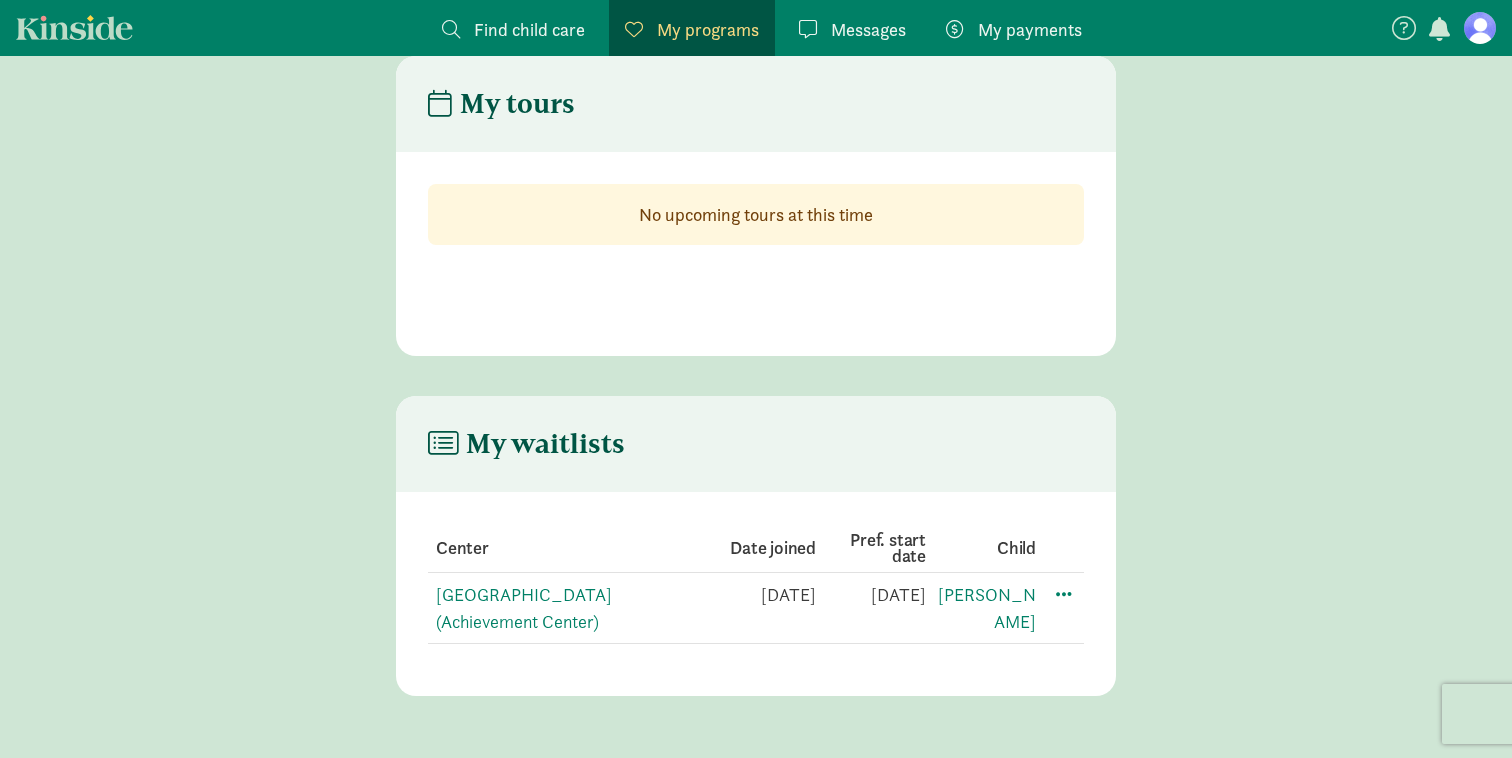 scroll, scrollTop: 0, scrollLeft: 0, axis: both 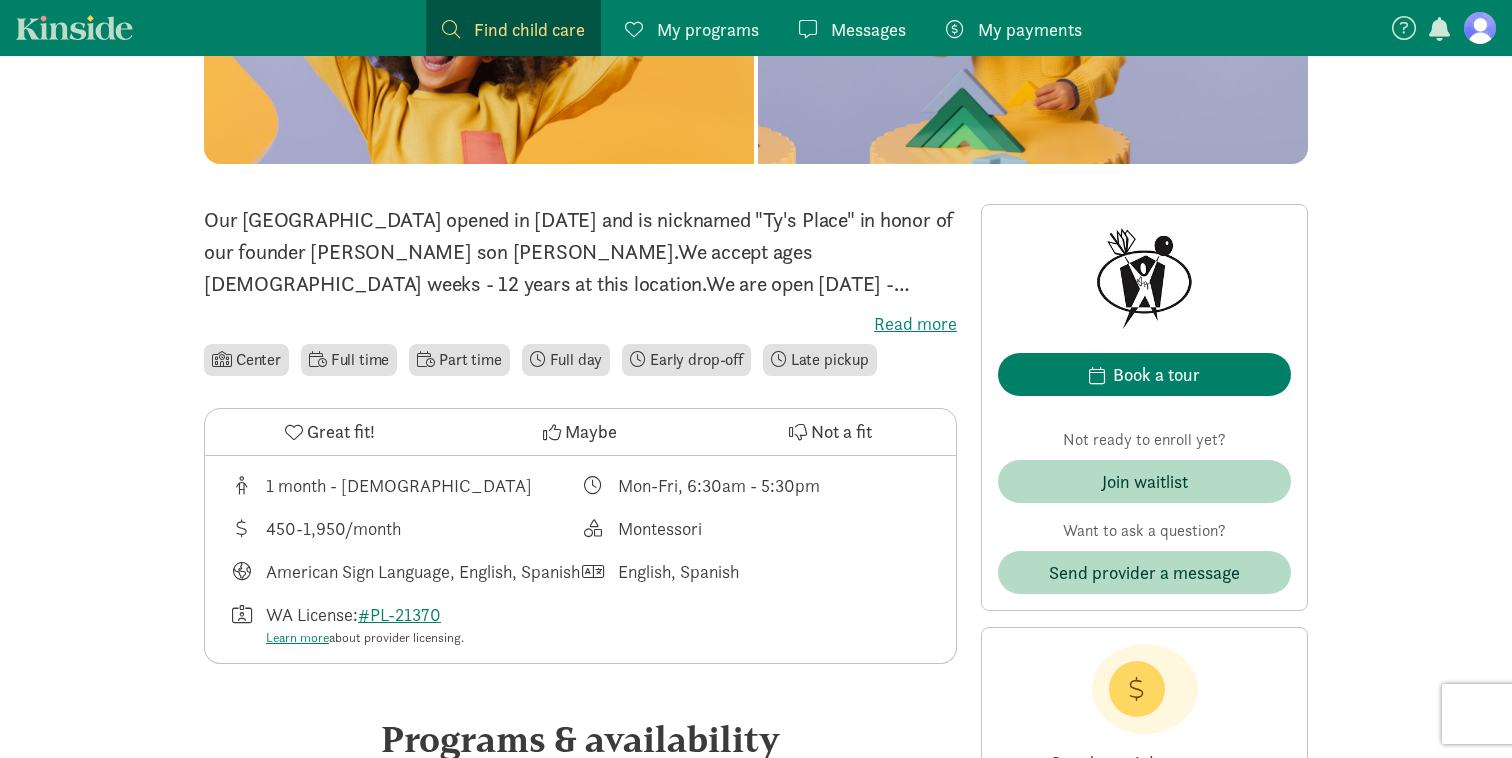 click at bounding box center [294, 432] 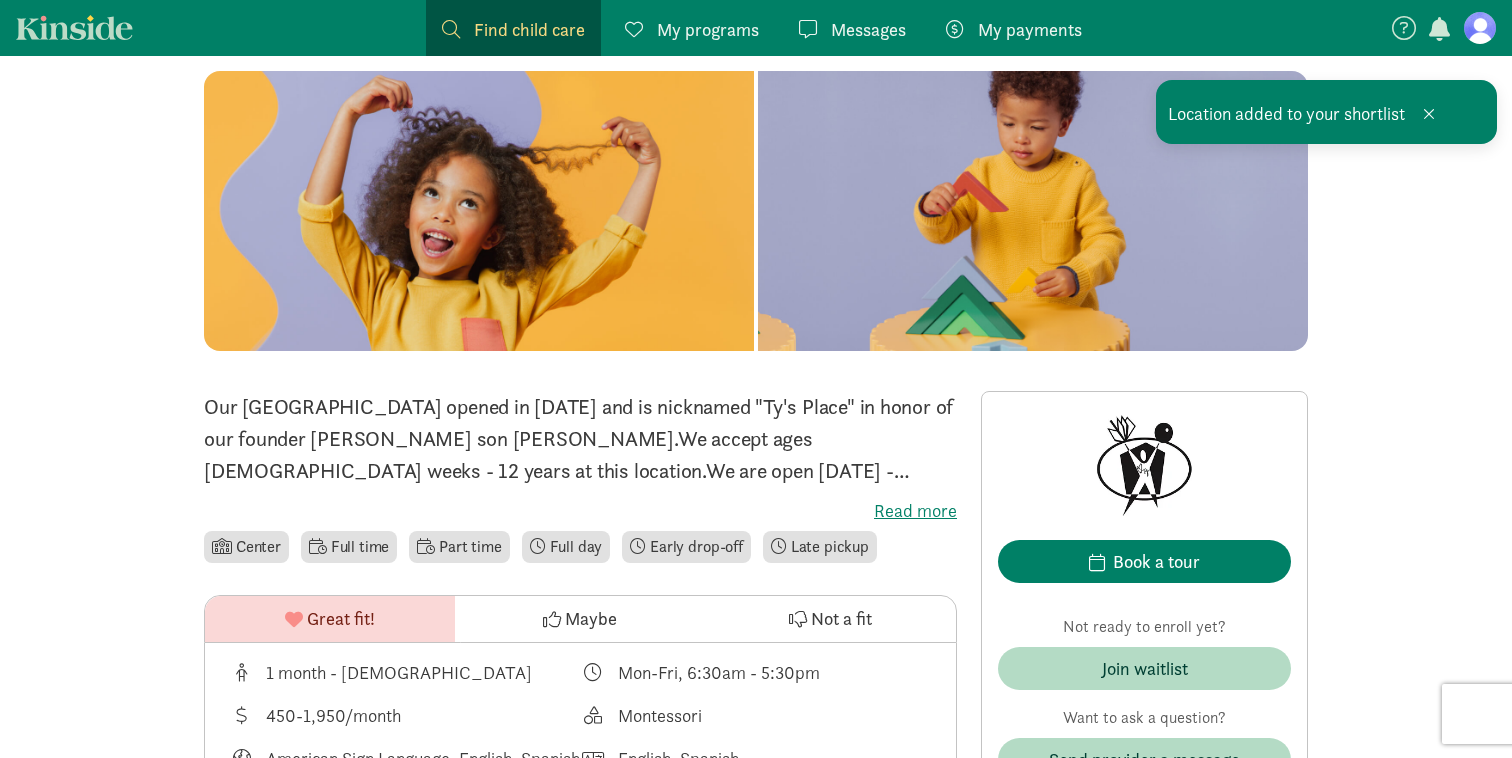 scroll, scrollTop: 110, scrollLeft: 0, axis: vertical 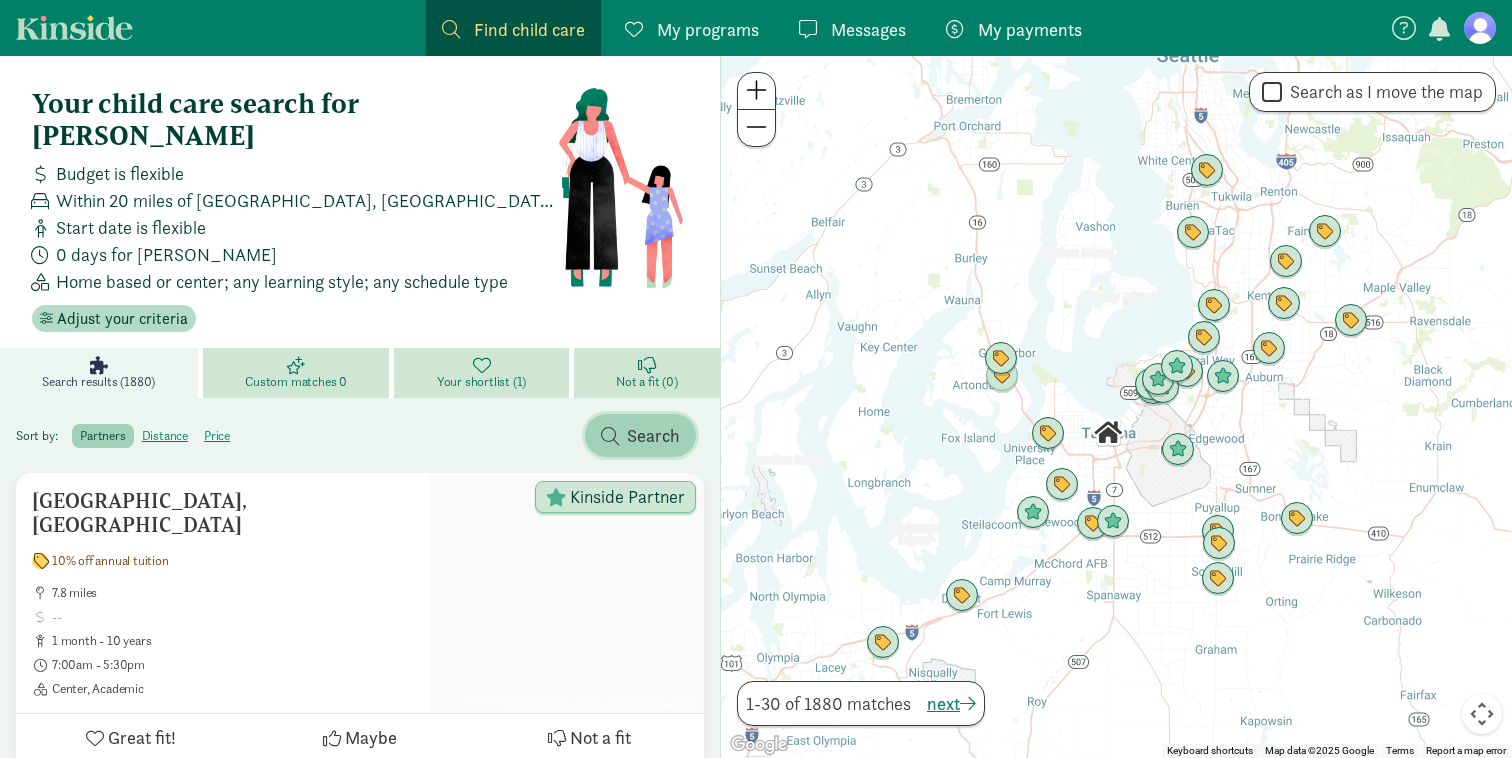 click on "Search" at bounding box center (653, 435) 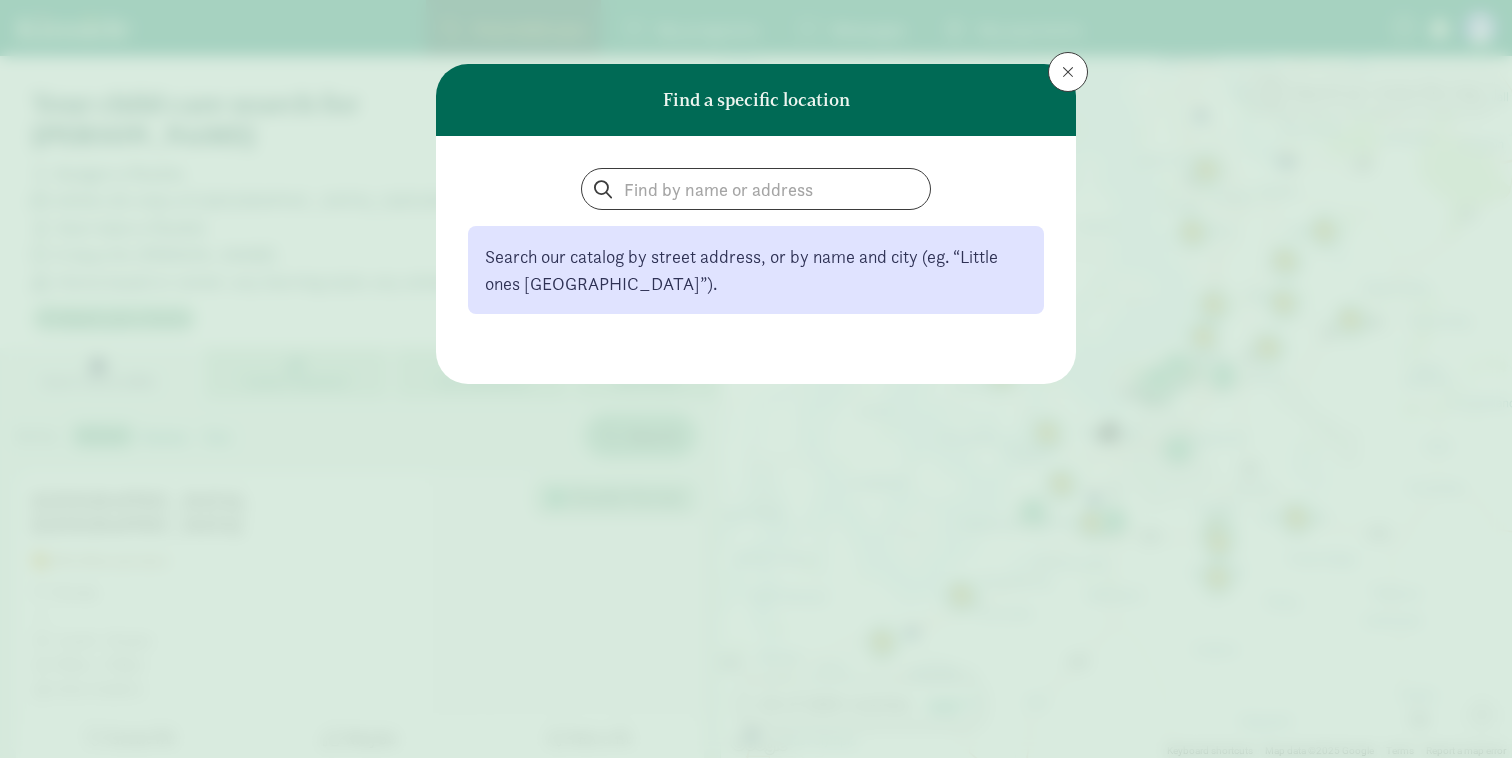type 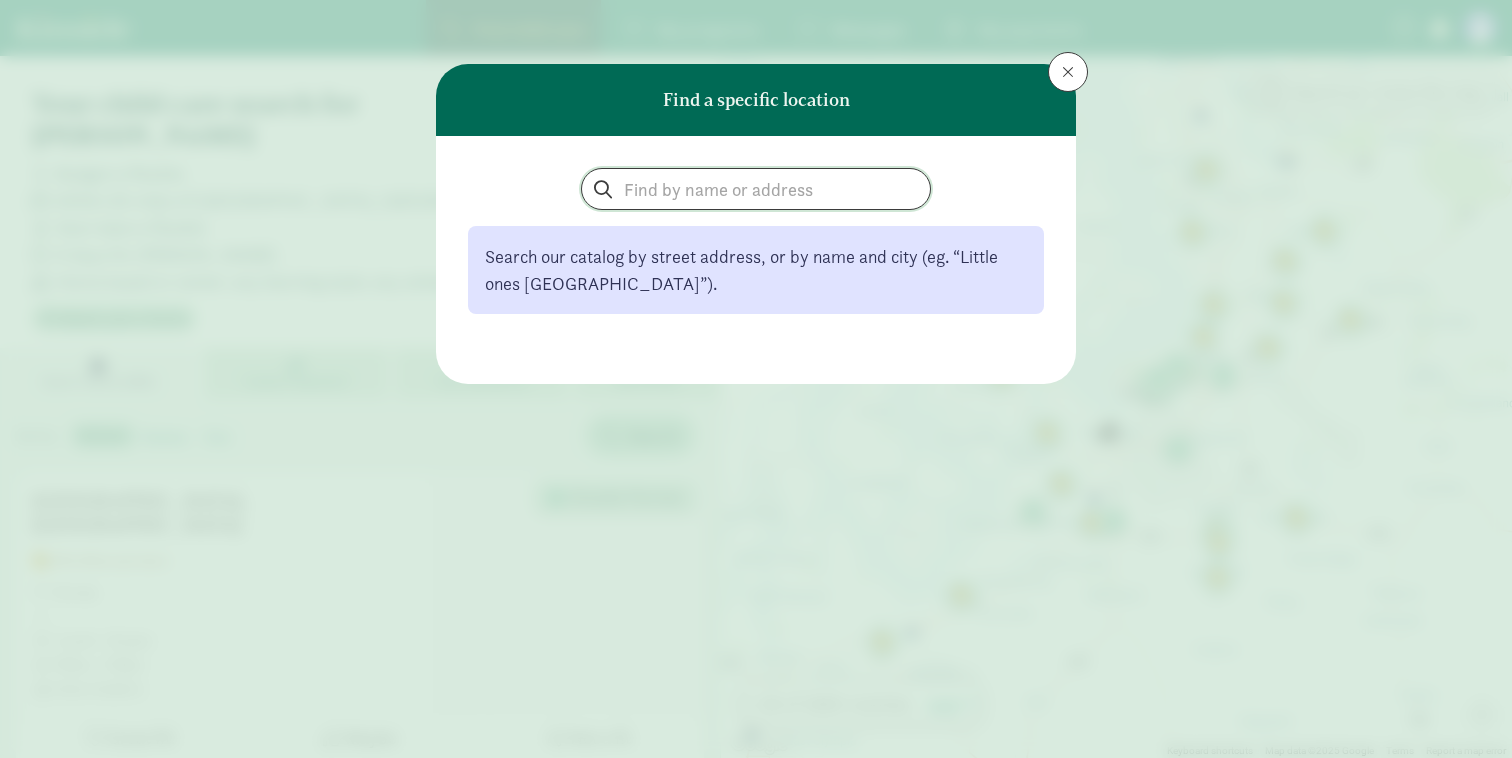 click 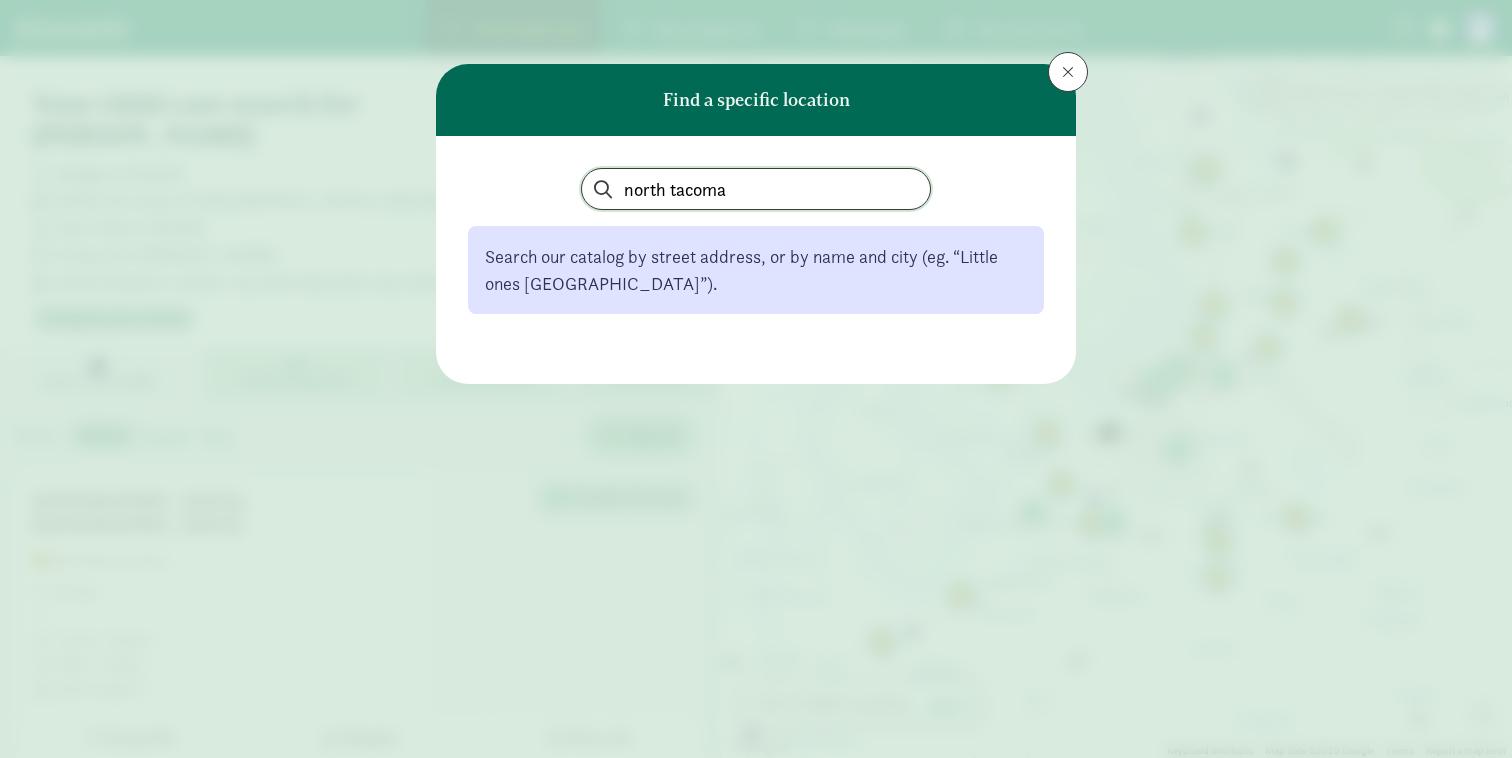 type on "north tacoma" 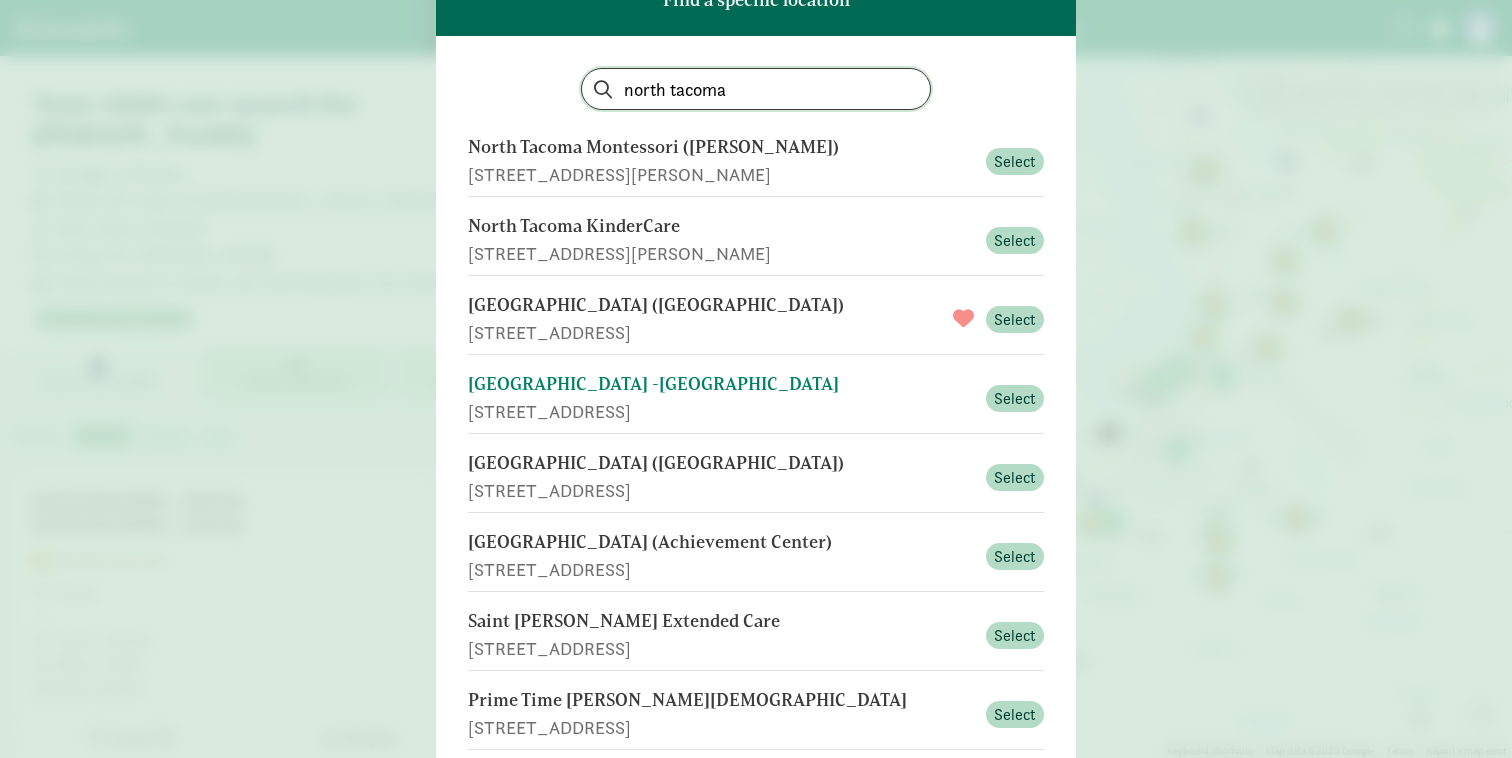scroll, scrollTop: 126, scrollLeft: 0, axis: vertical 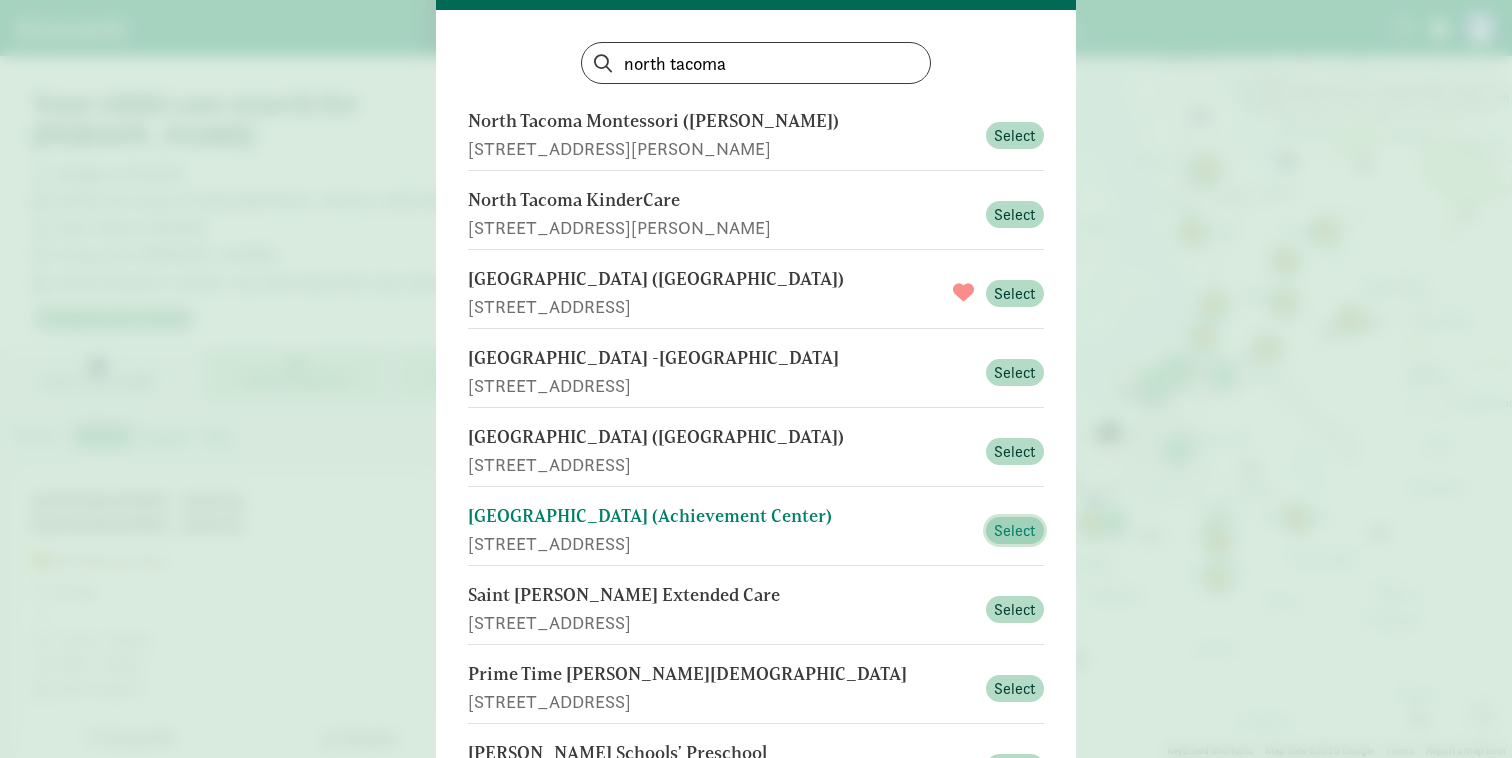 click on "Select" at bounding box center [1015, 531] 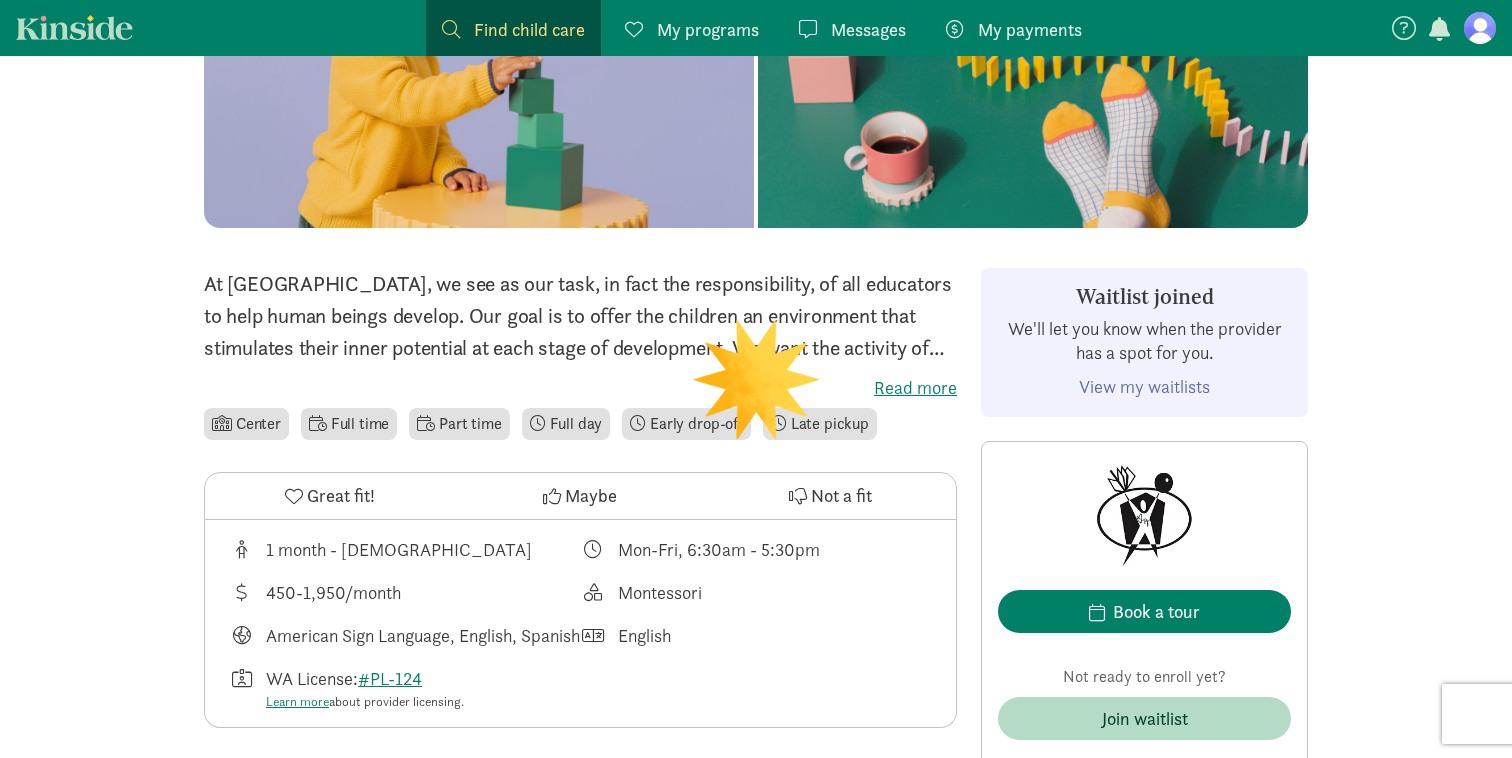 scroll, scrollTop: 302, scrollLeft: 0, axis: vertical 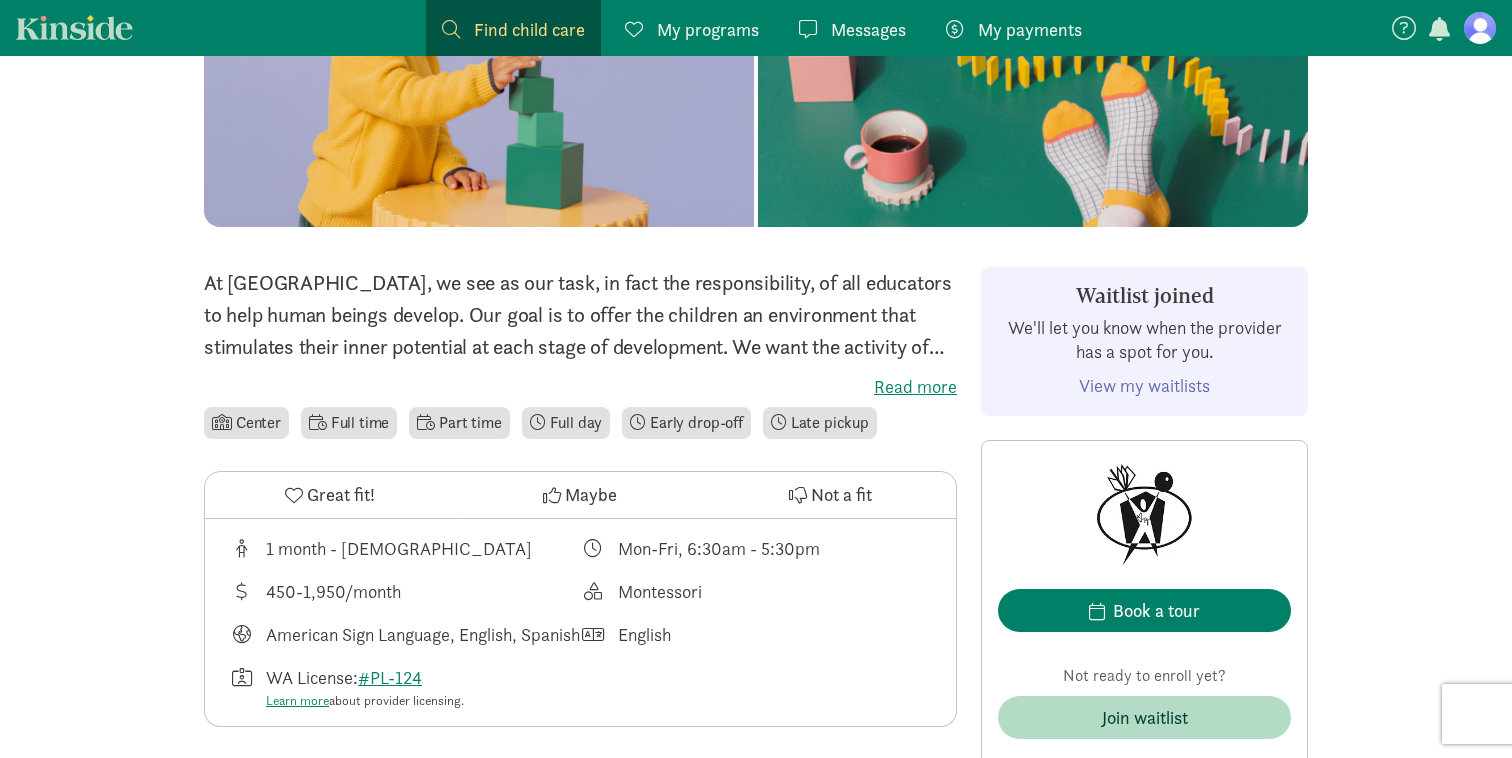 click on "Great fit!" at bounding box center (341, 494) 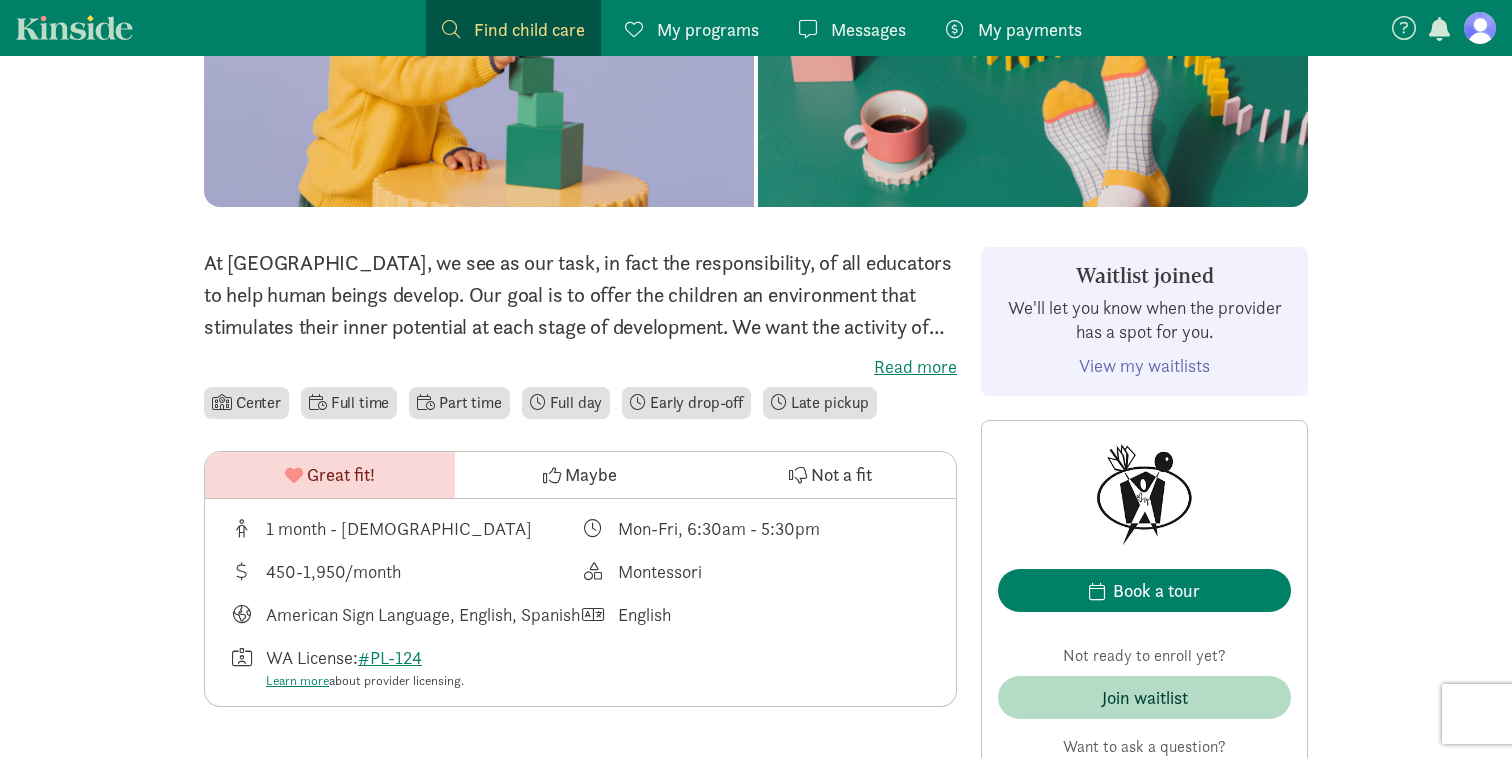 scroll, scrollTop: 0, scrollLeft: 0, axis: both 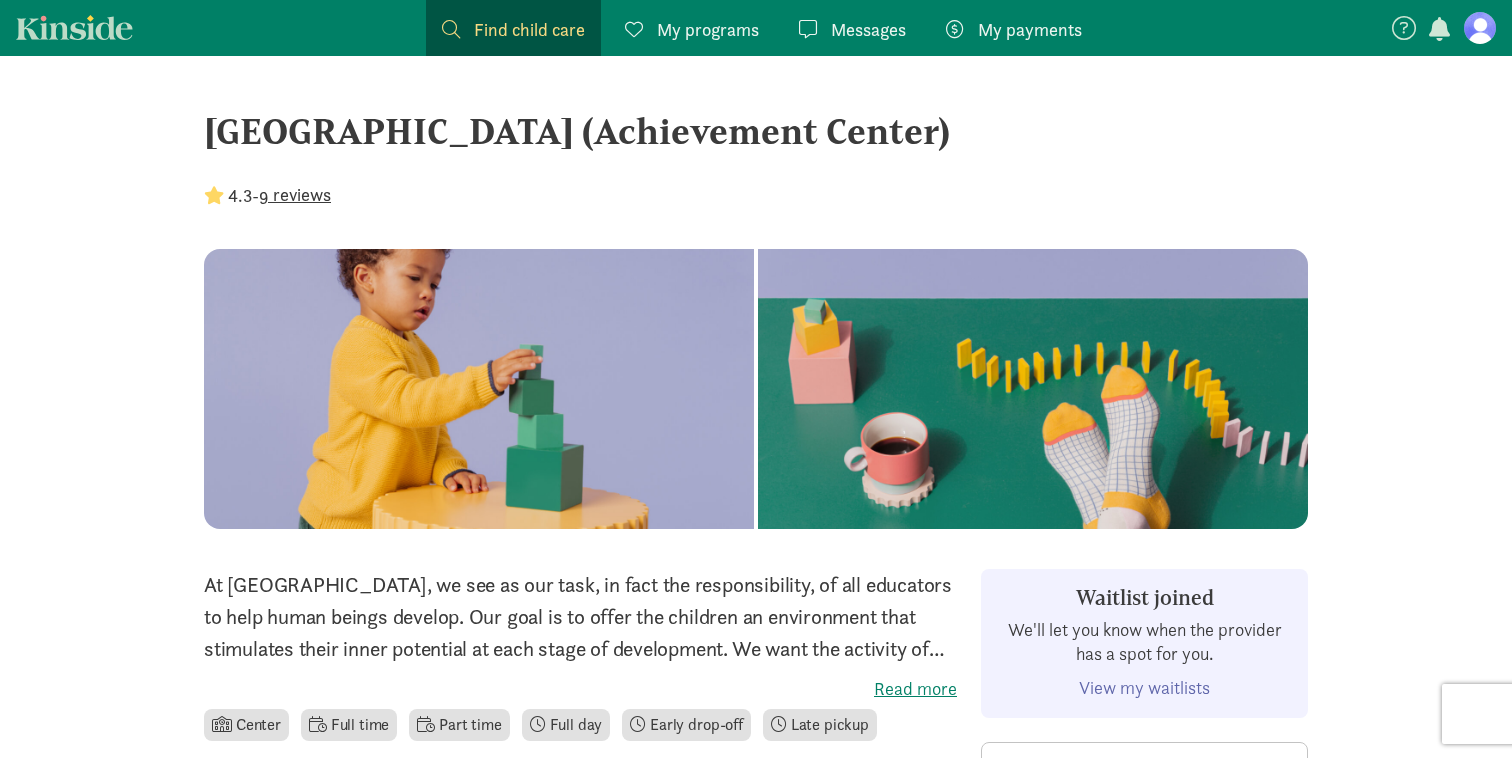 click on "Find child care" at bounding box center (529, 29) 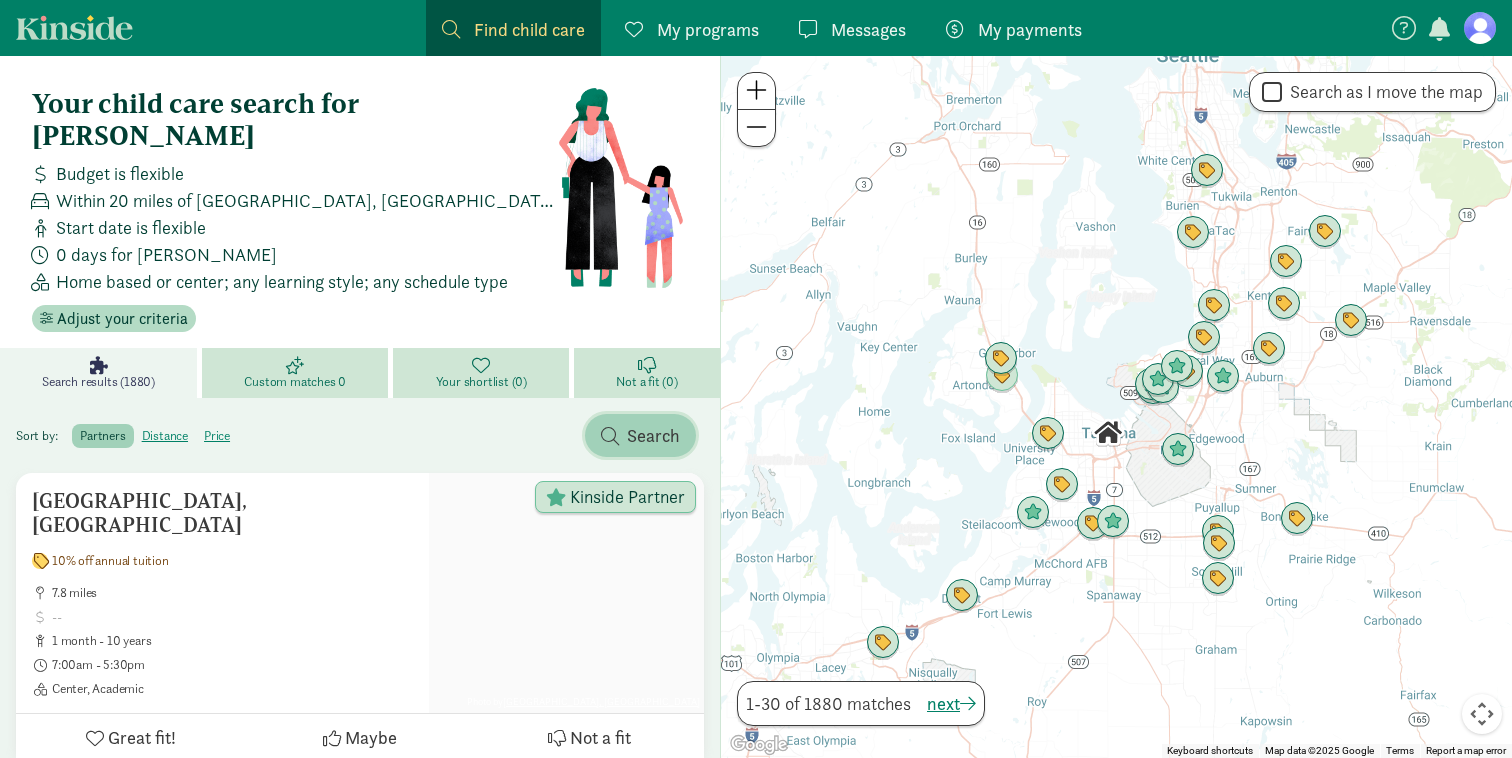 click on "Search" at bounding box center (653, 435) 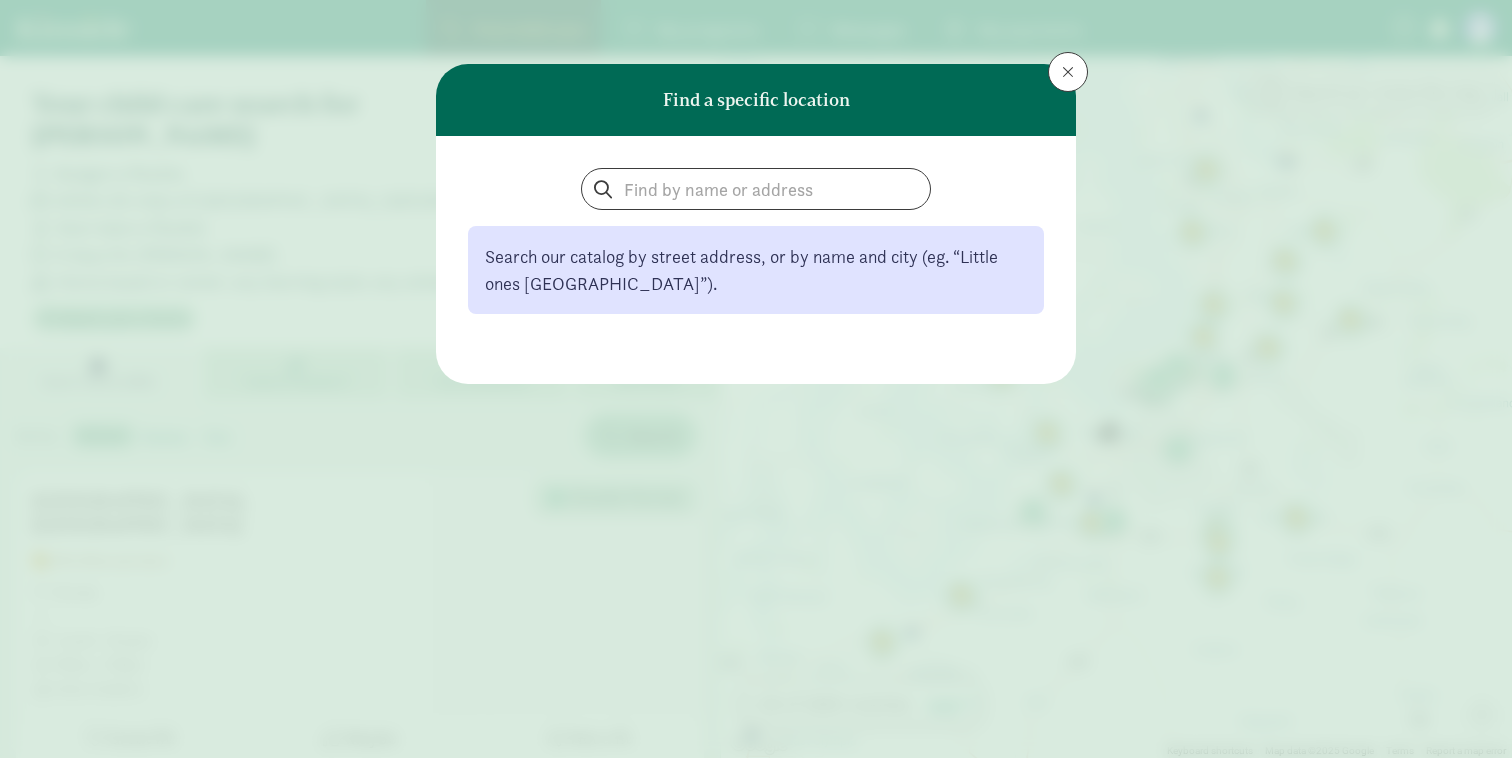 type 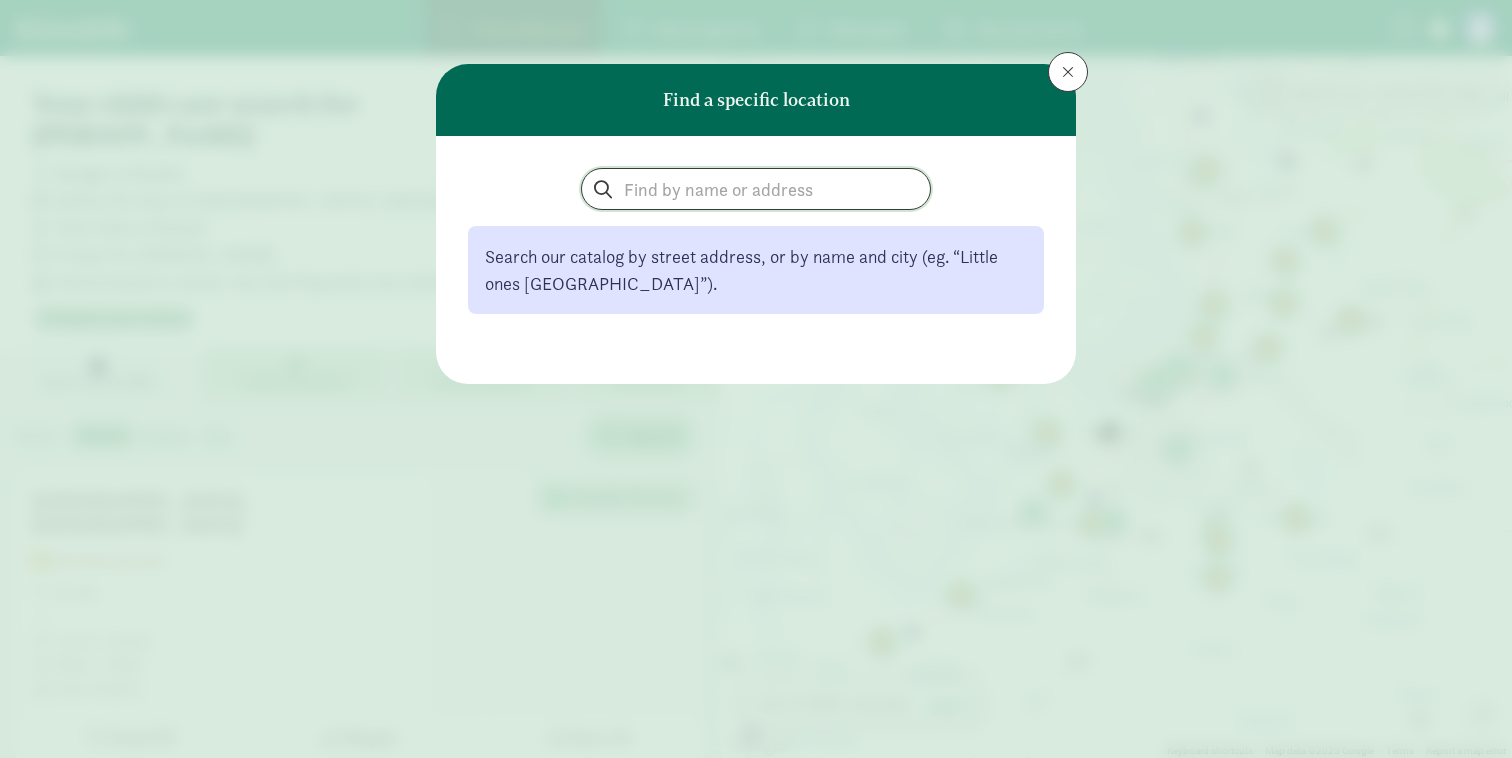 click 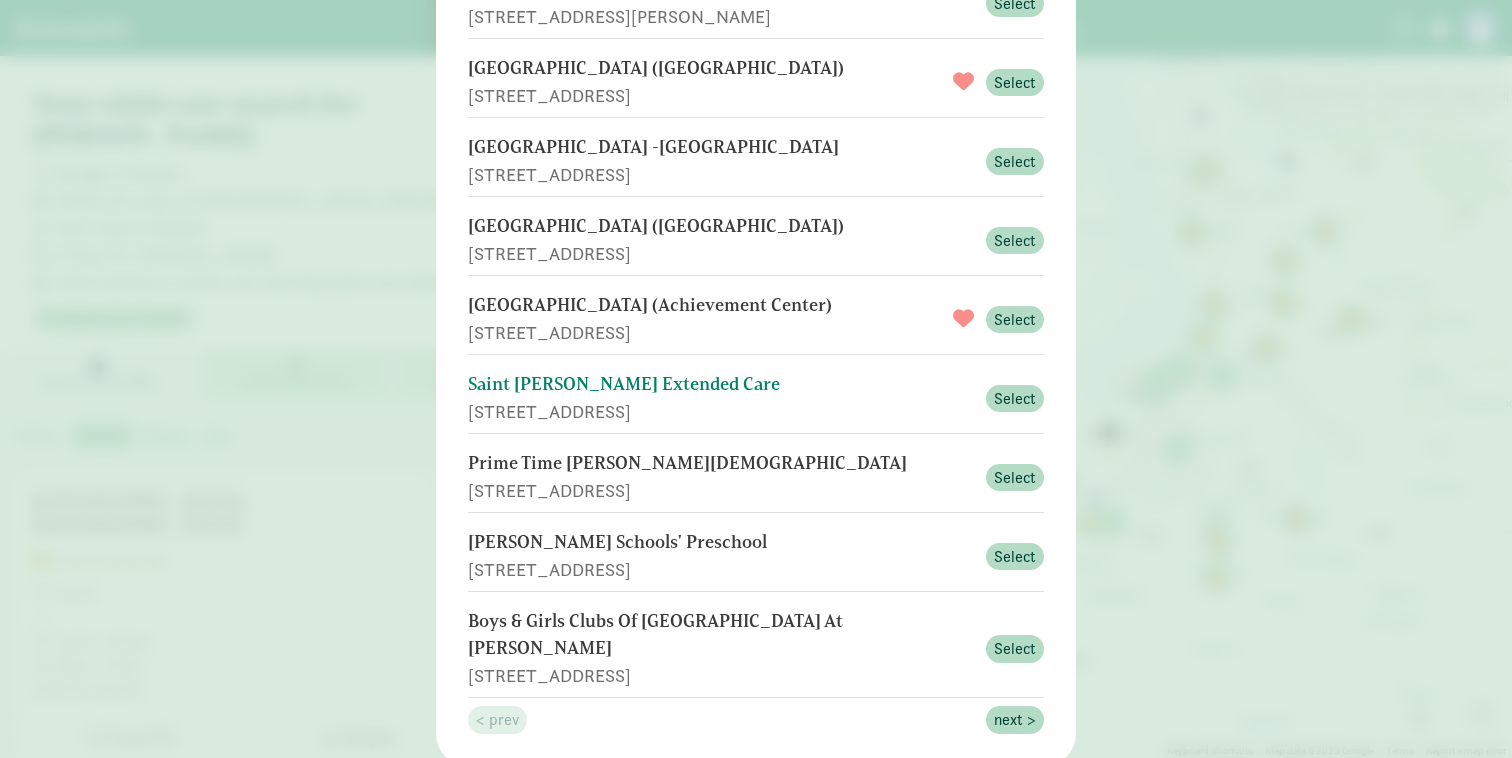 scroll, scrollTop: 343, scrollLeft: 0, axis: vertical 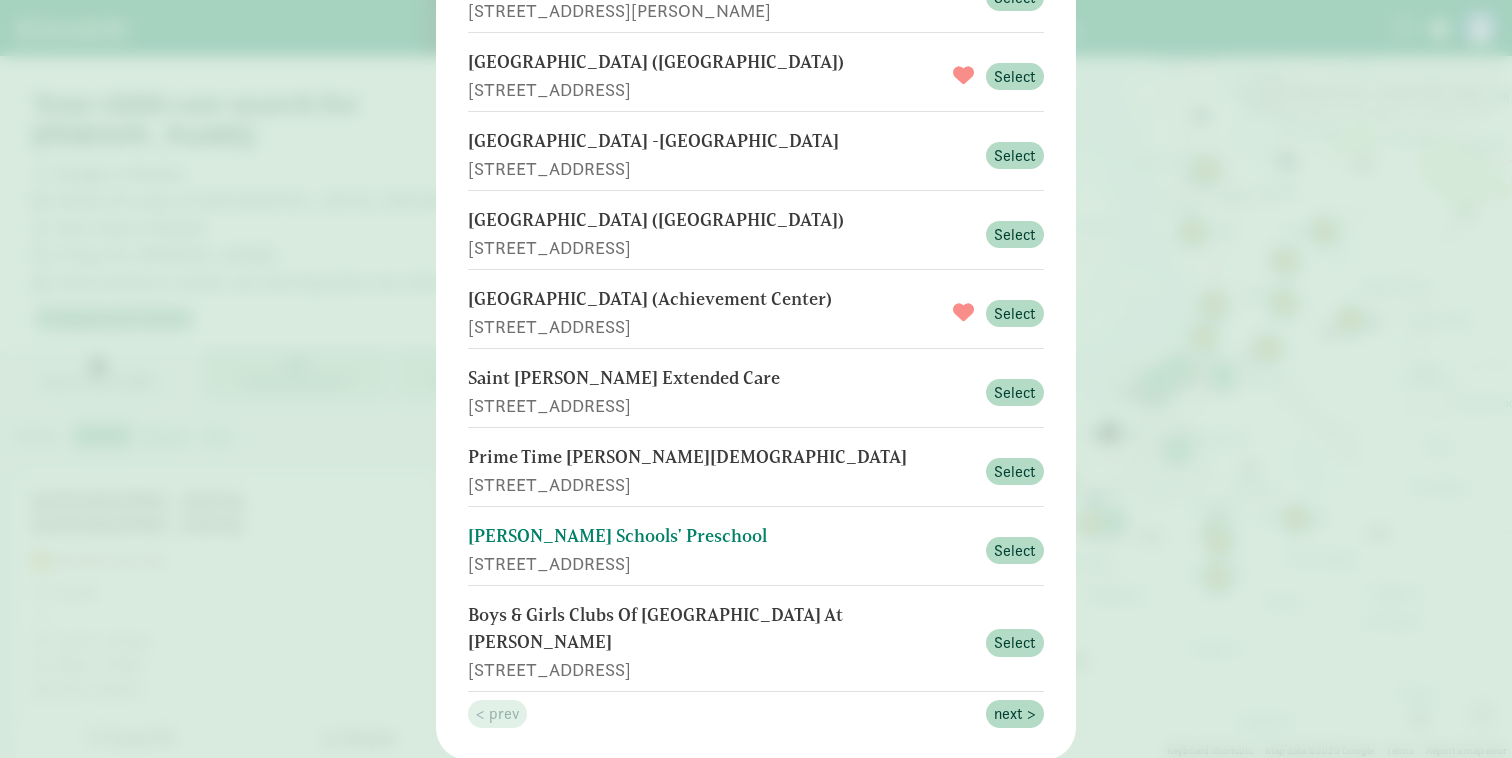 type on "north tacoma" 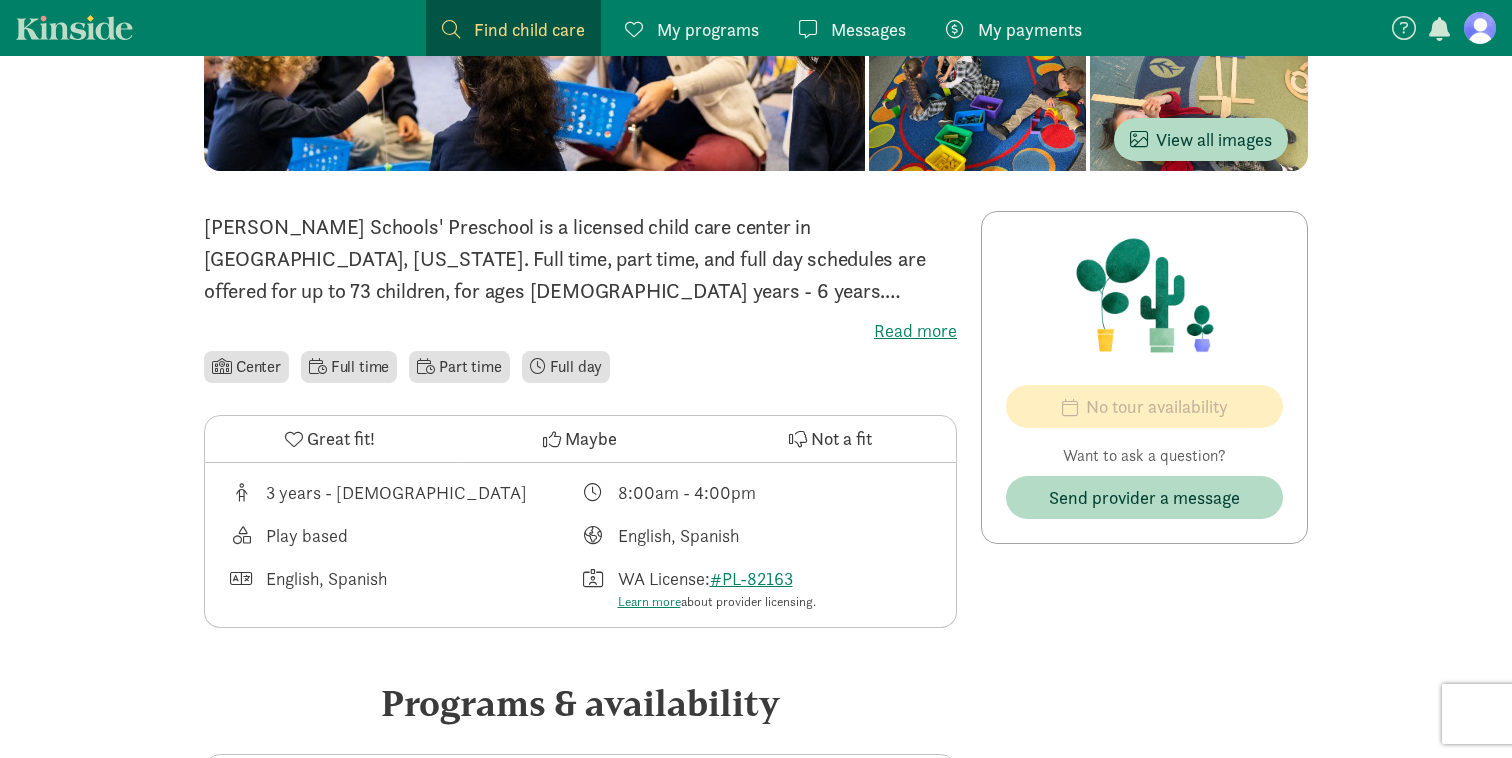 scroll, scrollTop: 343, scrollLeft: 0, axis: vertical 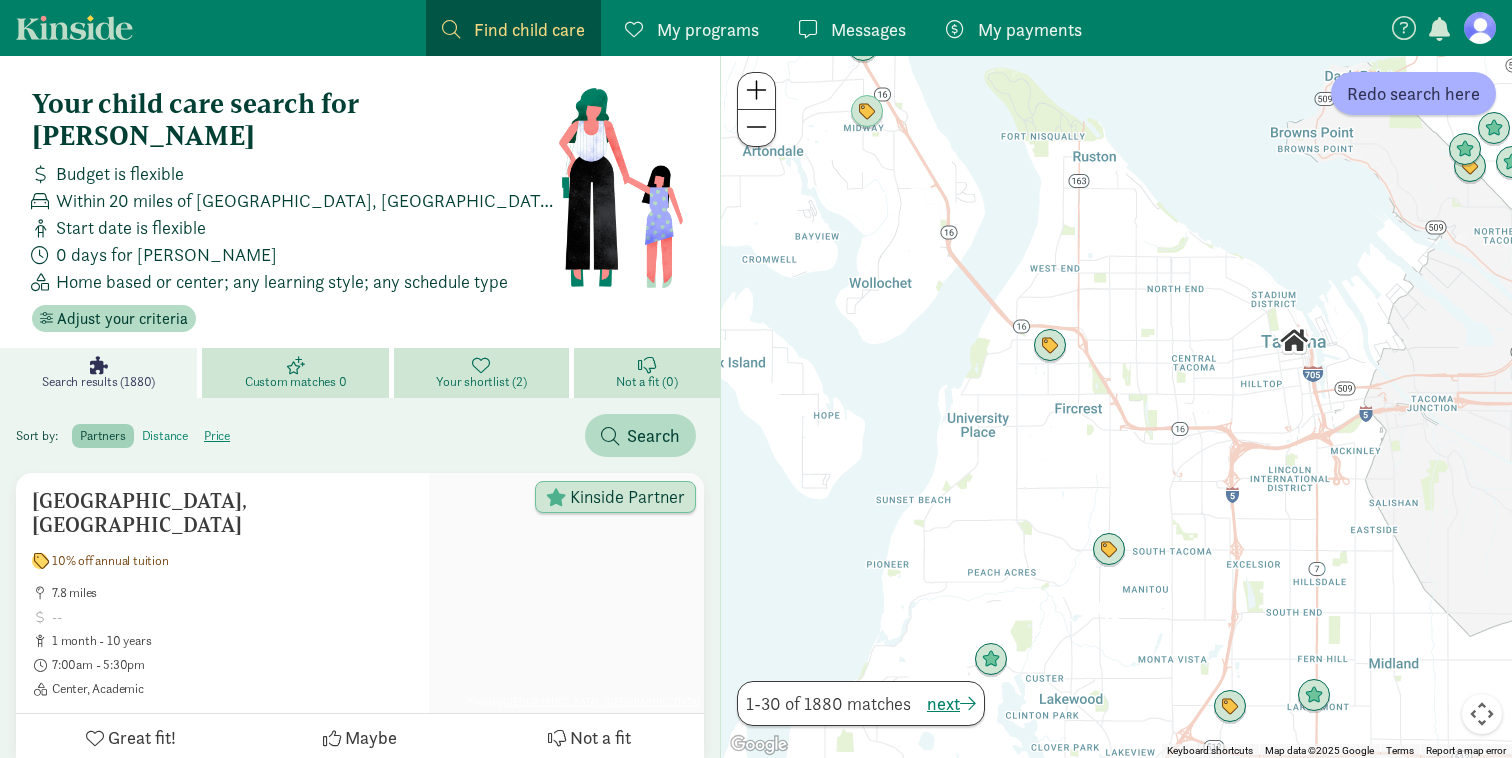 click on "distance" 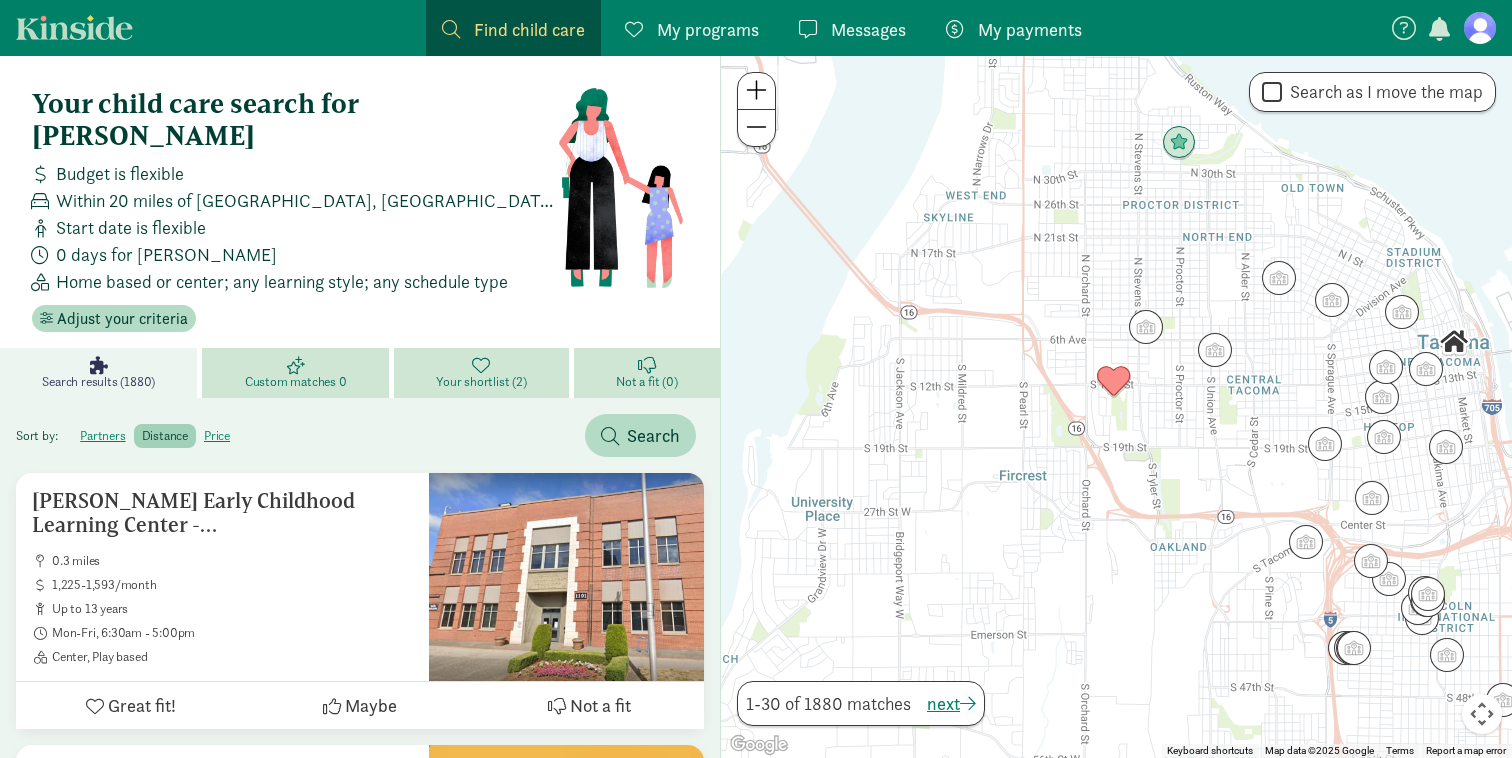 drag, startPoint x: 885, startPoint y: 464, endPoint x: 1190, endPoint y: 477, distance: 305.27692 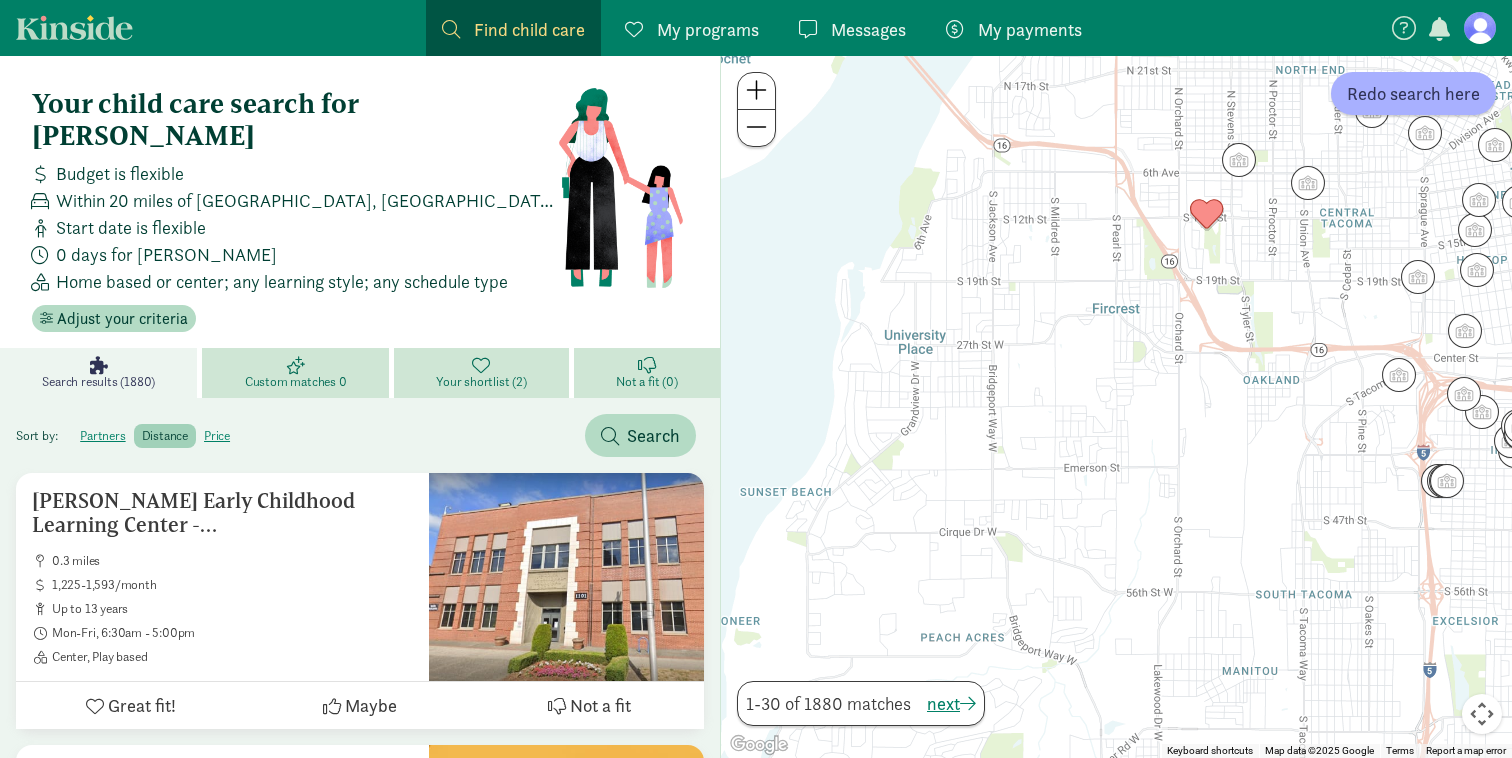 drag, startPoint x: 1049, startPoint y: 485, endPoint x: 1133, endPoint y: 323, distance: 182.48288 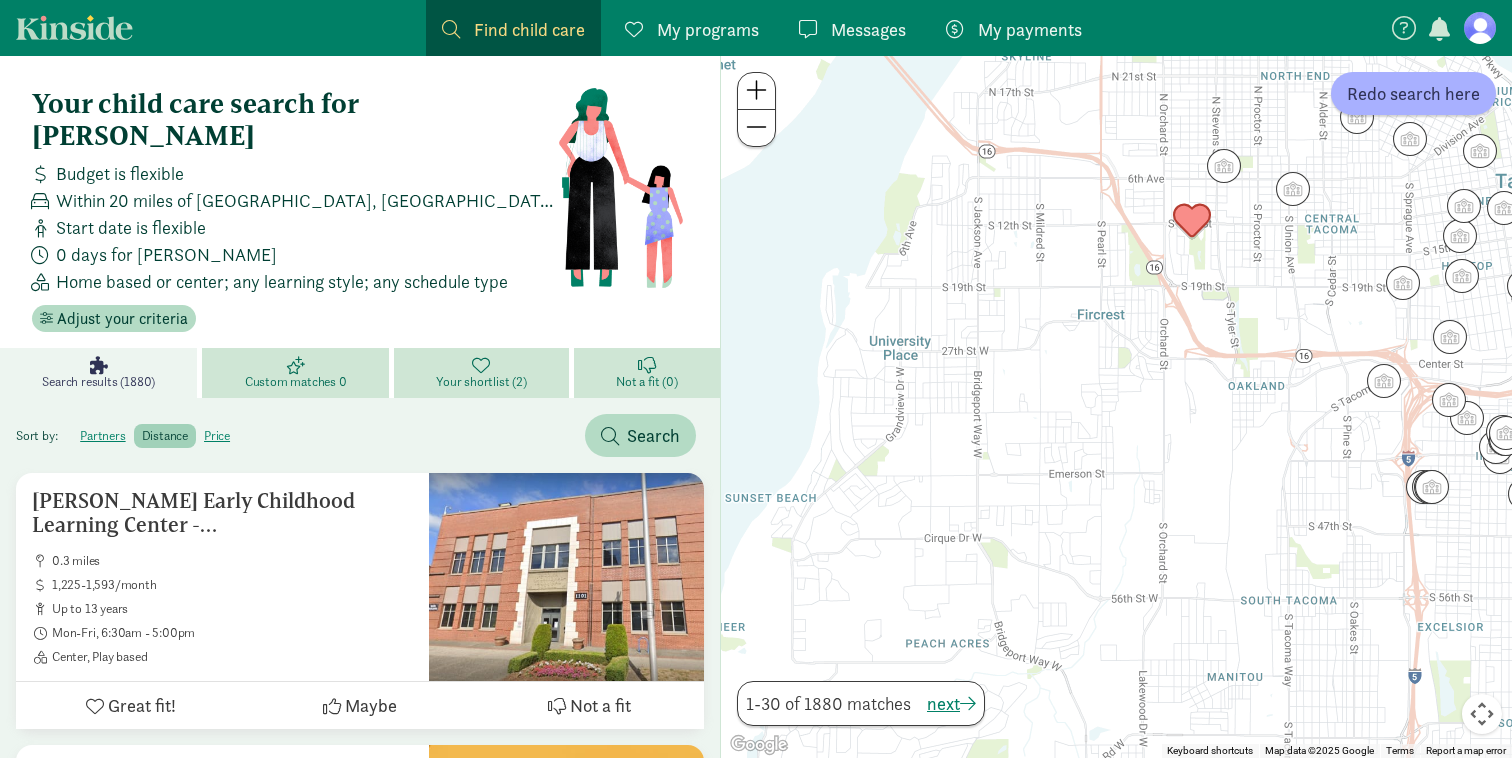 click at bounding box center [1192, 221] 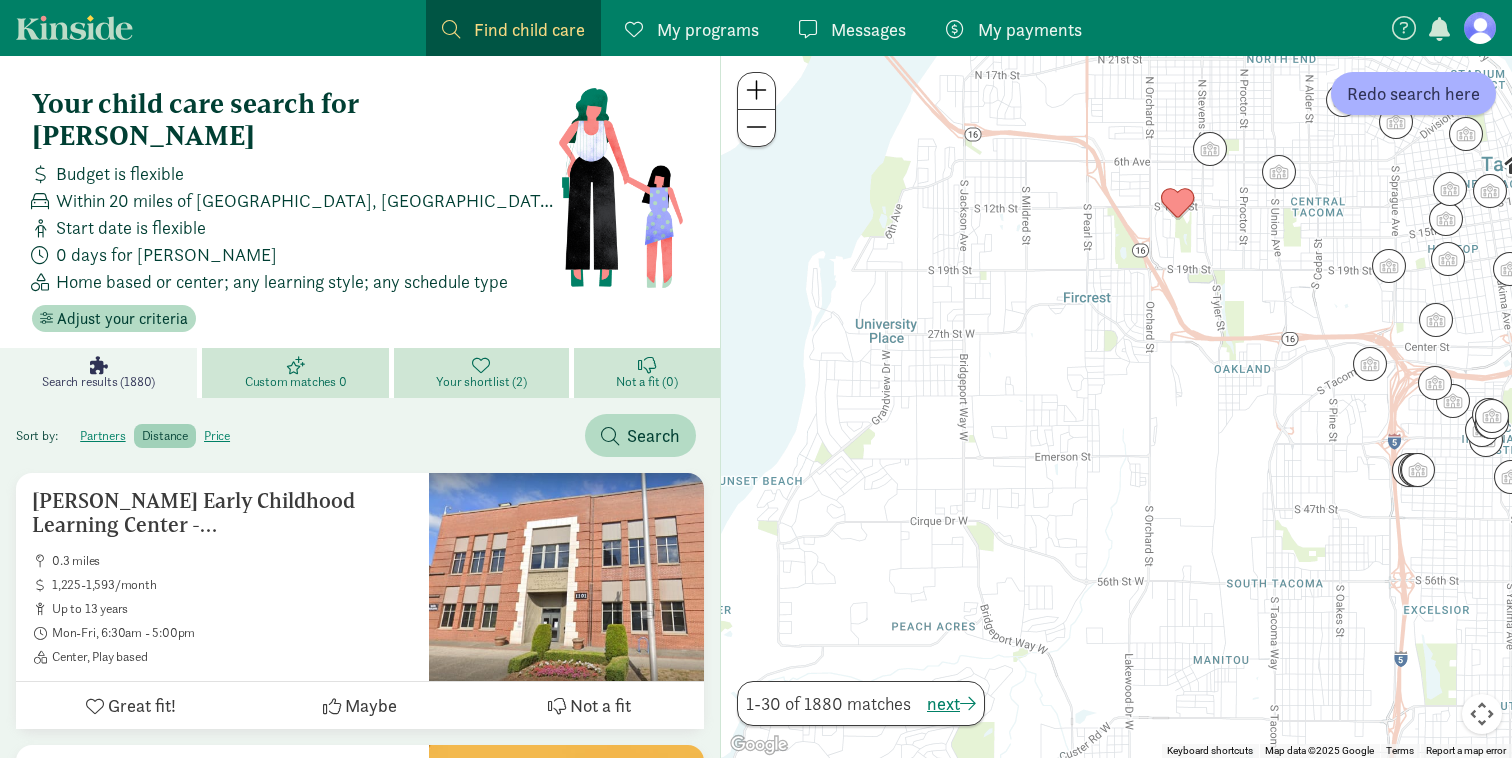 drag, startPoint x: 1047, startPoint y: 614, endPoint x: 1027, endPoint y: 235, distance: 379.52734 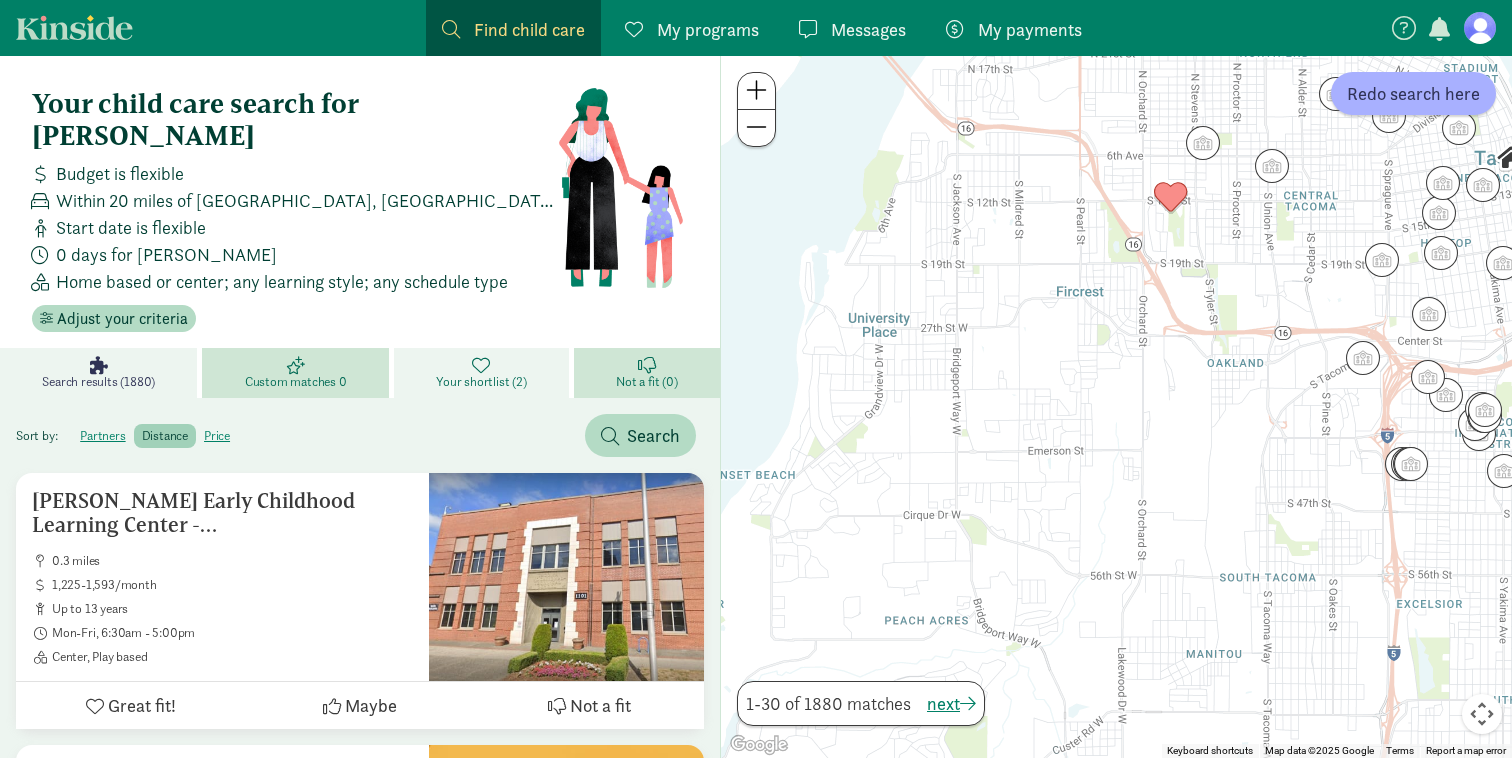 click on "Your shortlist (2)" at bounding box center [484, 373] 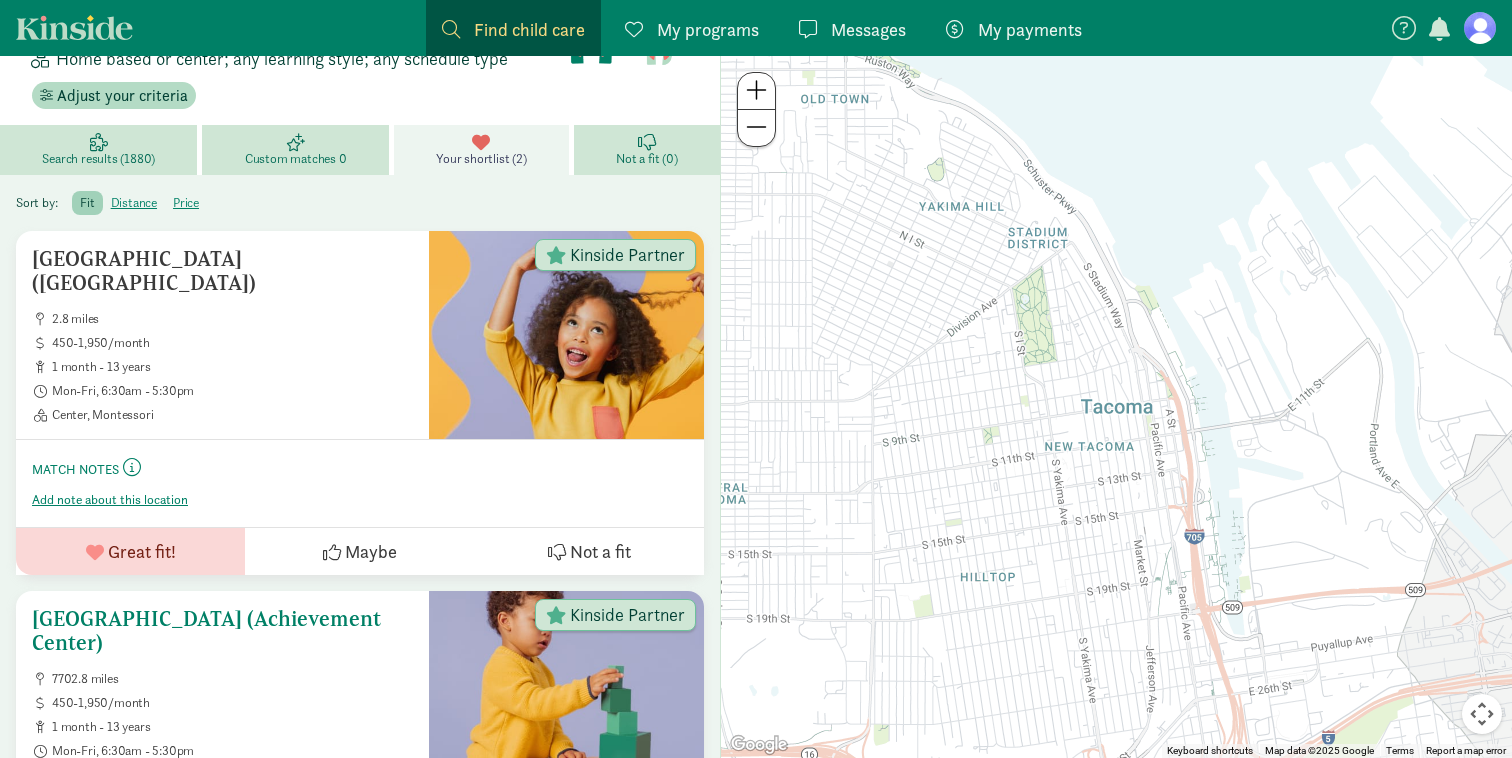 scroll, scrollTop: 175, scrollLeft: 0, axis: vertical 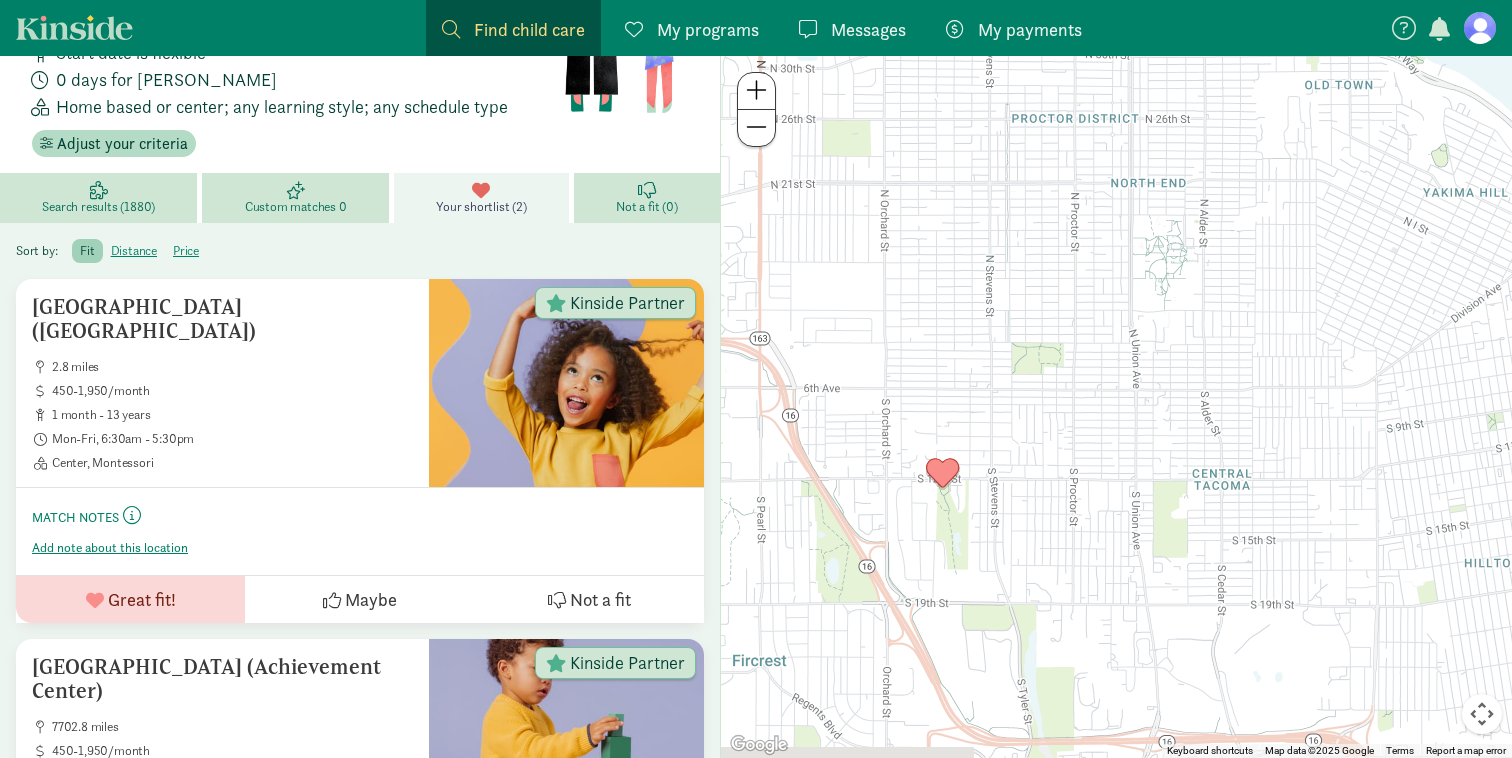 drag, startPoint x: 1004, startPoint y: 460, endPoint x: 1511, endPoint y: 443, distance: 507.28494 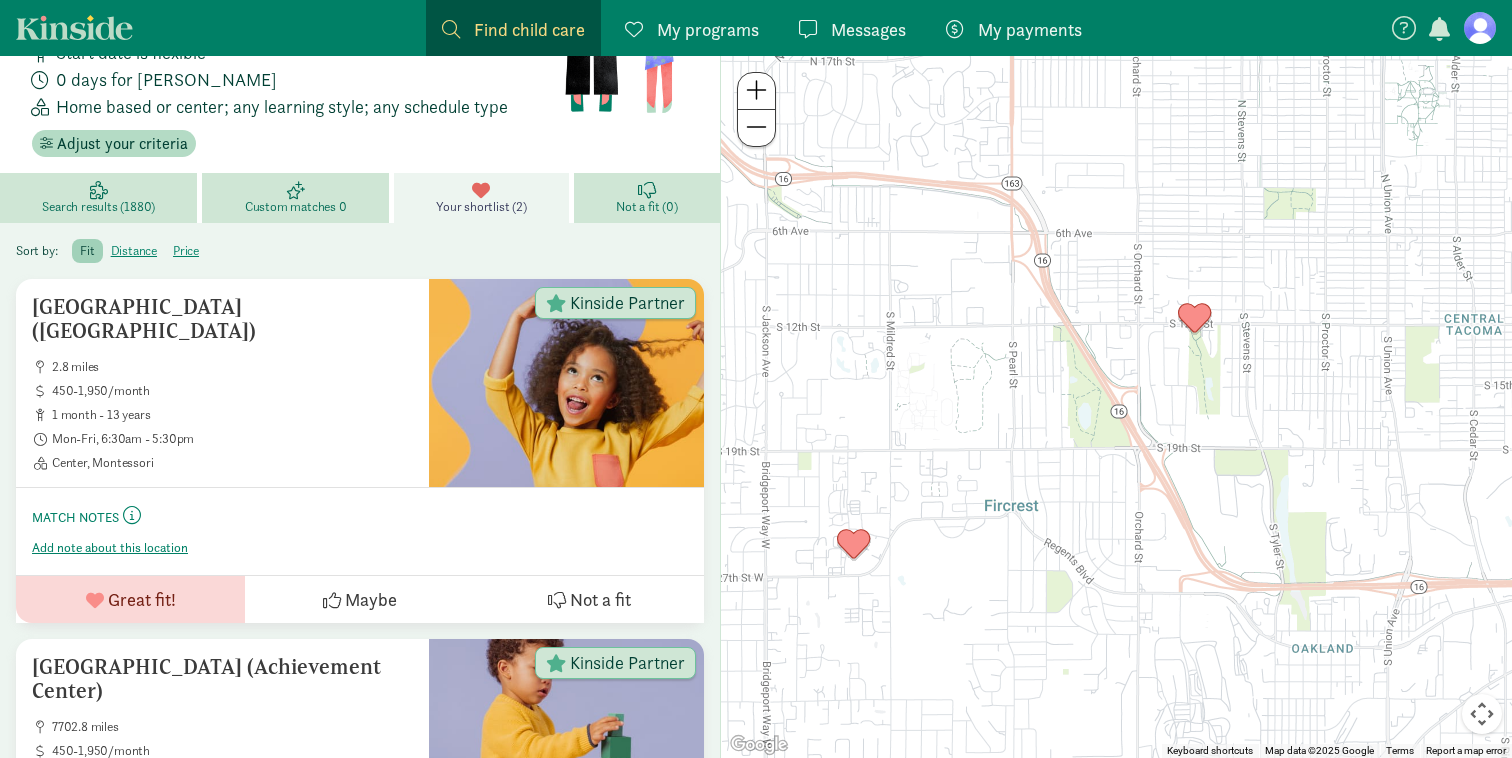 drag, startPoint x: 1121, startPoint y: 392, endPoint x: 1393, endPoint y: 232, distance: 315.56934 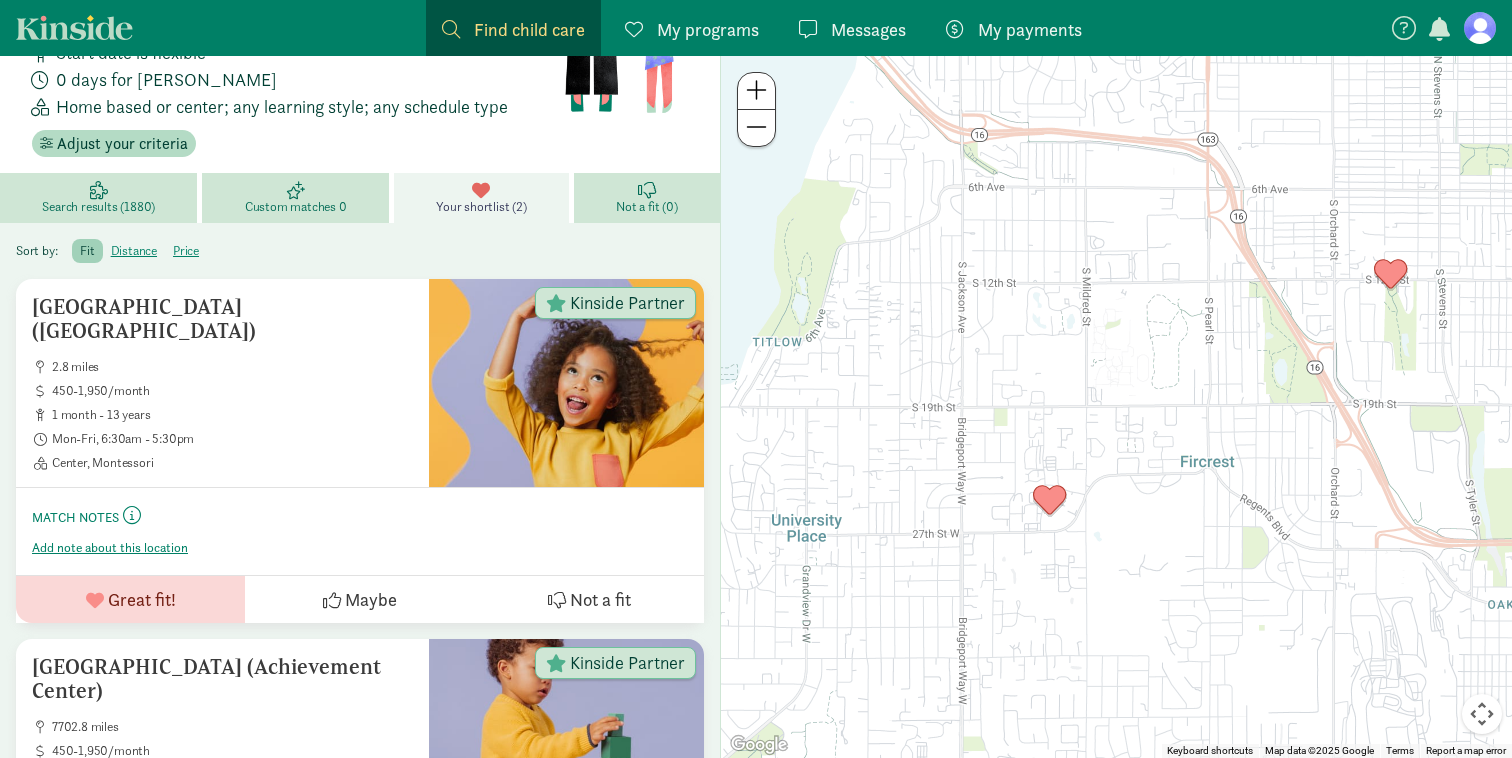 drag, startPoint x: 958, startPoint y: 307, endPoint x: 1138, endPoint y: 269, distance: 183.96739 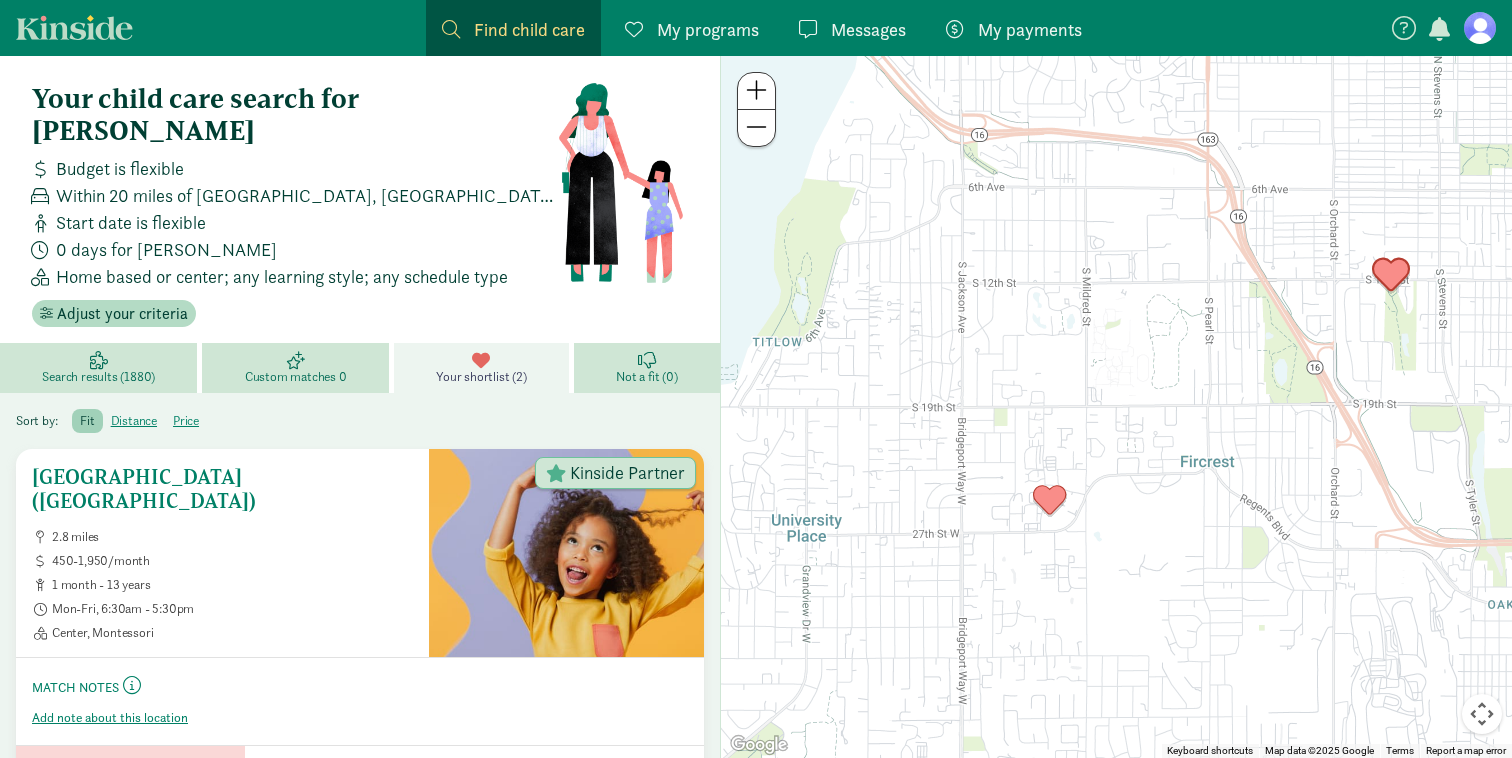 scroll, scrollTop: 0, scrollLeft: 0, axis: both 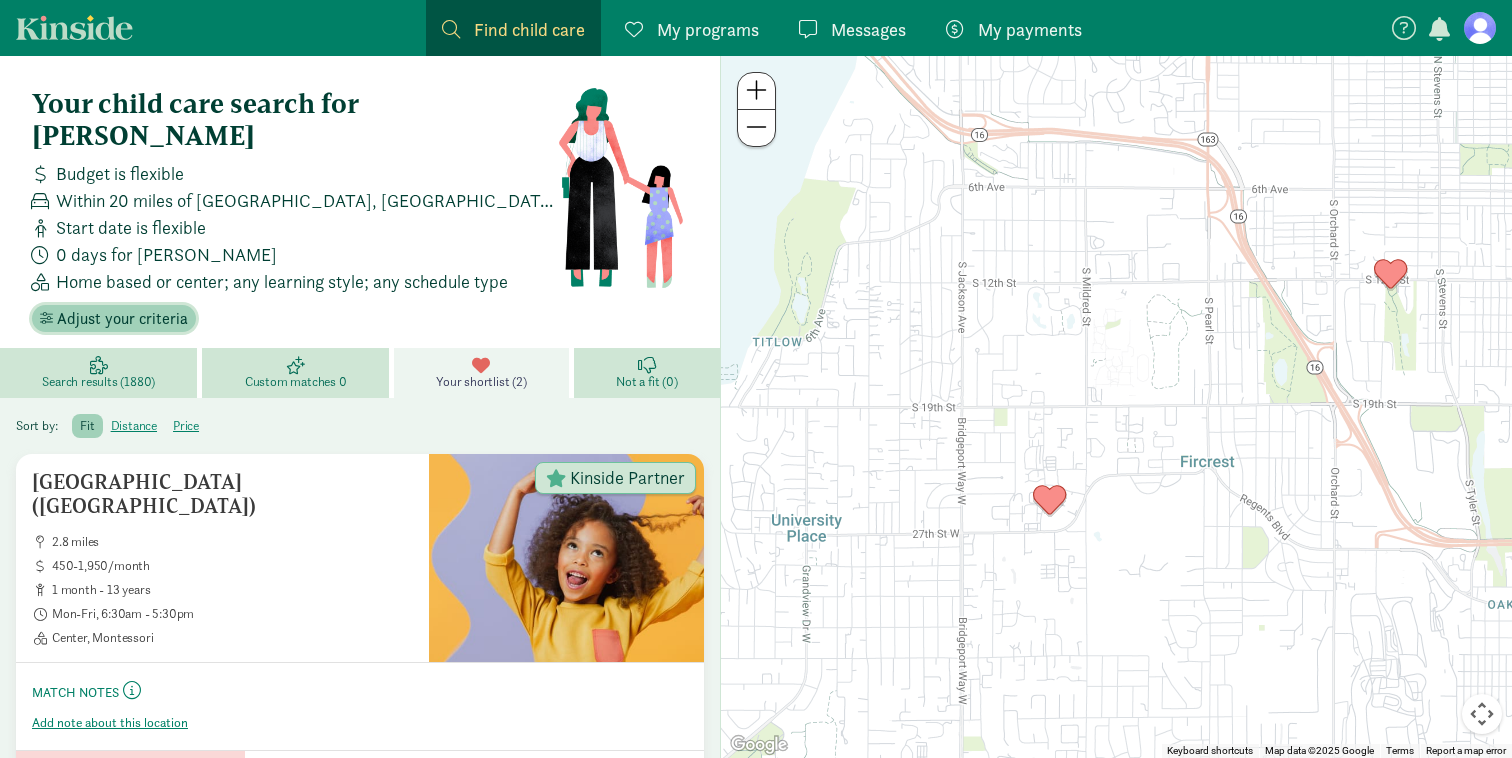 click on "Adjust your criteria" at bounding box center (122, 319) 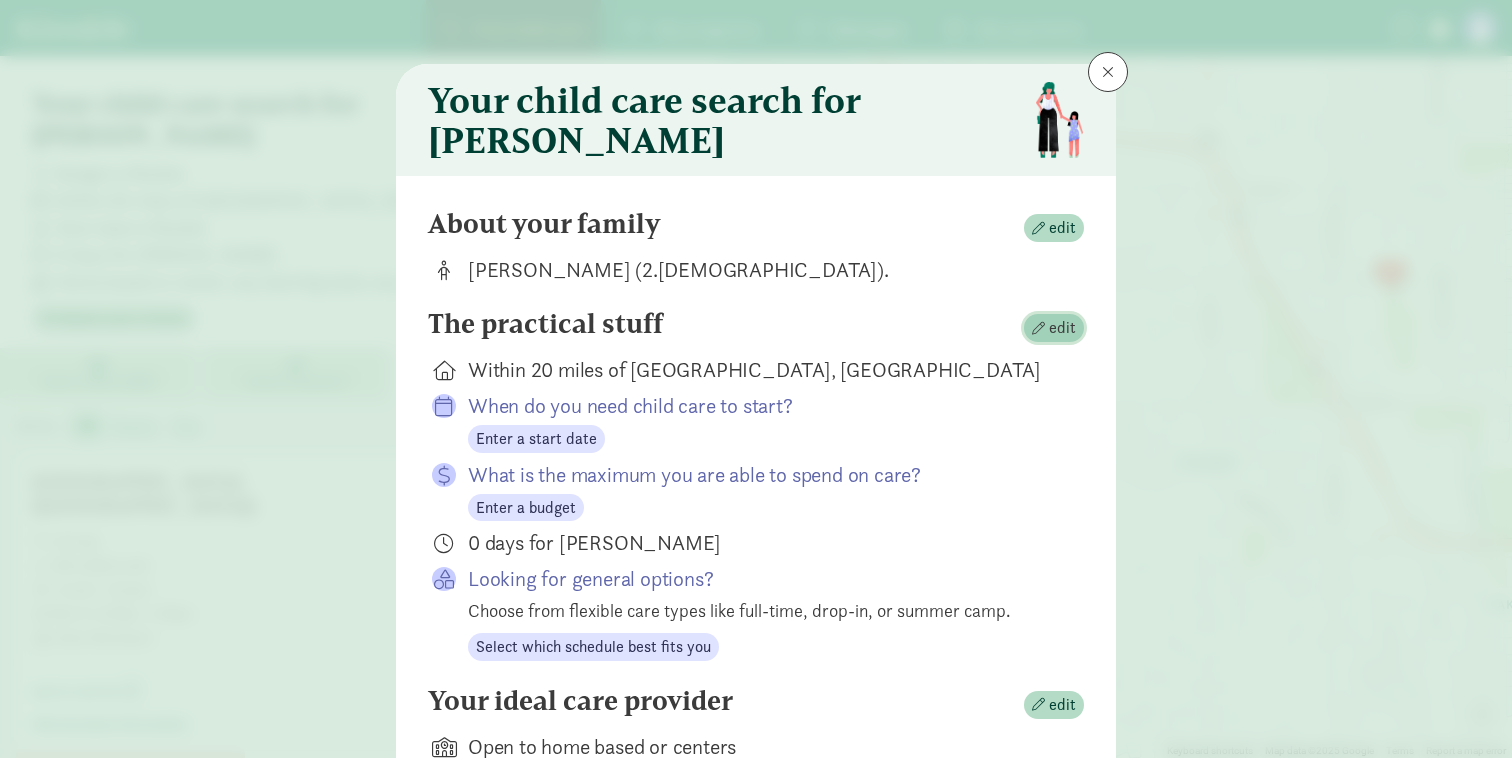 click on "edit" at bounding box center [1054, 328] 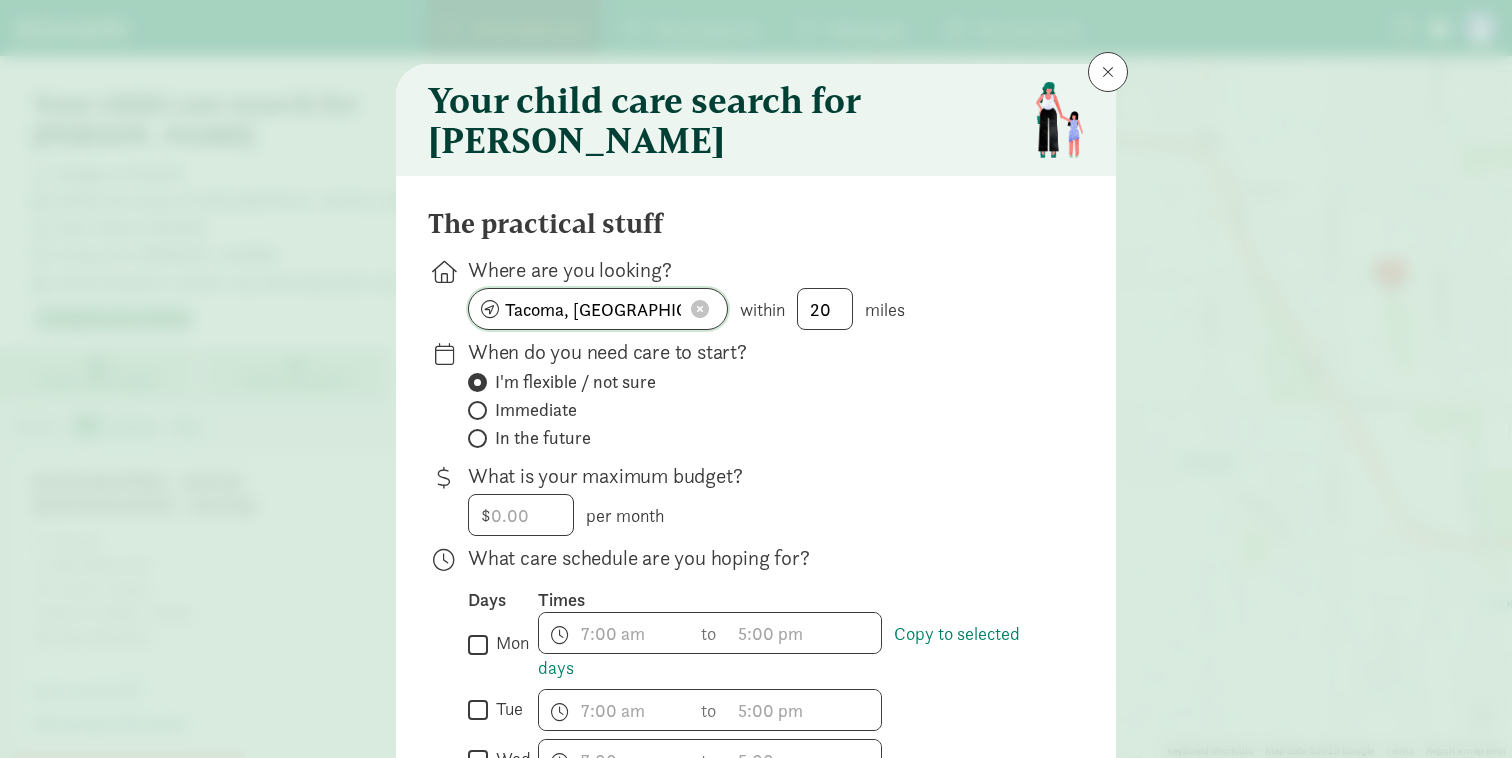 click on "Tacoma, WA" 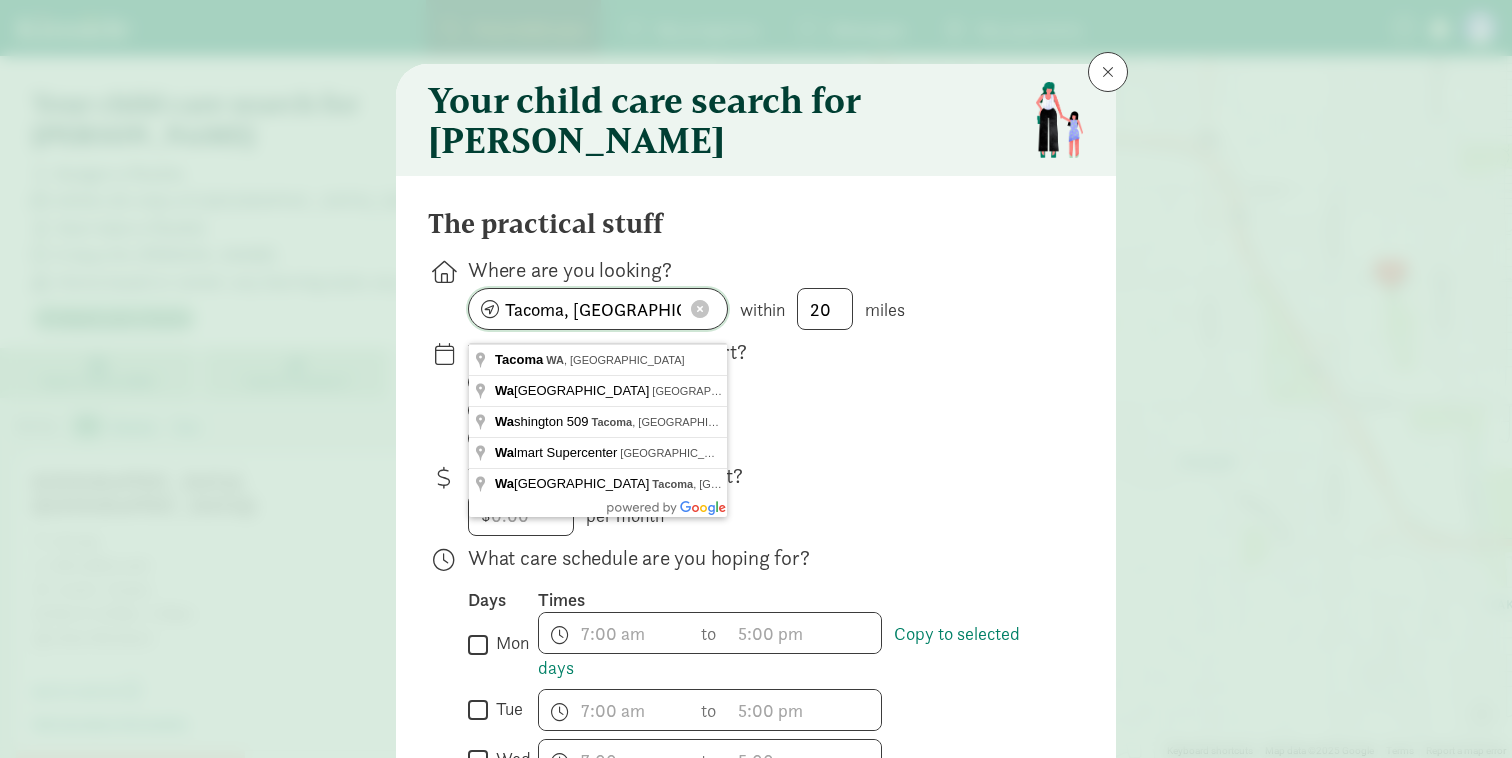 drag, startPoint x: 675, startPoint y: 324, endPoint x: 460, endPoint y: 318, distance: 215.08371 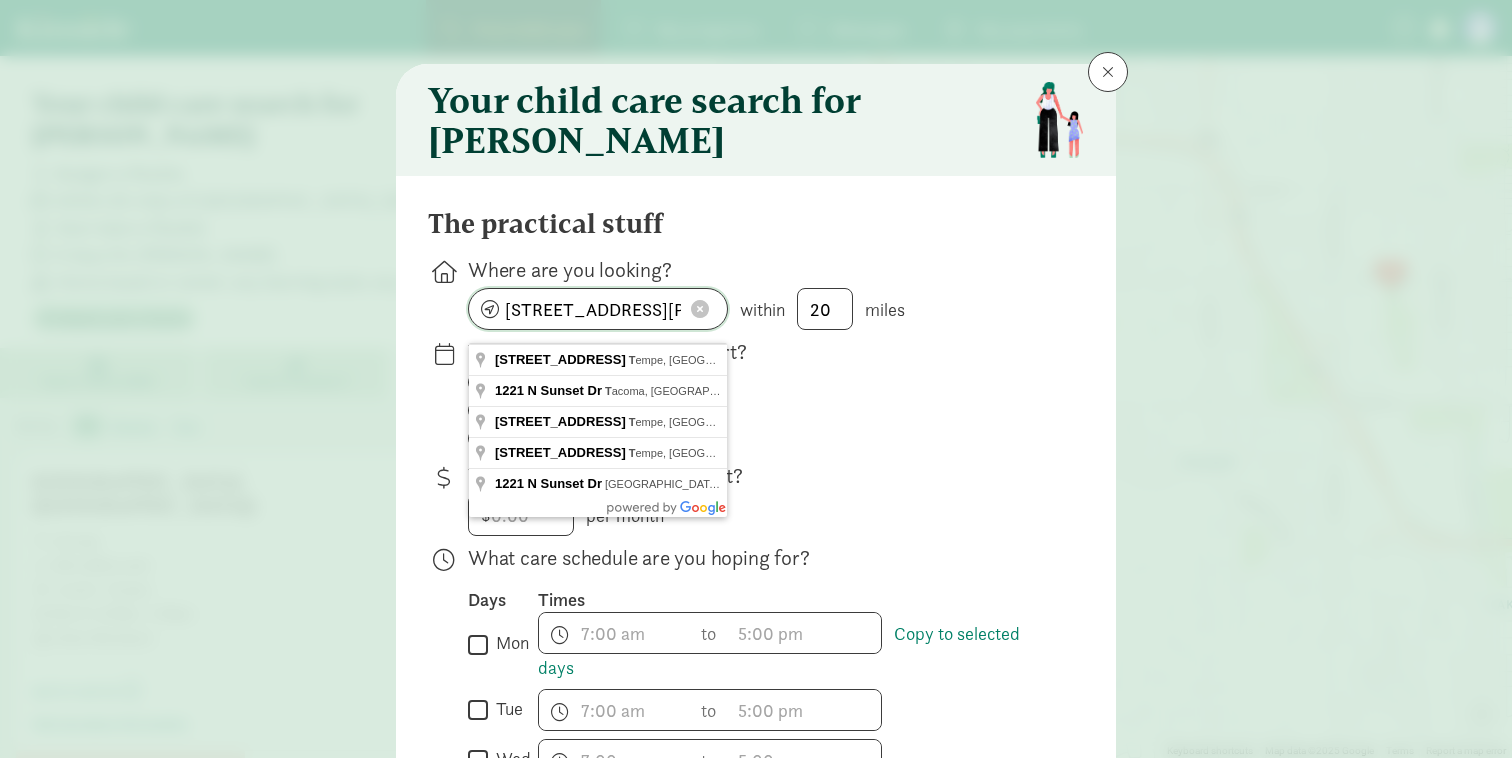 scroll, scrollTop: 0, scrollLeft: 17, axis: horizontal 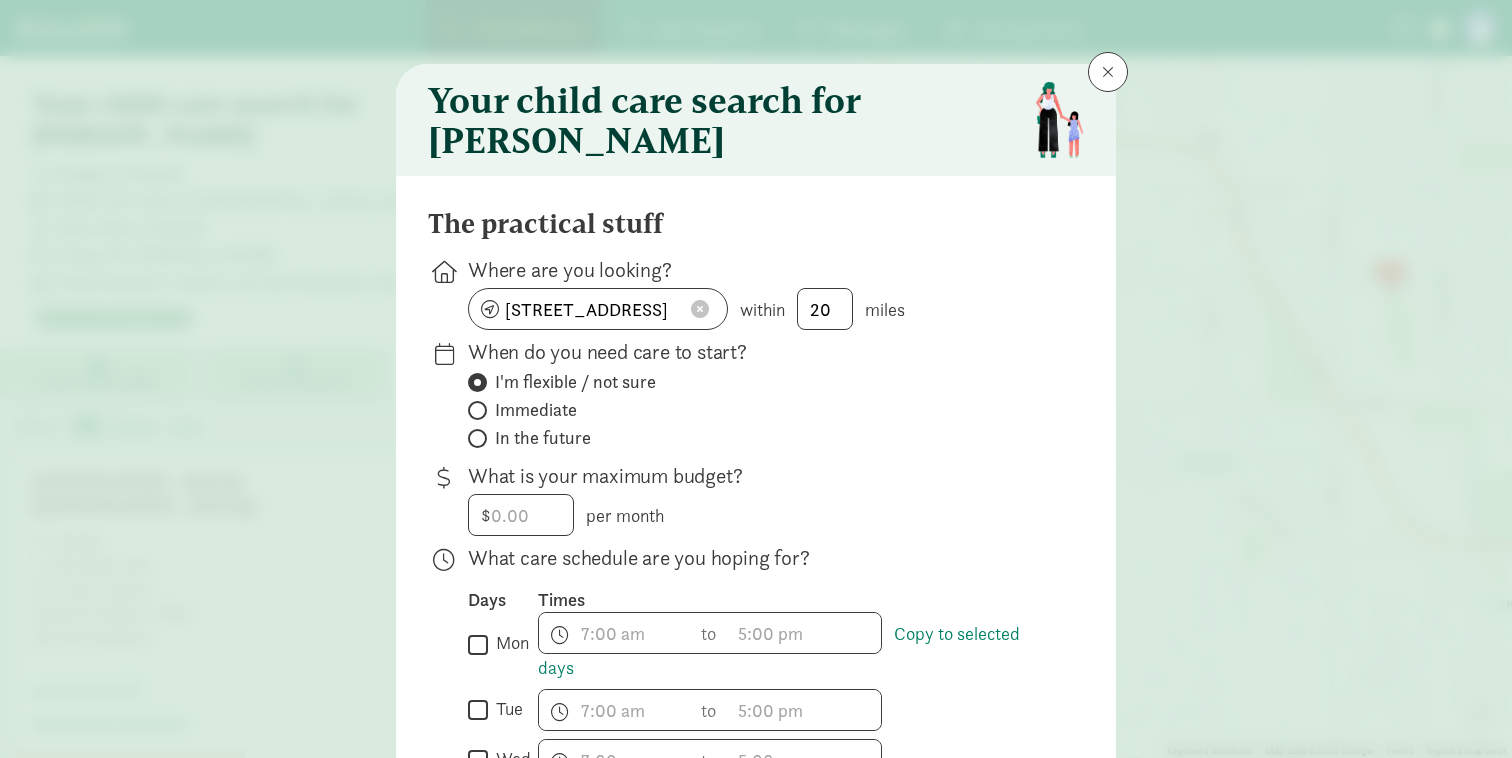 type on "1221 N Sunset Dr, Tacoma, WA 98406, USA" 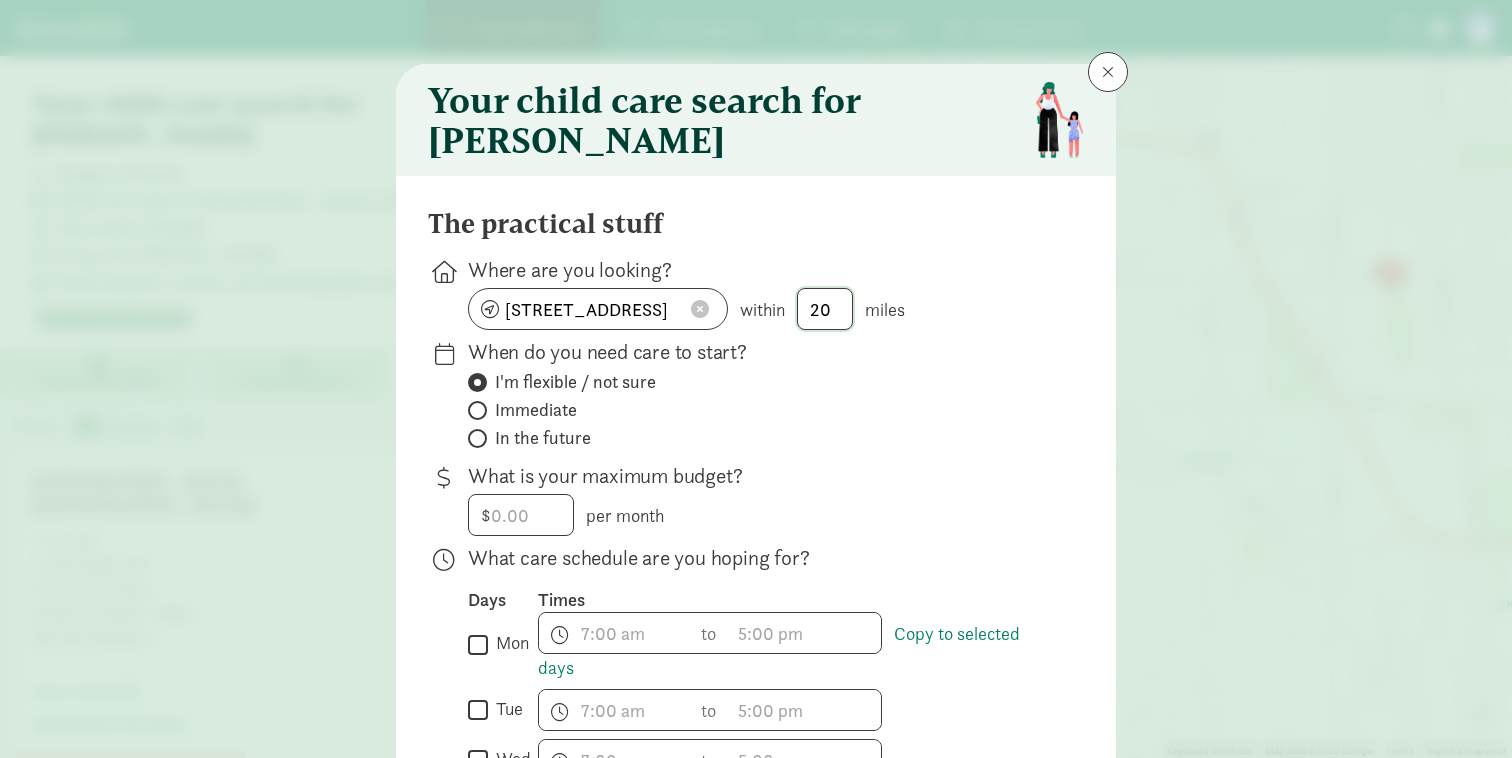 drag, startPoint x: 835, startPoint y: 323, endPoint x: 816, endPoint y: 323, distance: 19 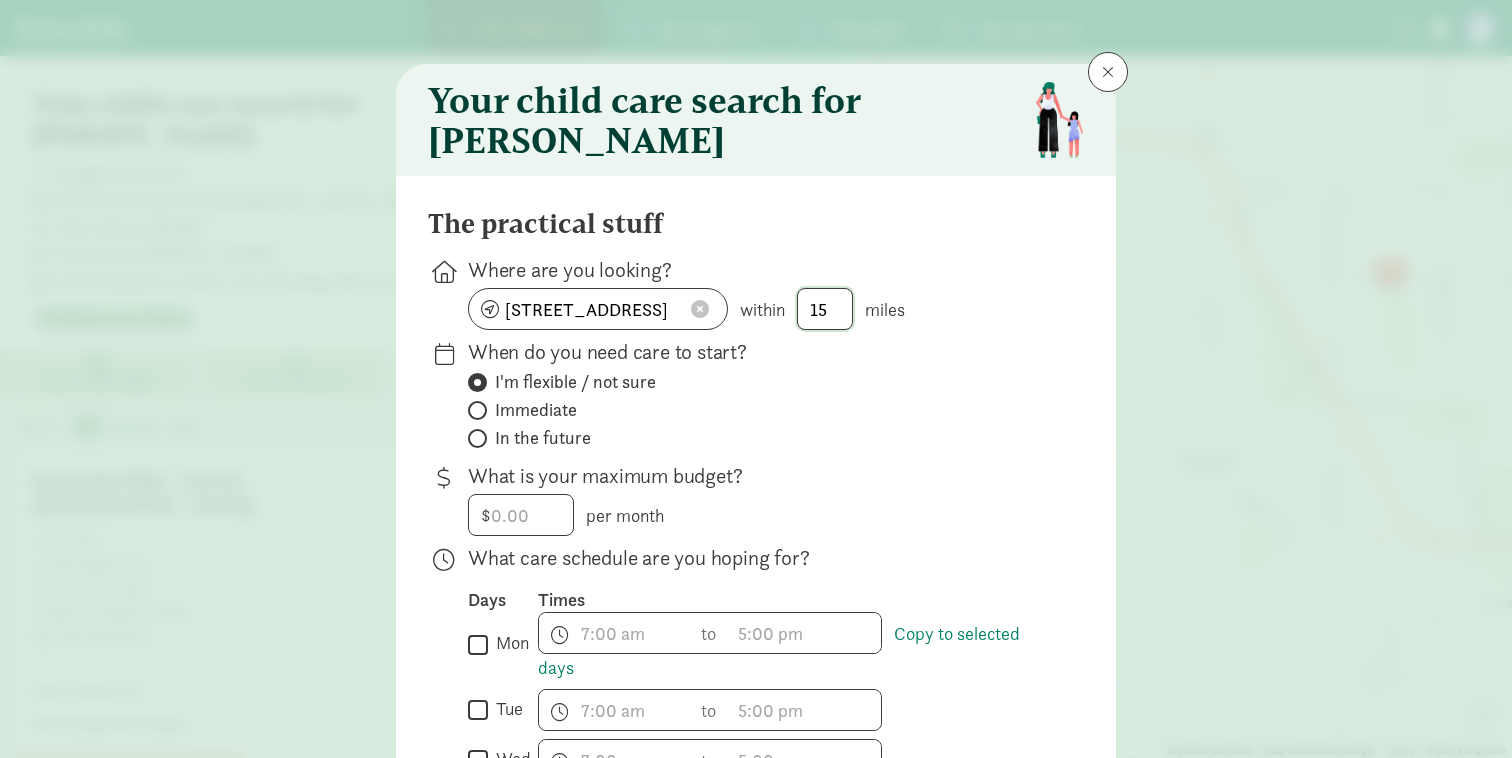 type on "15" 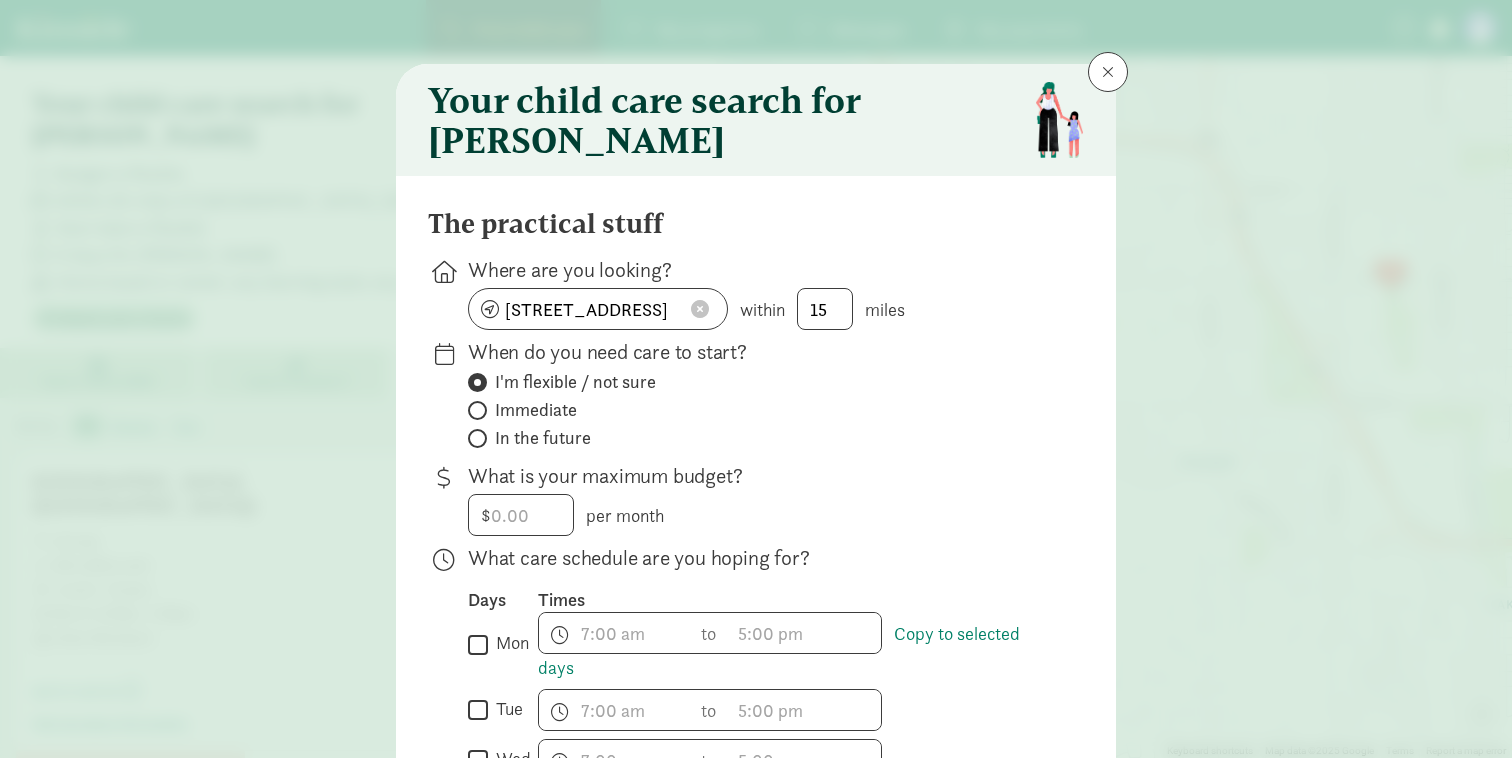 click on "I'm flexible / not sure" 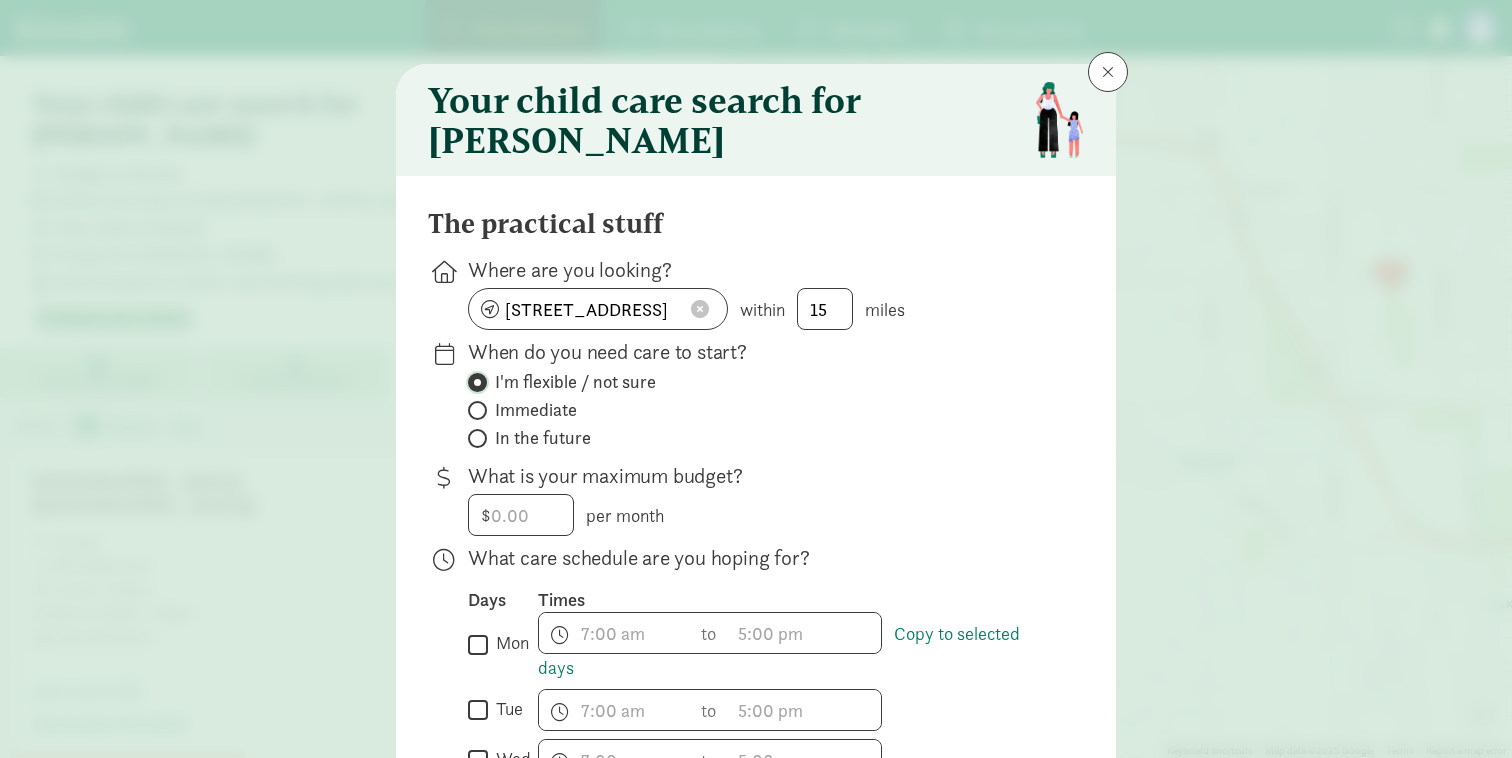 click on "I'm flexible / not sure" at bounding box center (474, 382) 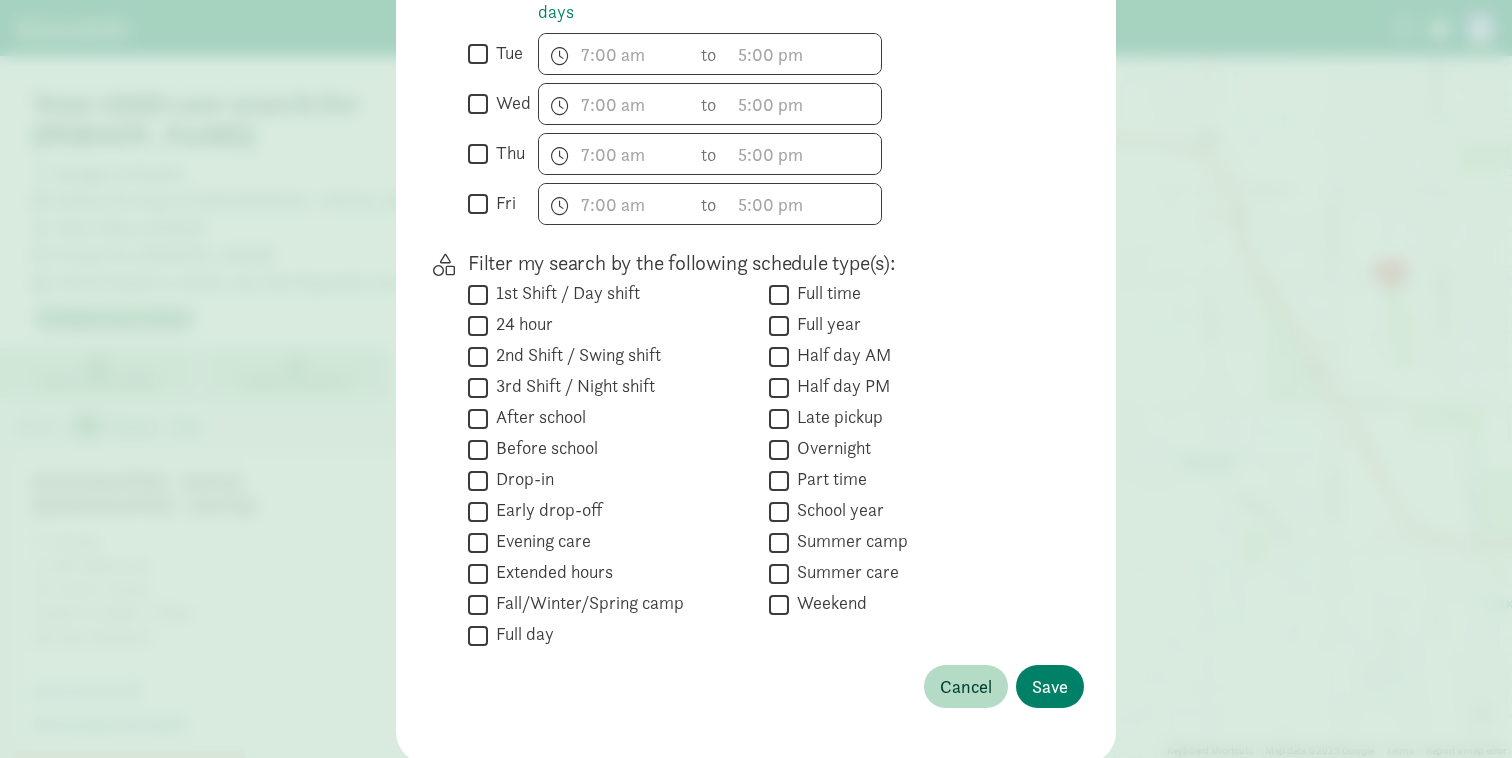 scroll, scrollTop: 739, scrollLeft: 0, axis: vertical 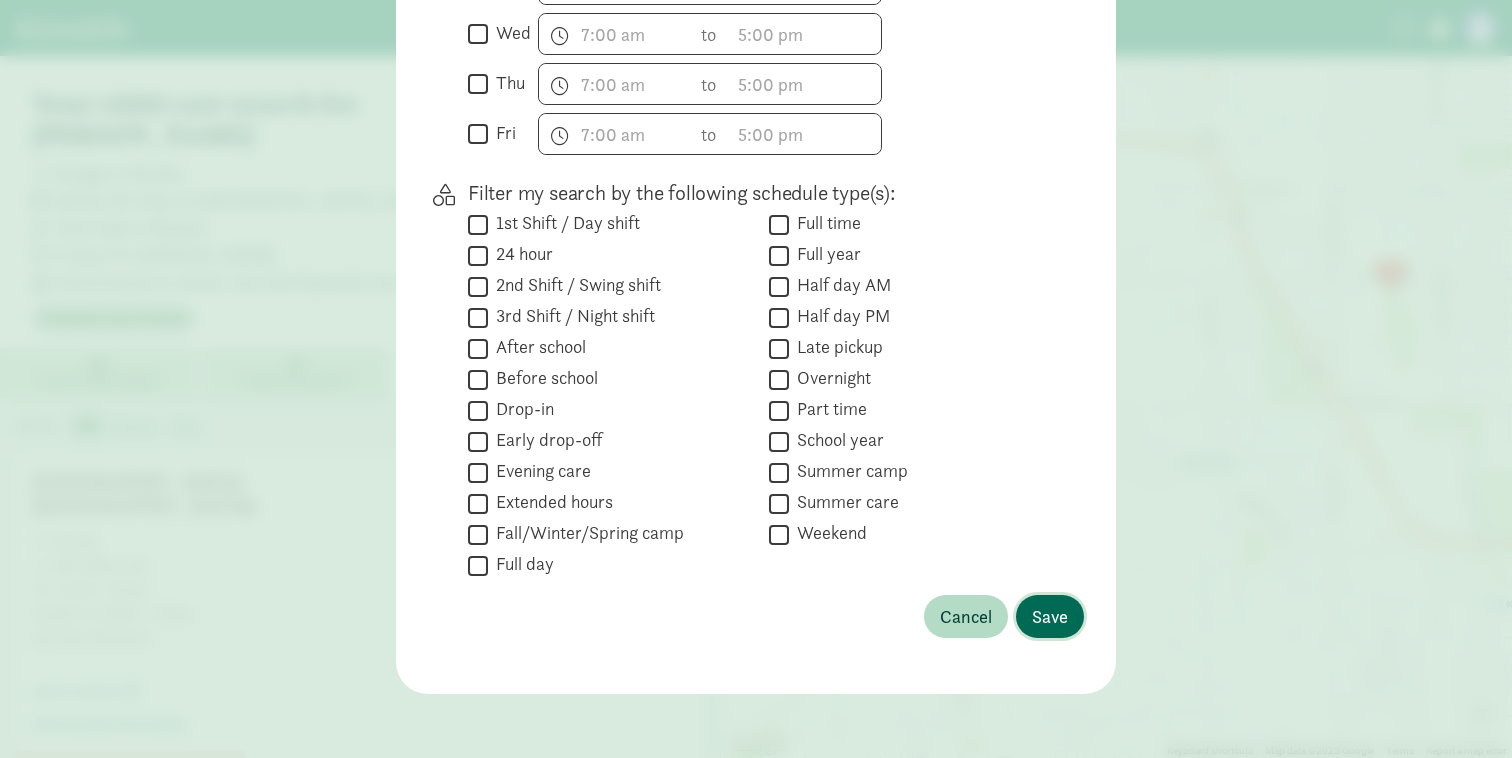 click on "Save" at bounding box center (1050, 616) 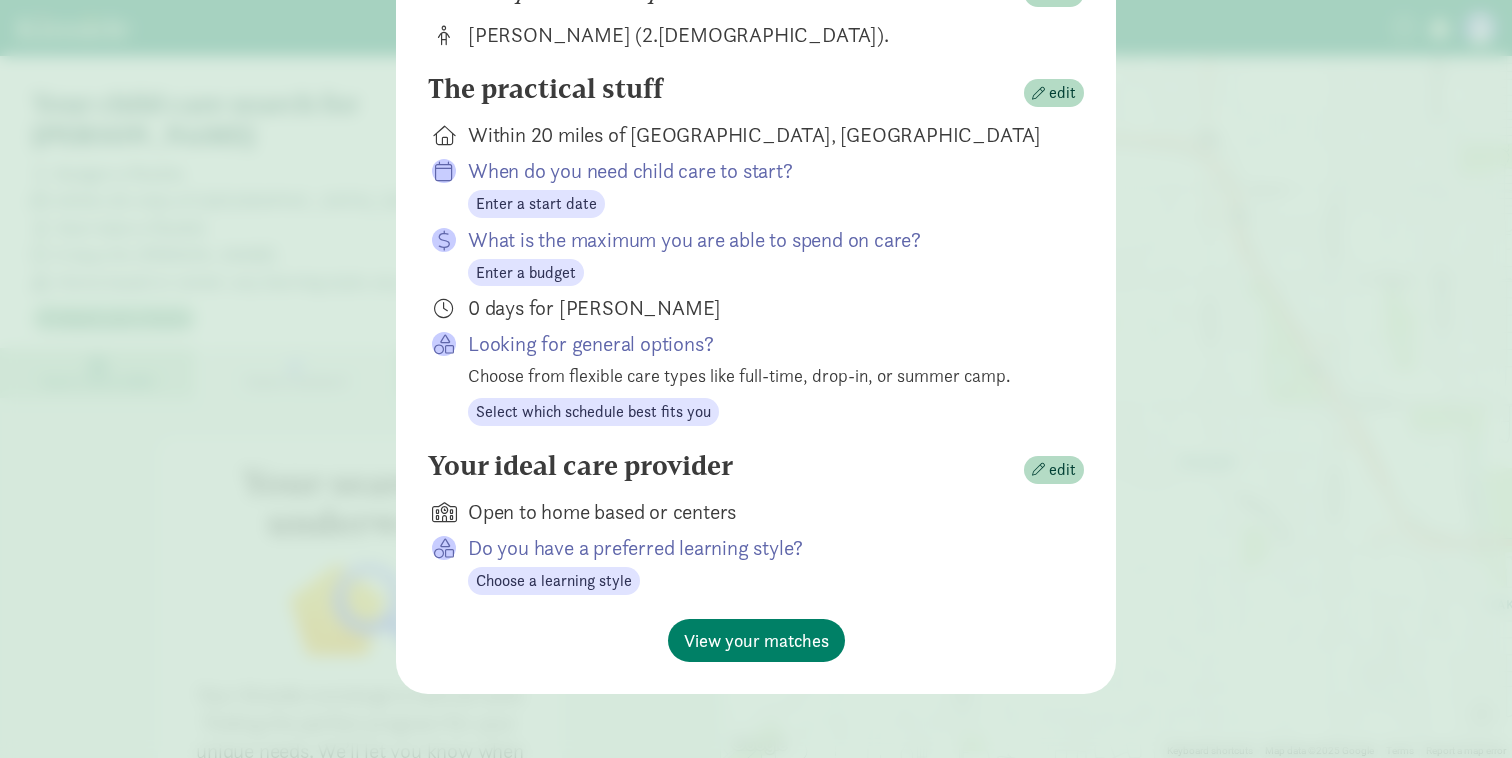 scroll, scrollTop: 246, scrollLeft: 0, axis: vertical 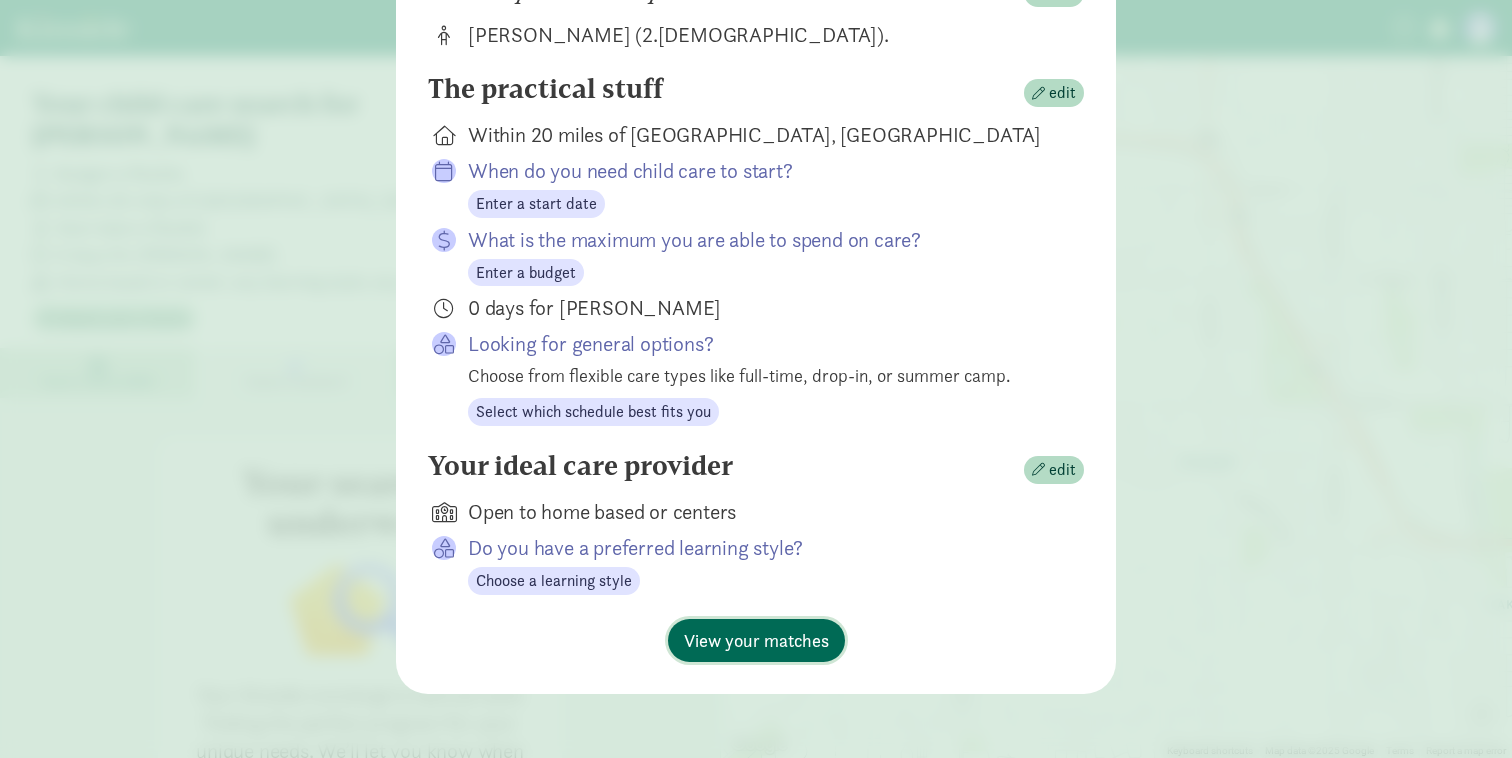 click on "View your matches" at bounding box center [756, 640] 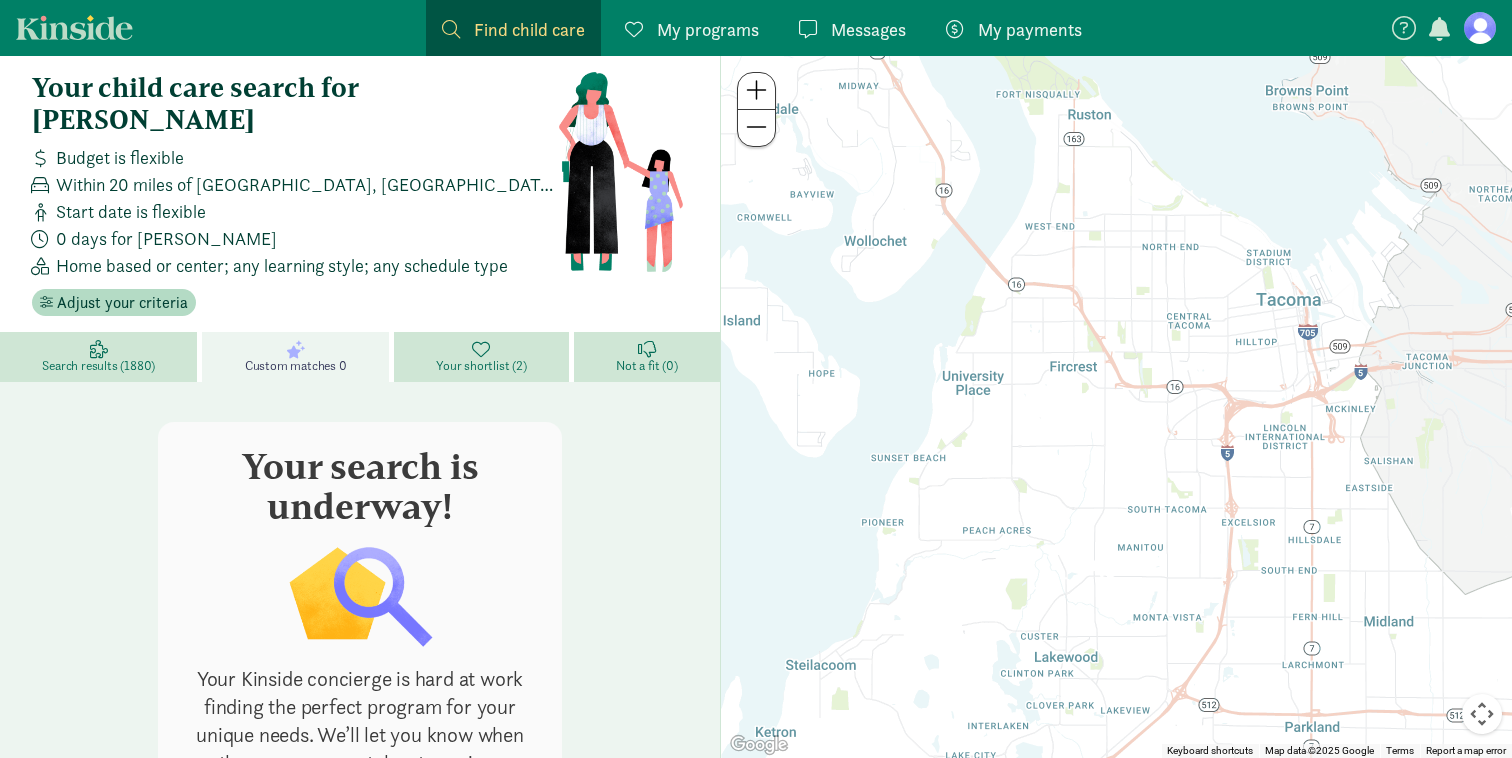 scroll, scrollTop: 0, scrollLeft: 0, axis: both 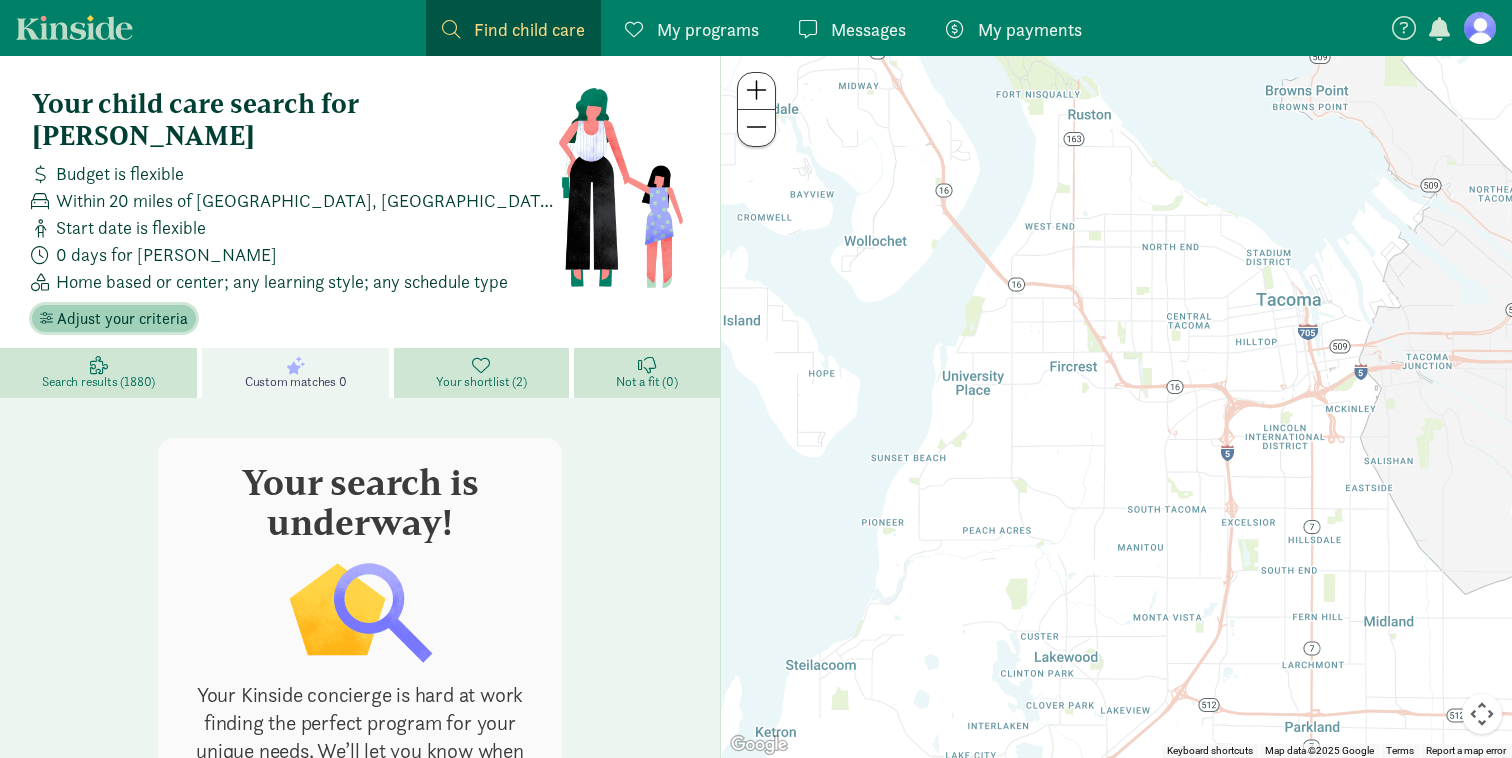 click on "Adjust your criteria" at bounding box center (122, 319) 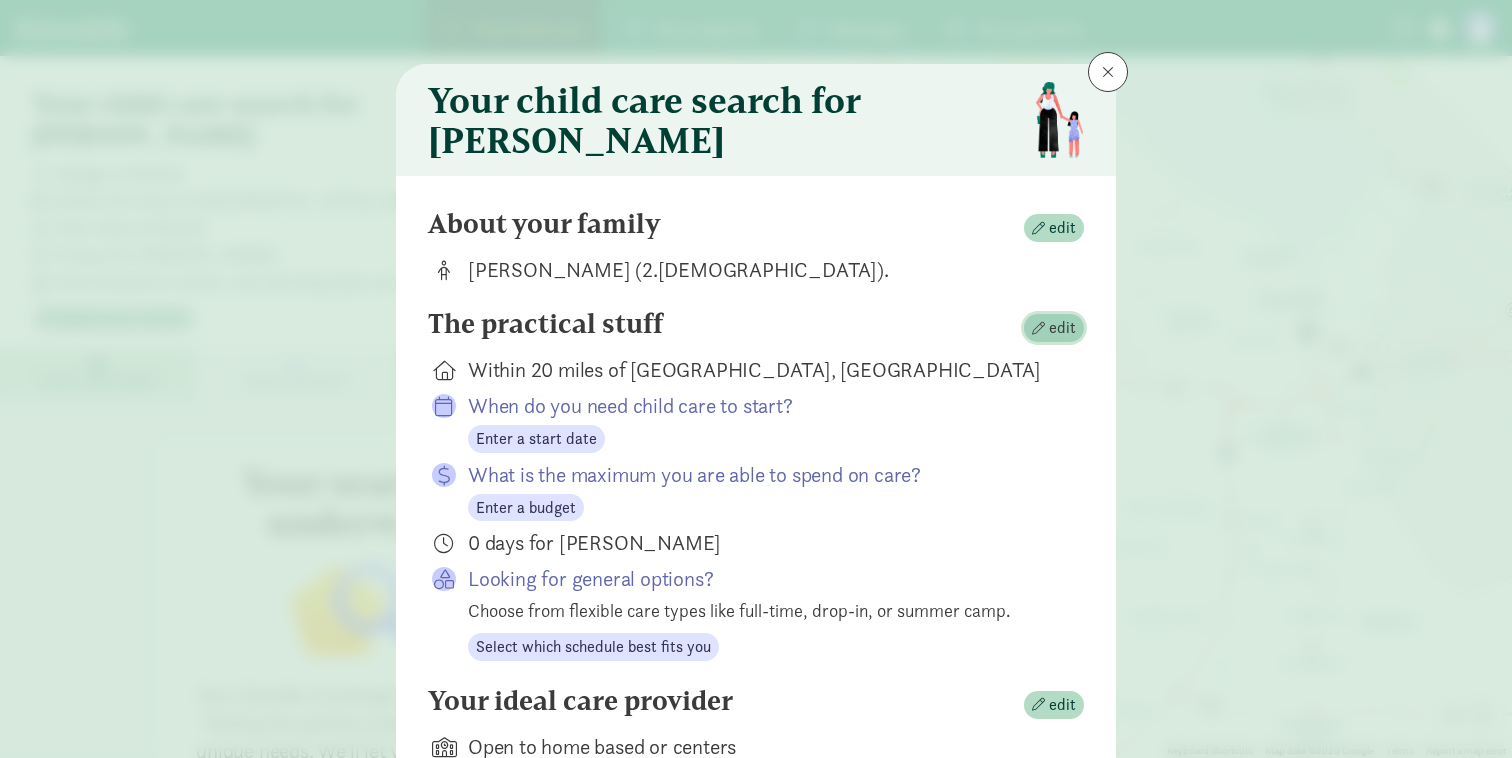 click on "edit" at bounding box center [1062, 328] 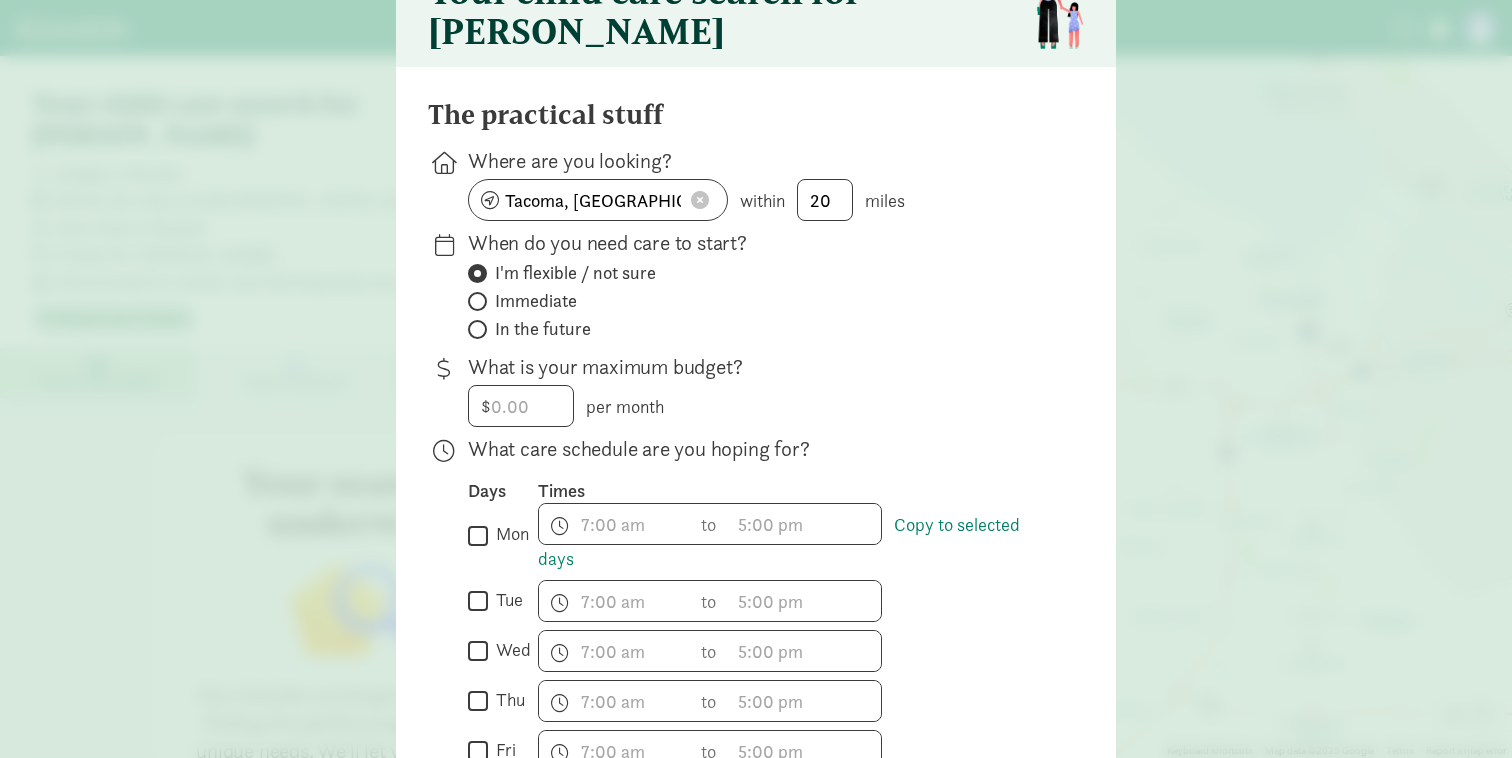 scroll, scrollTop: 112, scrollLeft: 0, axis: vertical 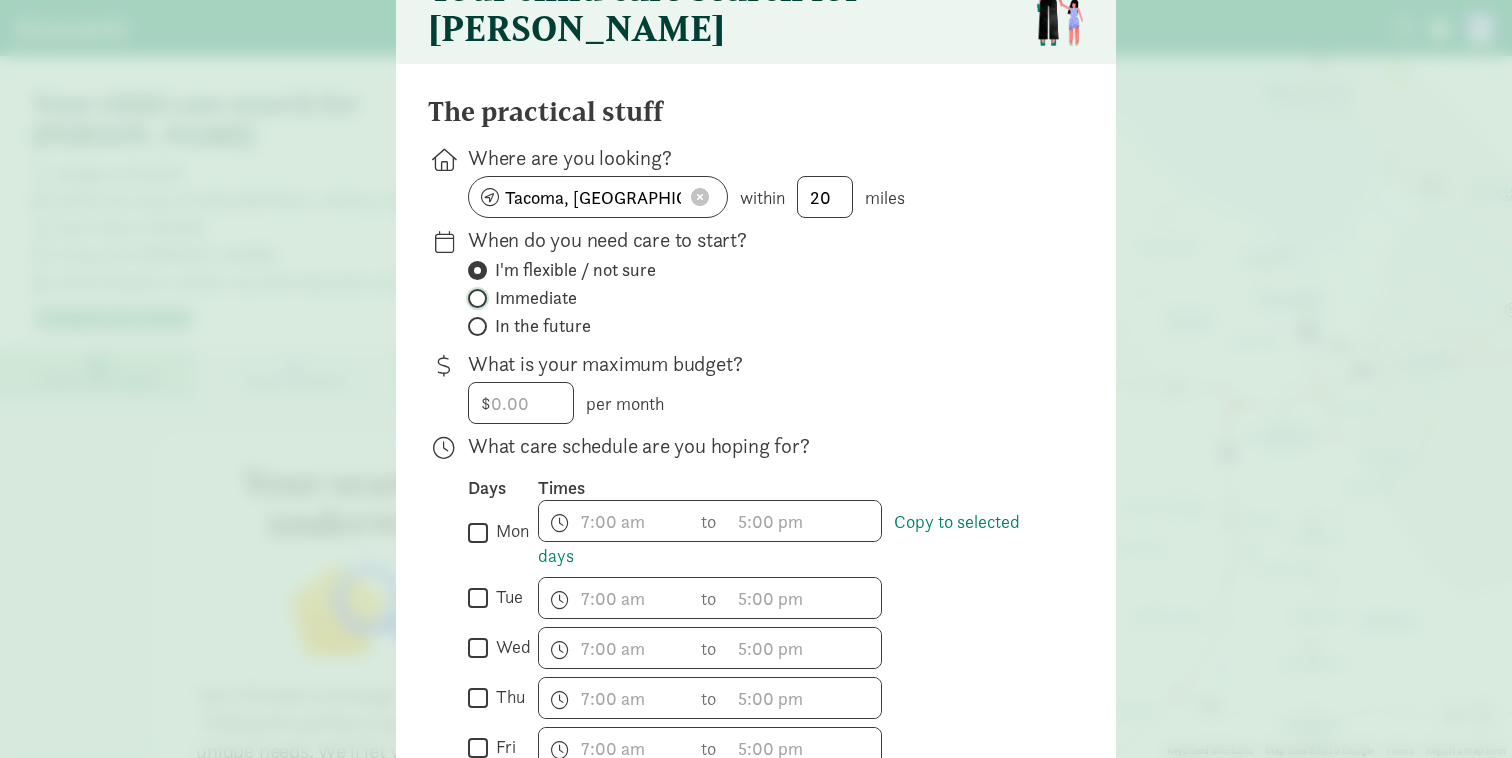 click on "Immediate" at bounding box center [474, 298] 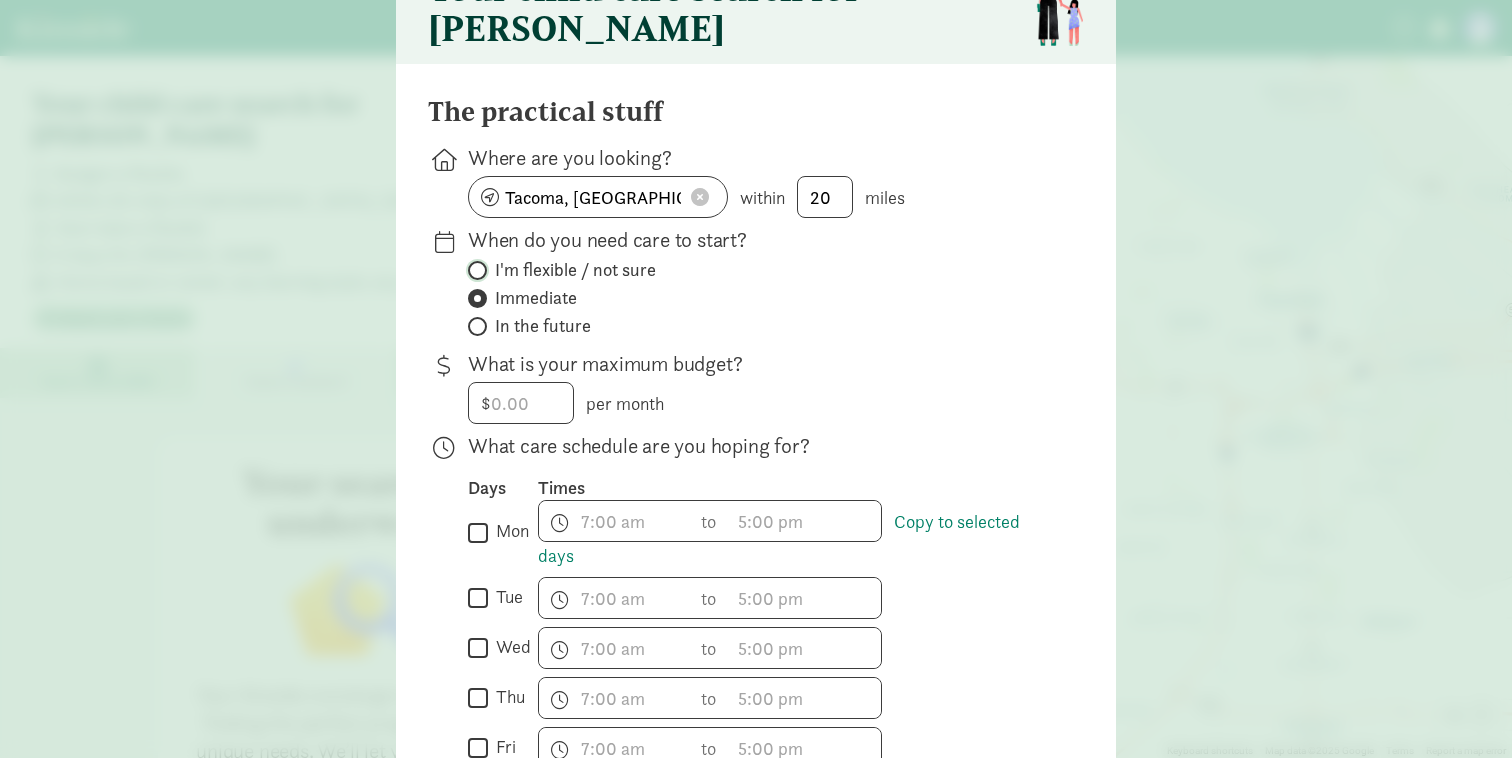click on "I'm flexible / not sure" at bounding box center (474, 270) 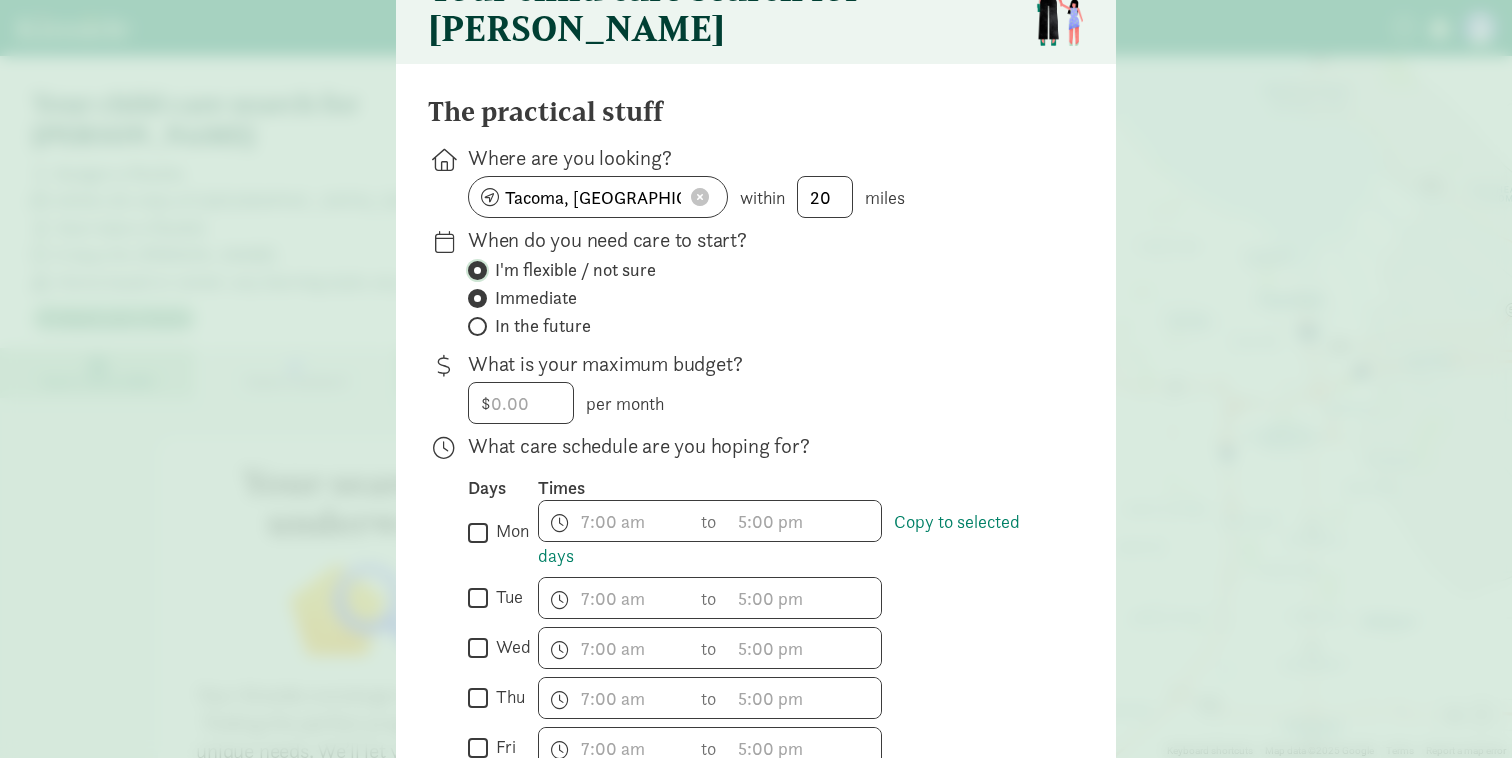 radio on "false" 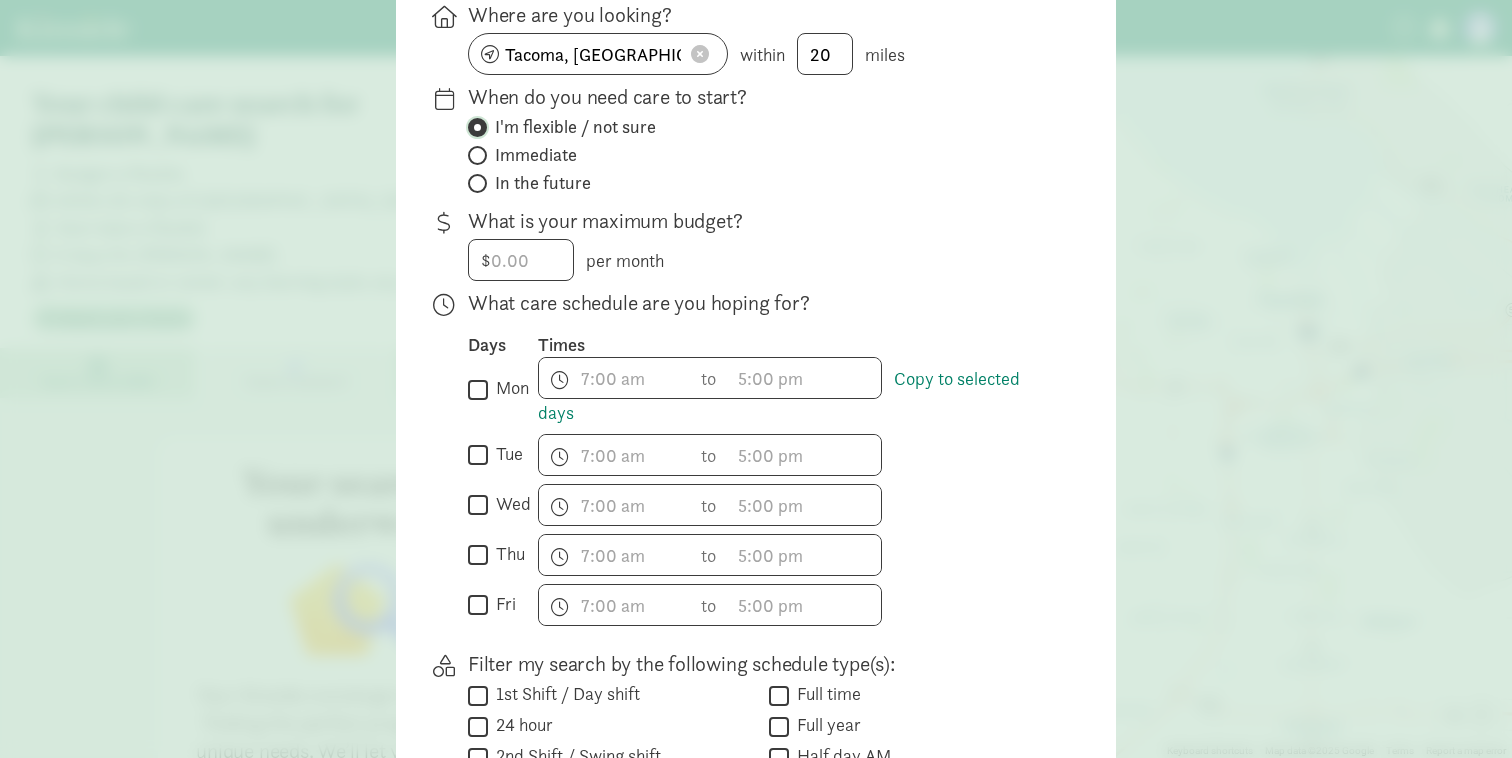 scroll, scrollTop: 262, scrollLeft: 0, axis: vertical 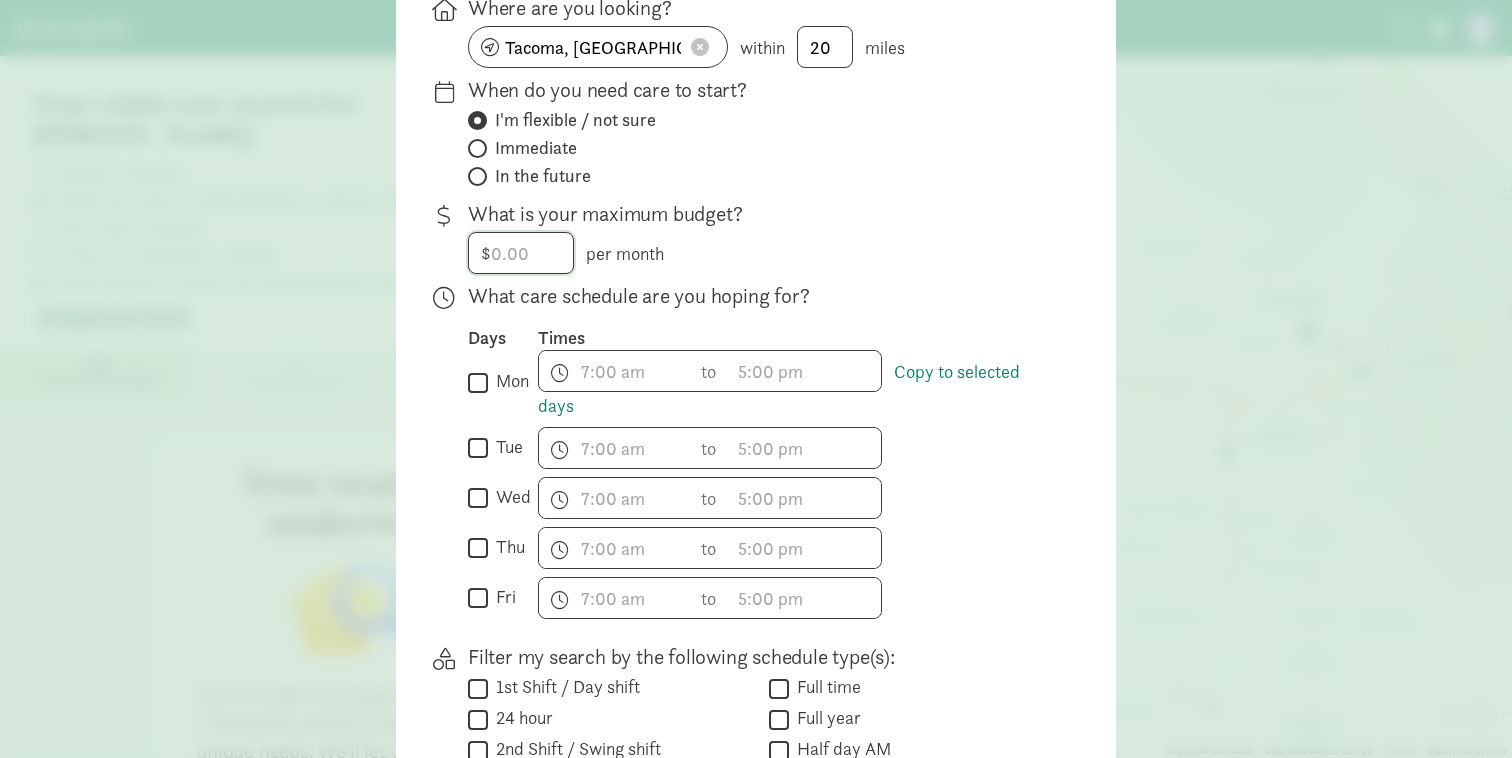click 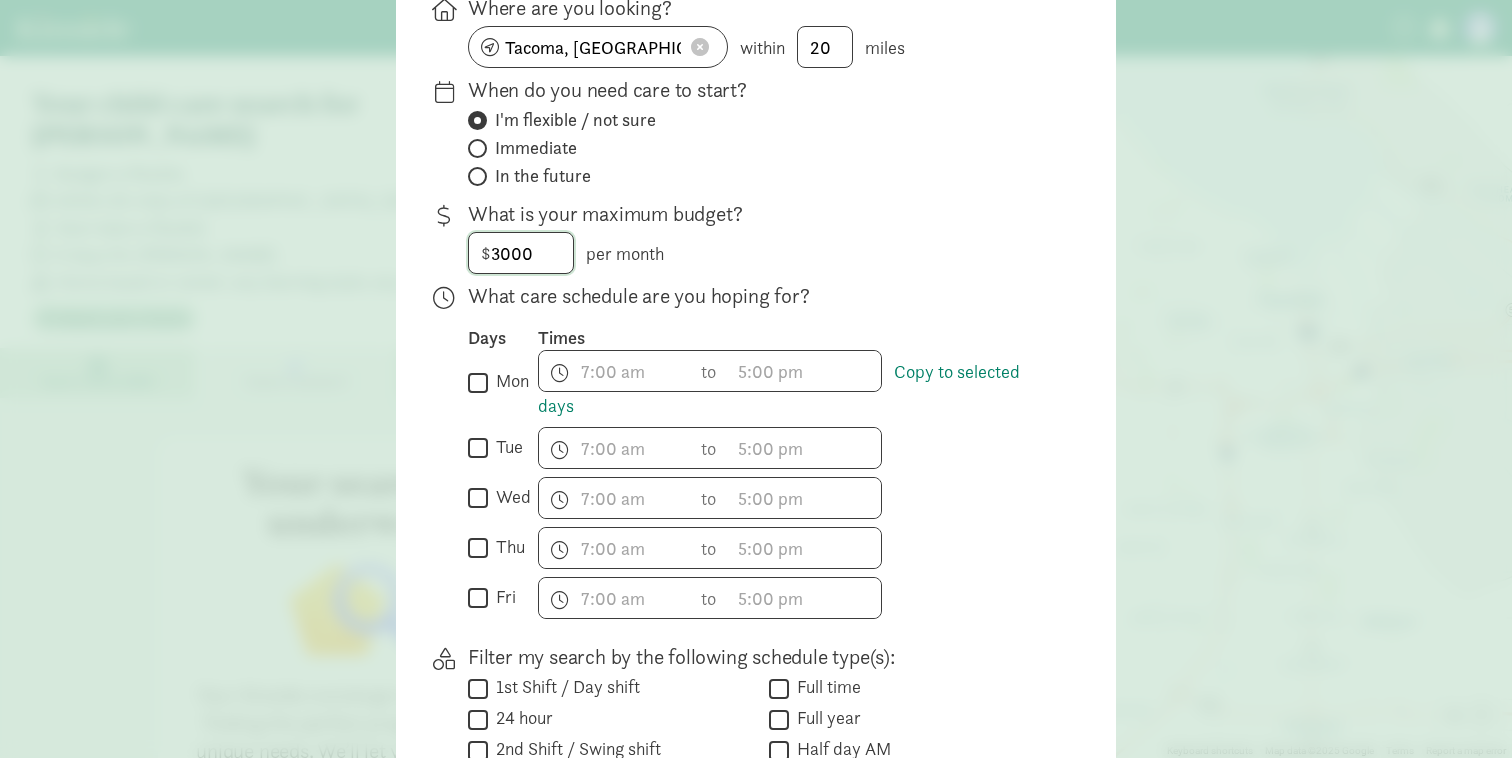 type on "3000" 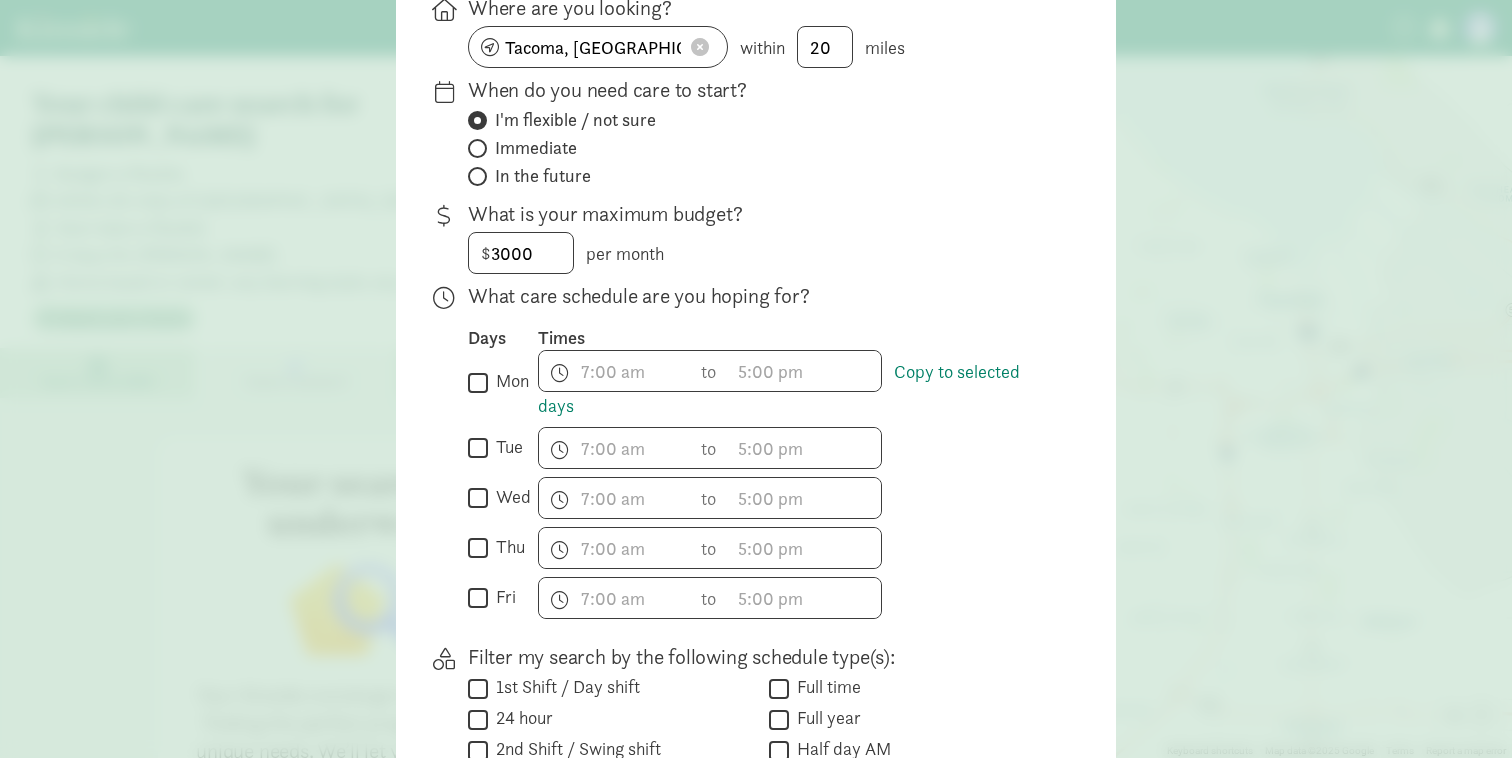 click on "$     3000       per month" 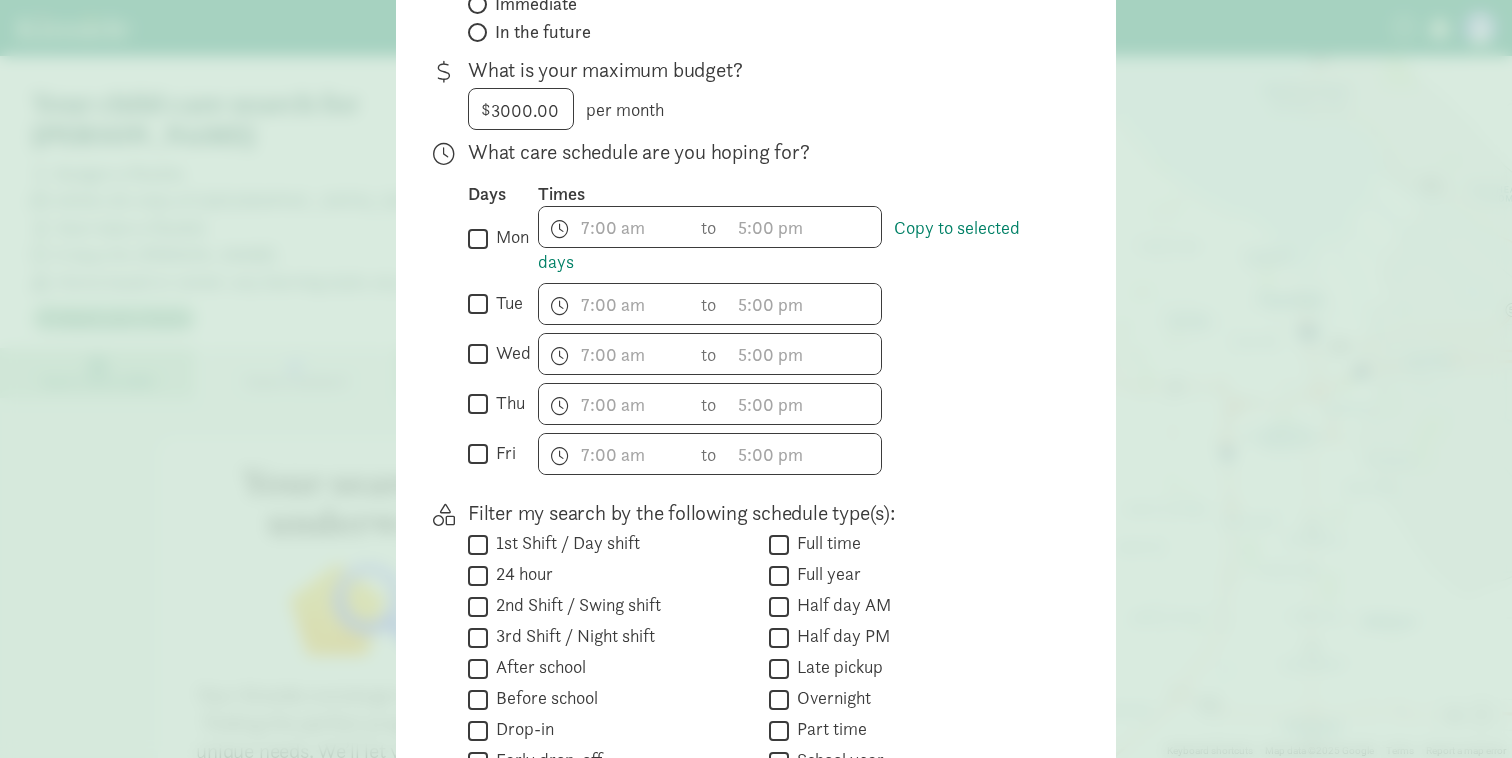 scroll, scrollTop: 405, scrollLeft: 0, axis: vertical 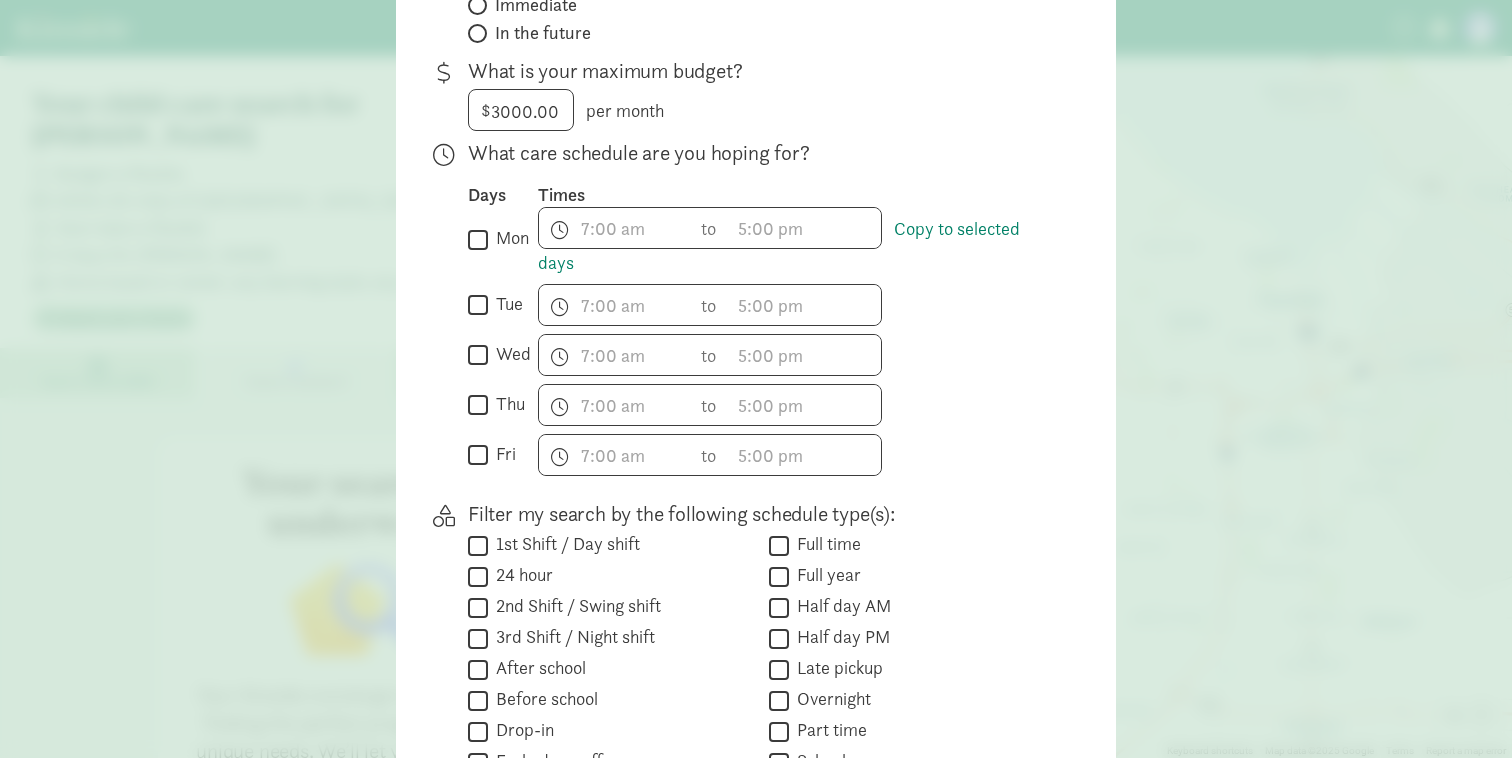 click on "mon" at bounding box center [478, 239] 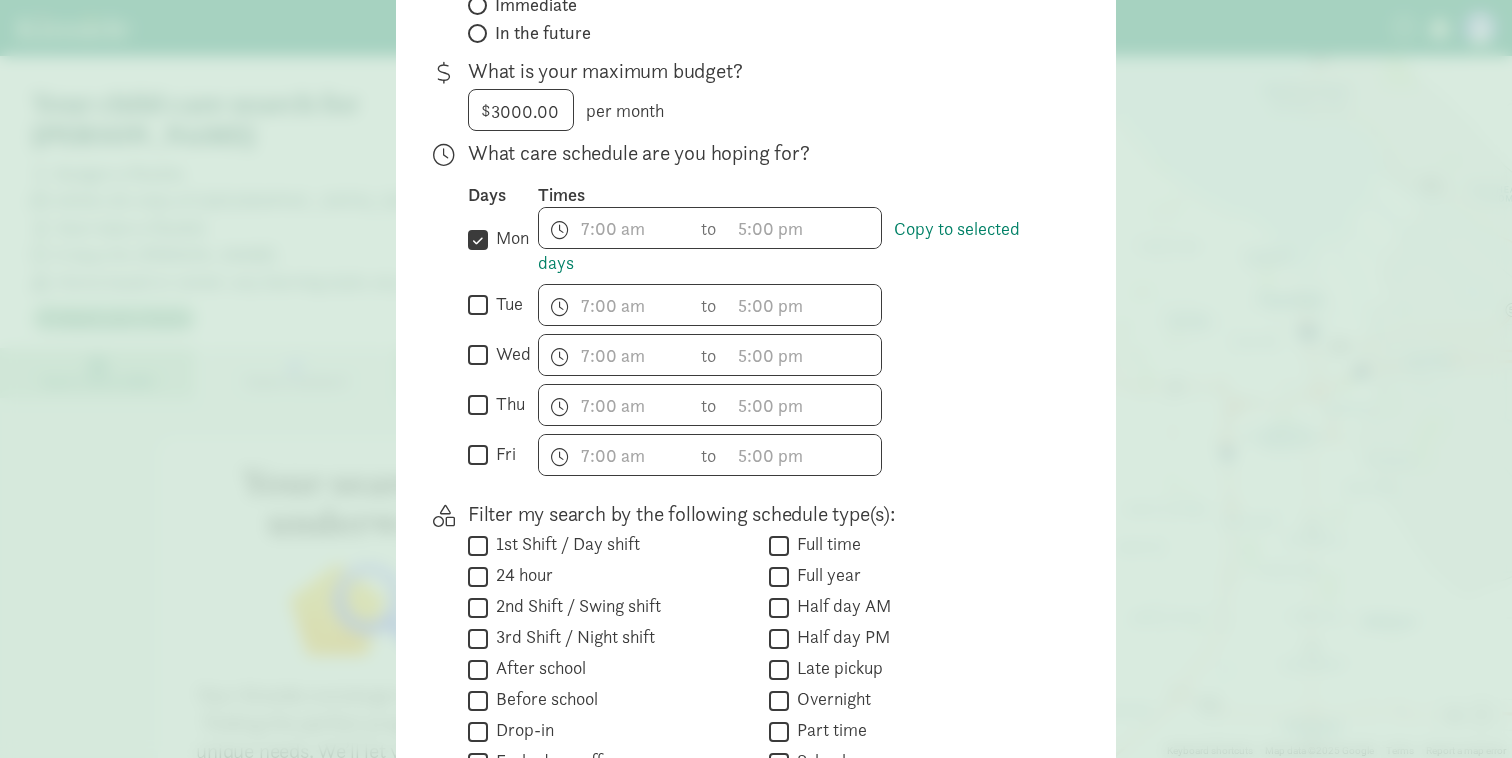 click on "tue" at bounding box center (478, 305) 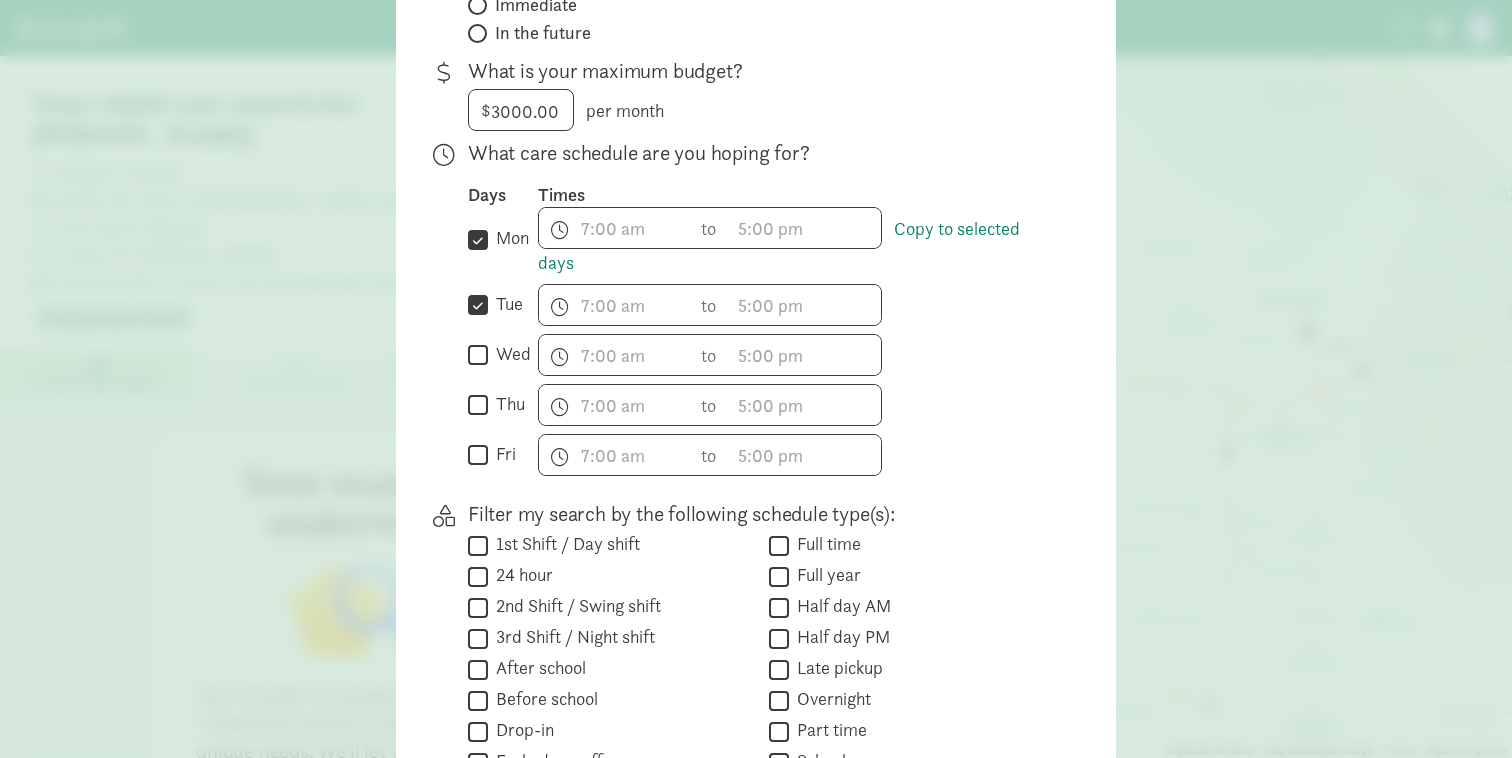 click on "wed" at bounding box center (478, 355) 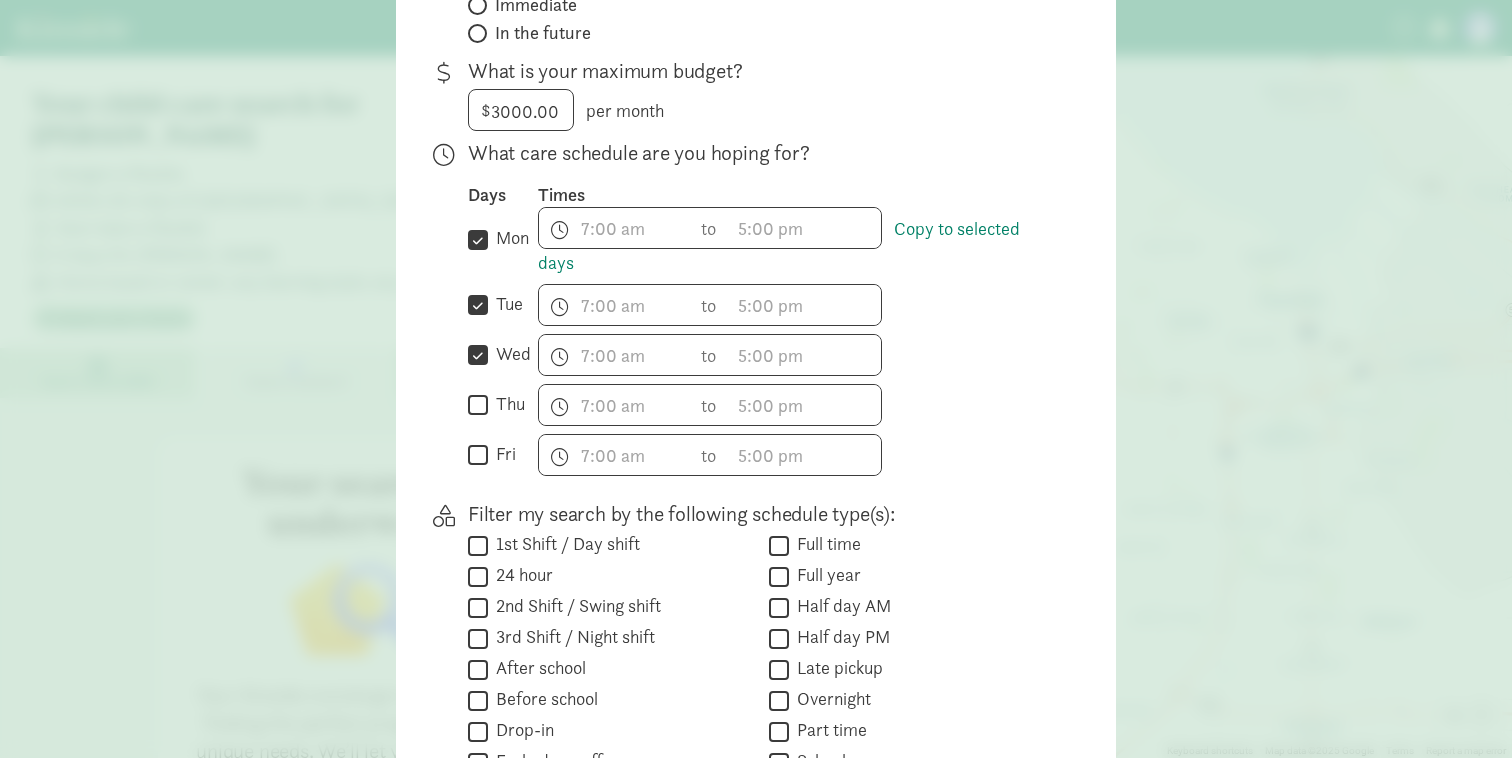 click on "   thu" at bounding box center (503, 405) 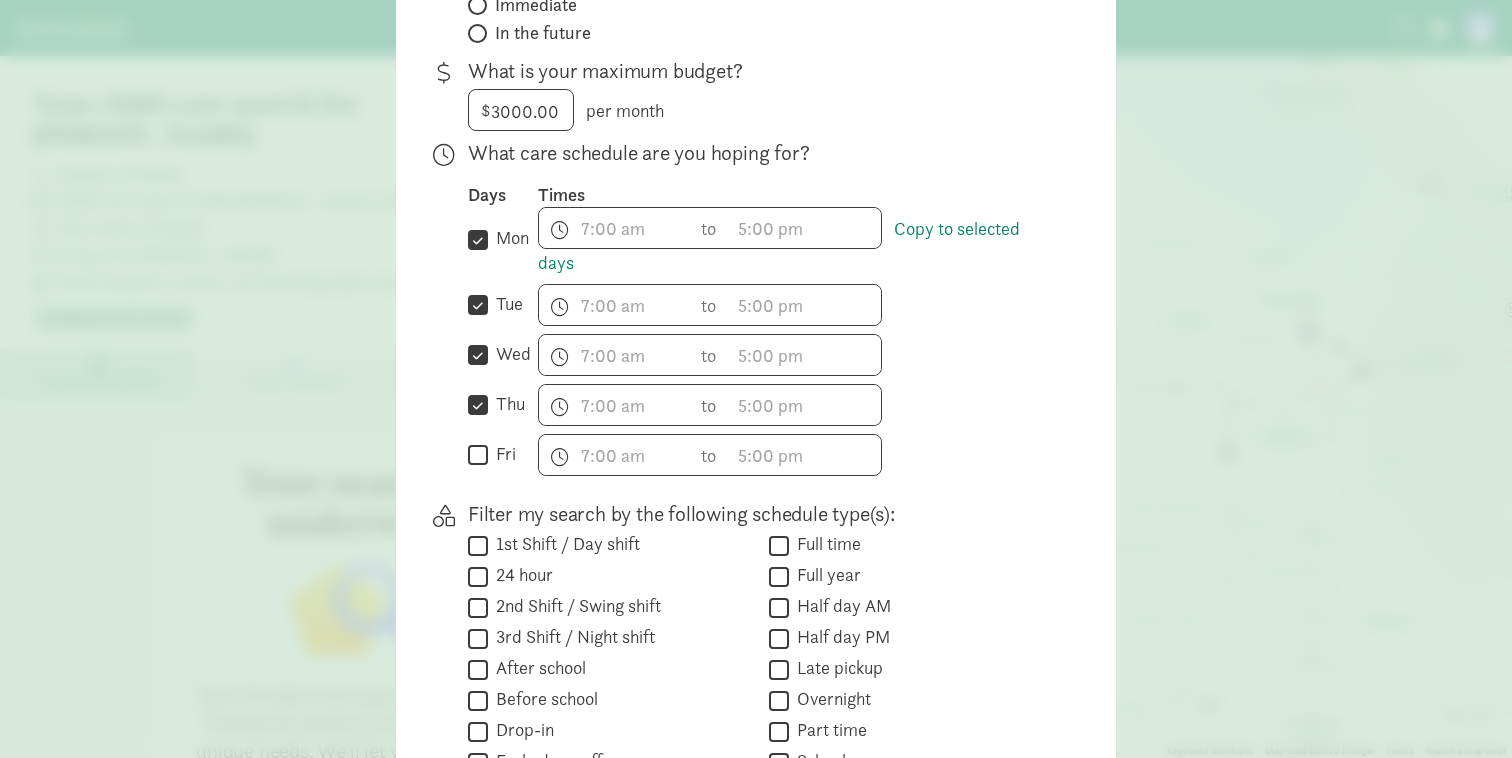 click on "fri" at bounding box center (478, 455) 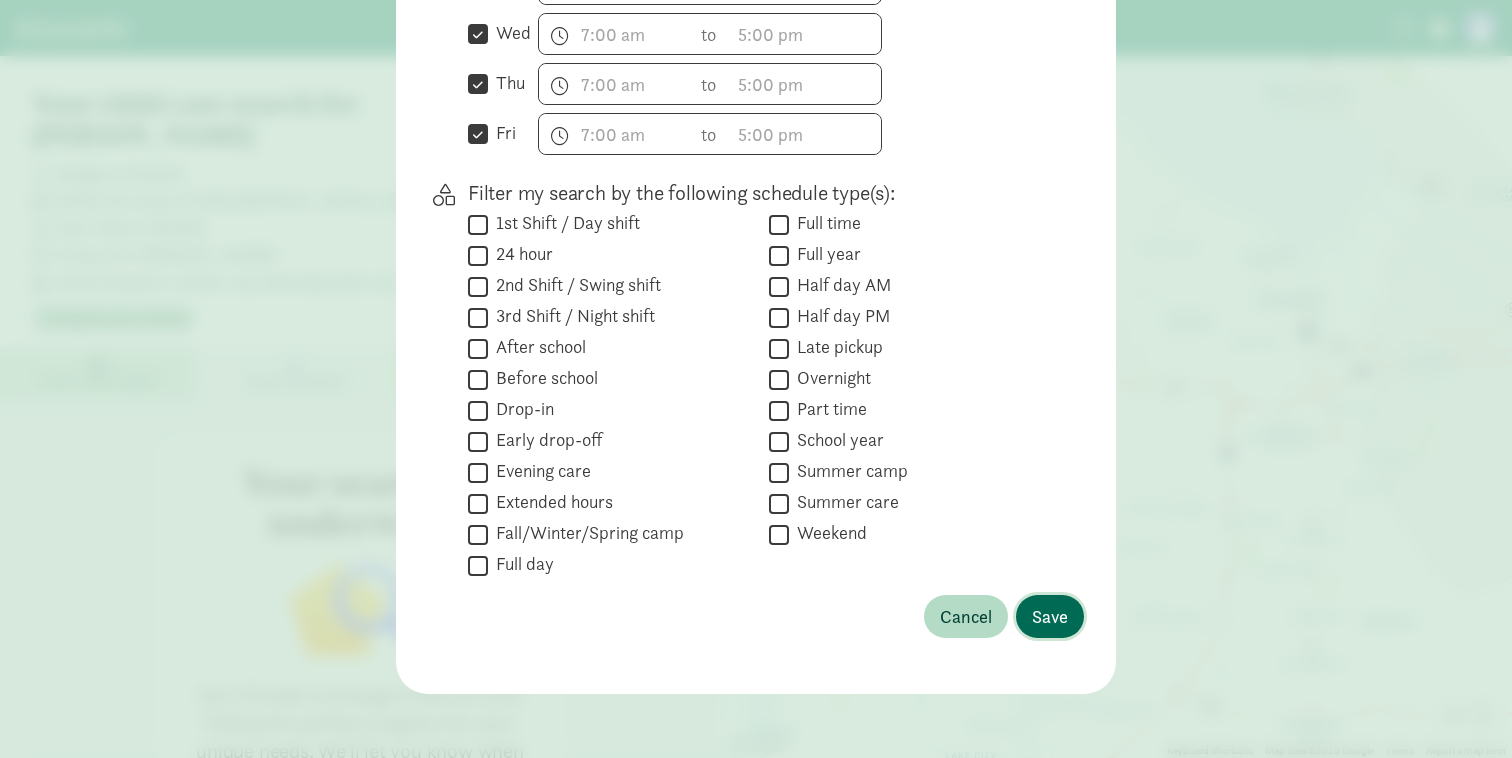 click on "Save" at bounding box center (1050, 616) 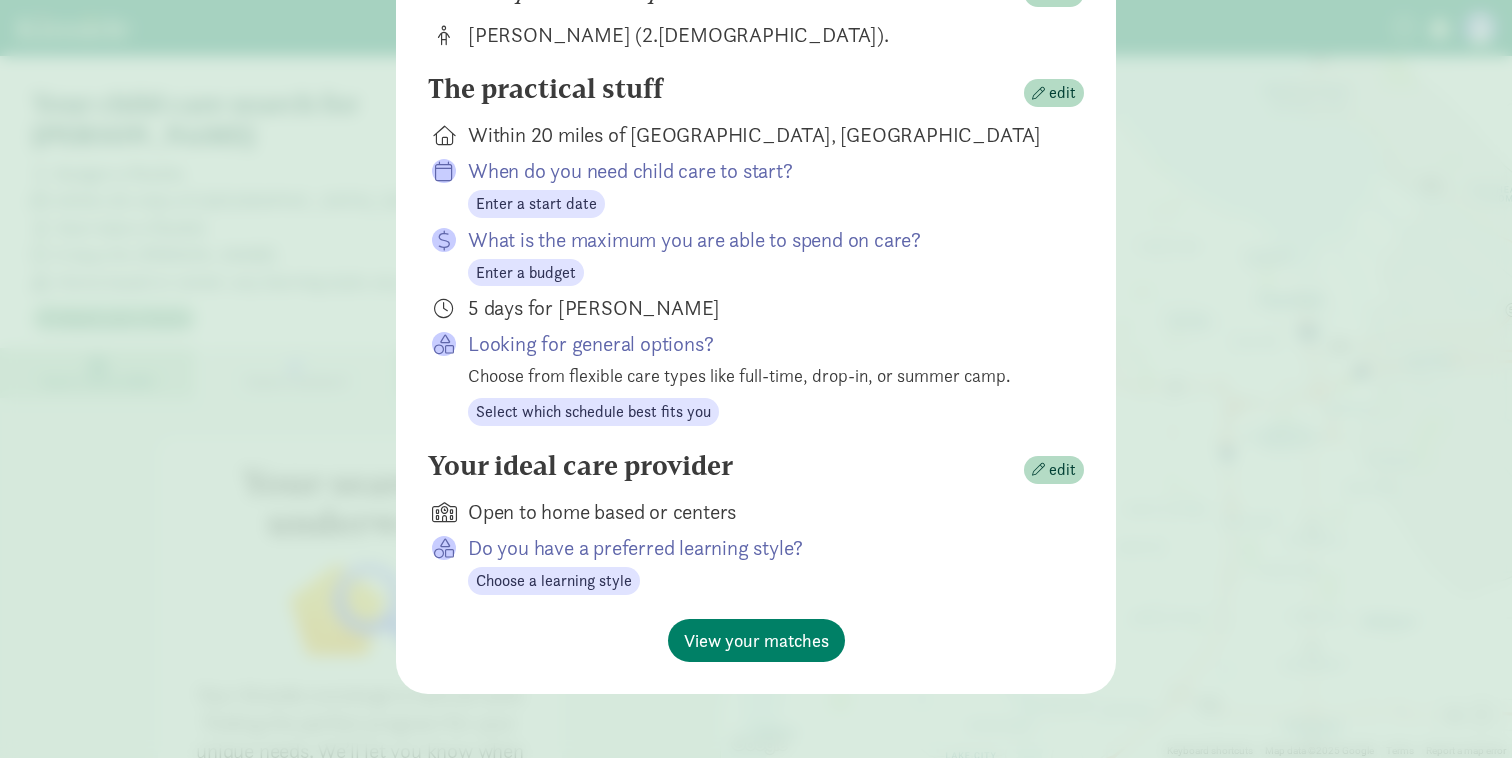scroll, scrollTop: 246, scrollLeft: 0, axis: vertical 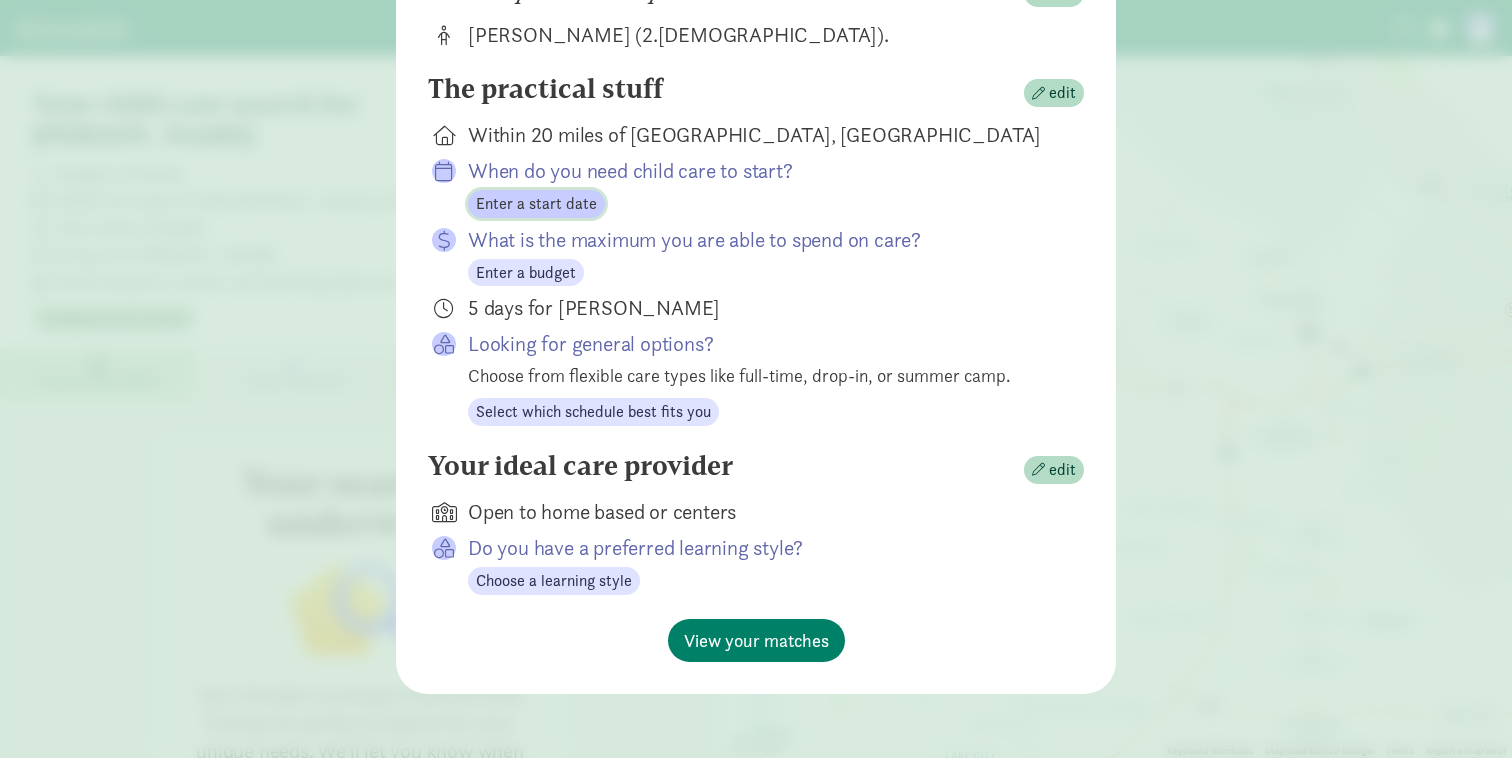 click on "Enter a start date" at bounding box center [536, 204] 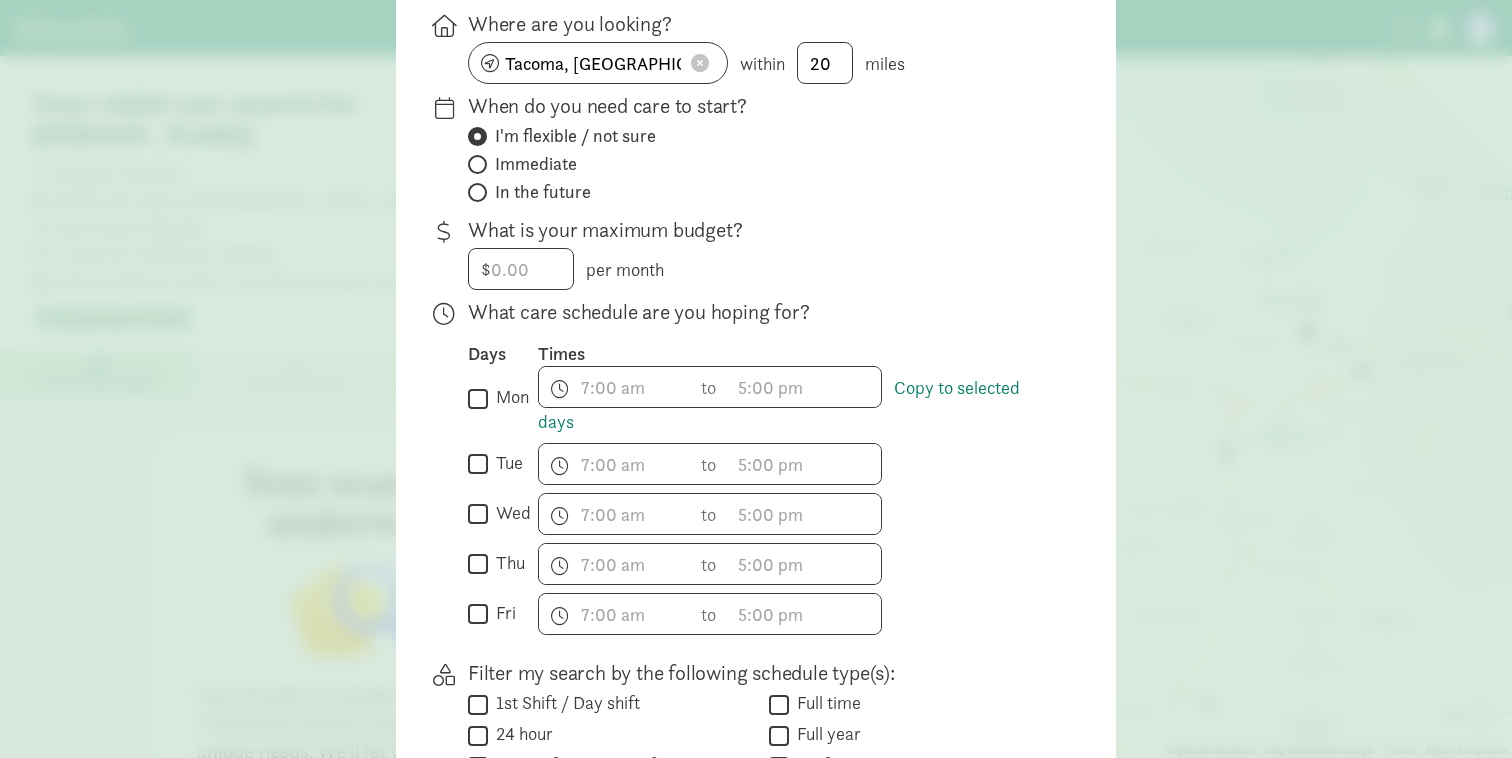 click at bounding box center (477, 192) 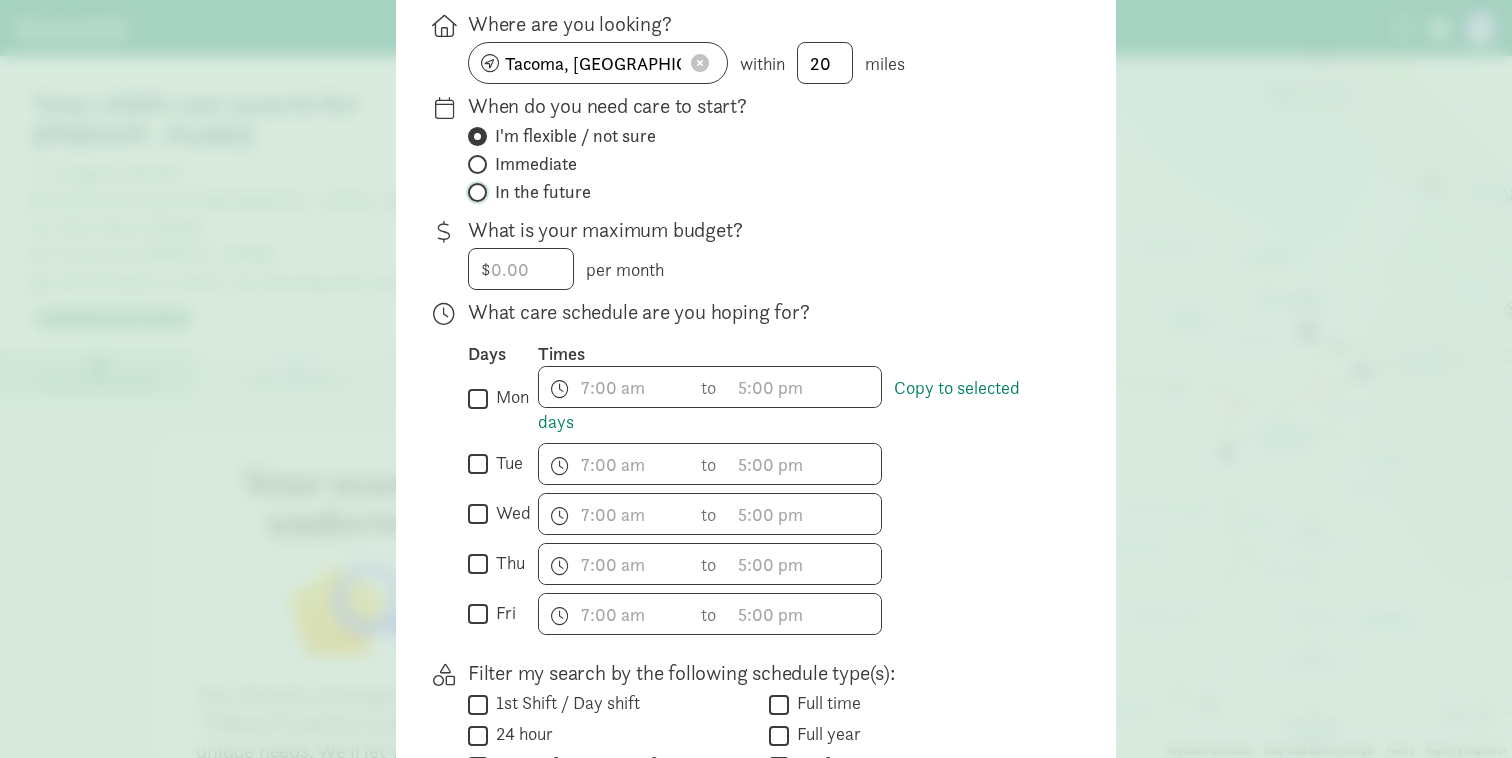click on "In the future" at bounding box center [474, 192] 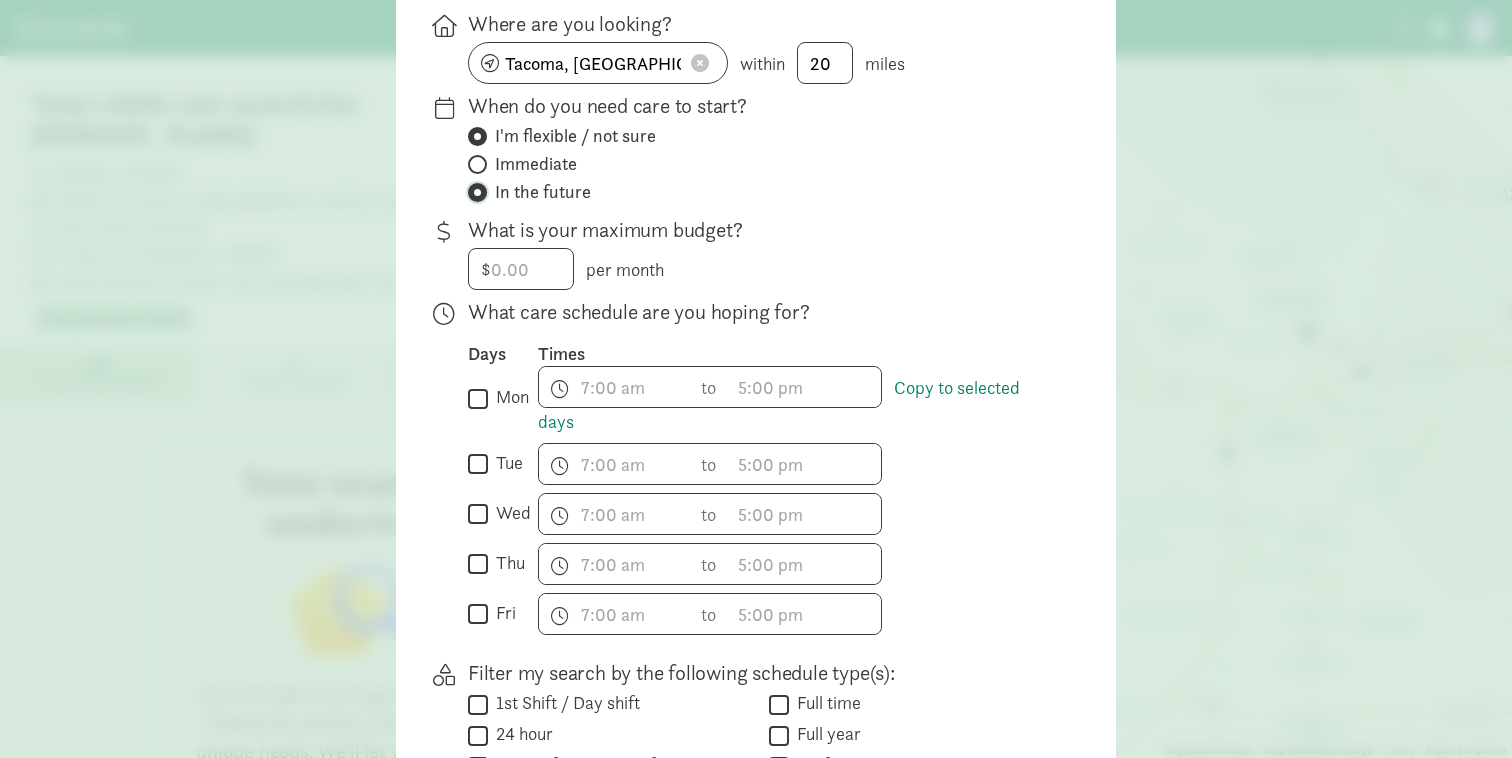 radio on "false" 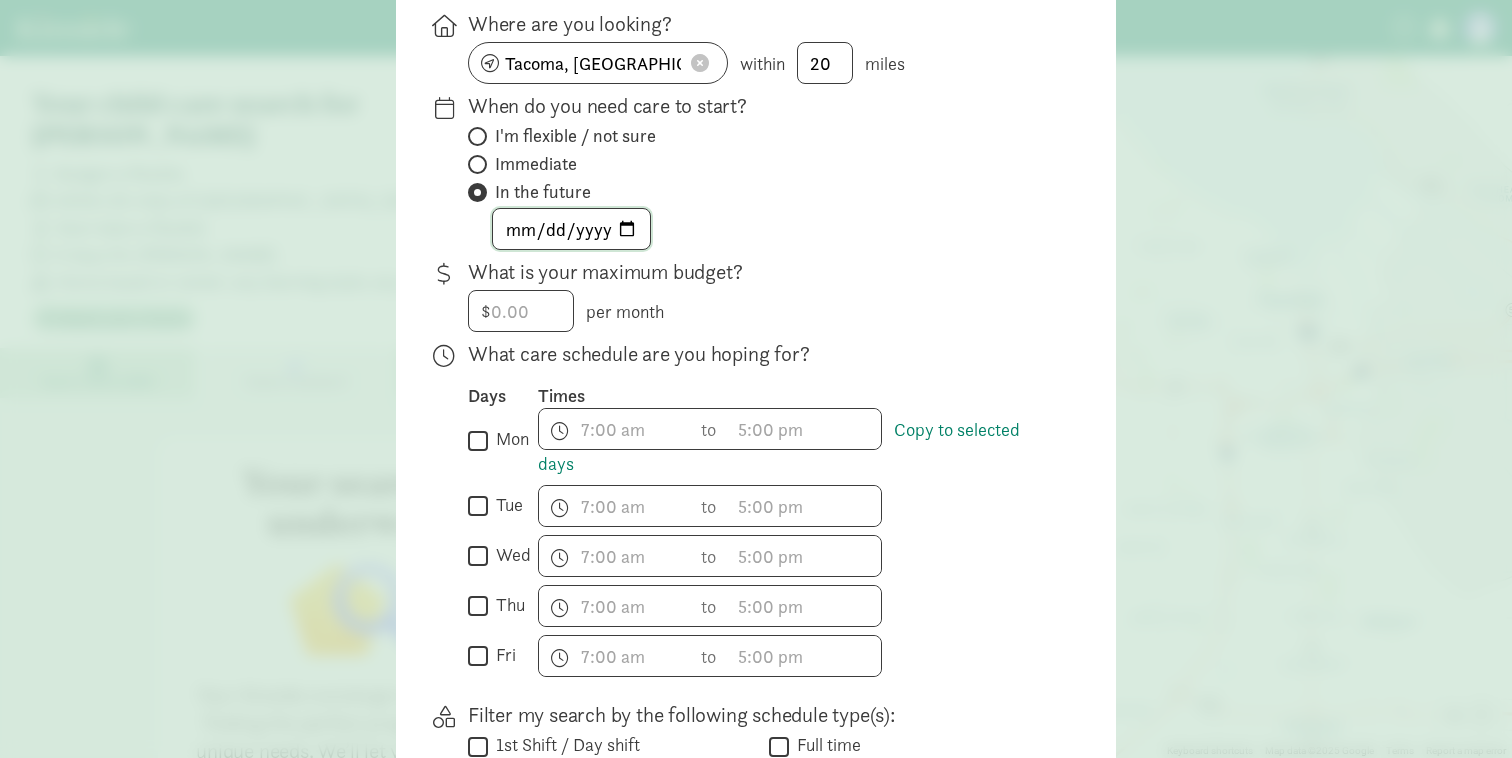 click 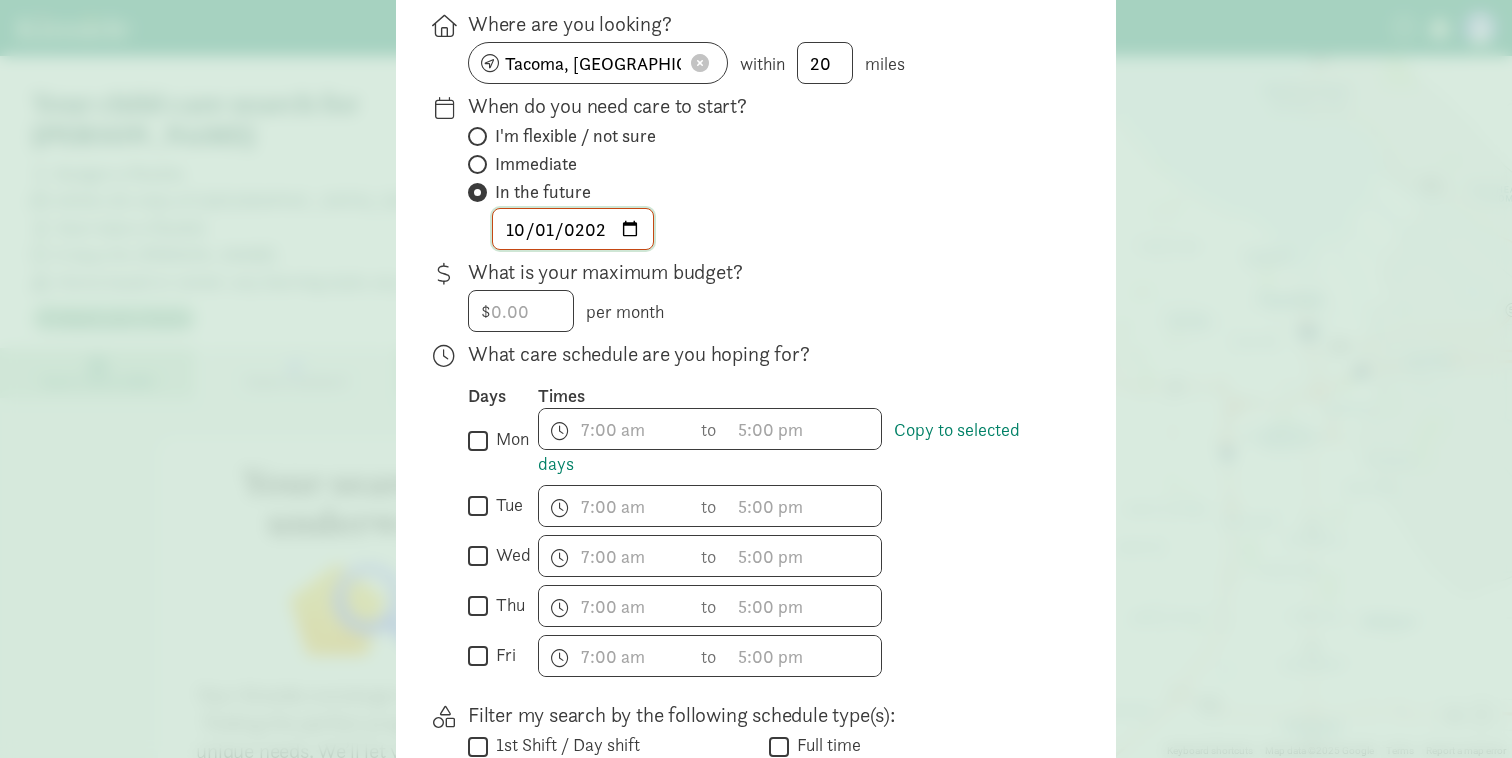 type on "[DATE]" 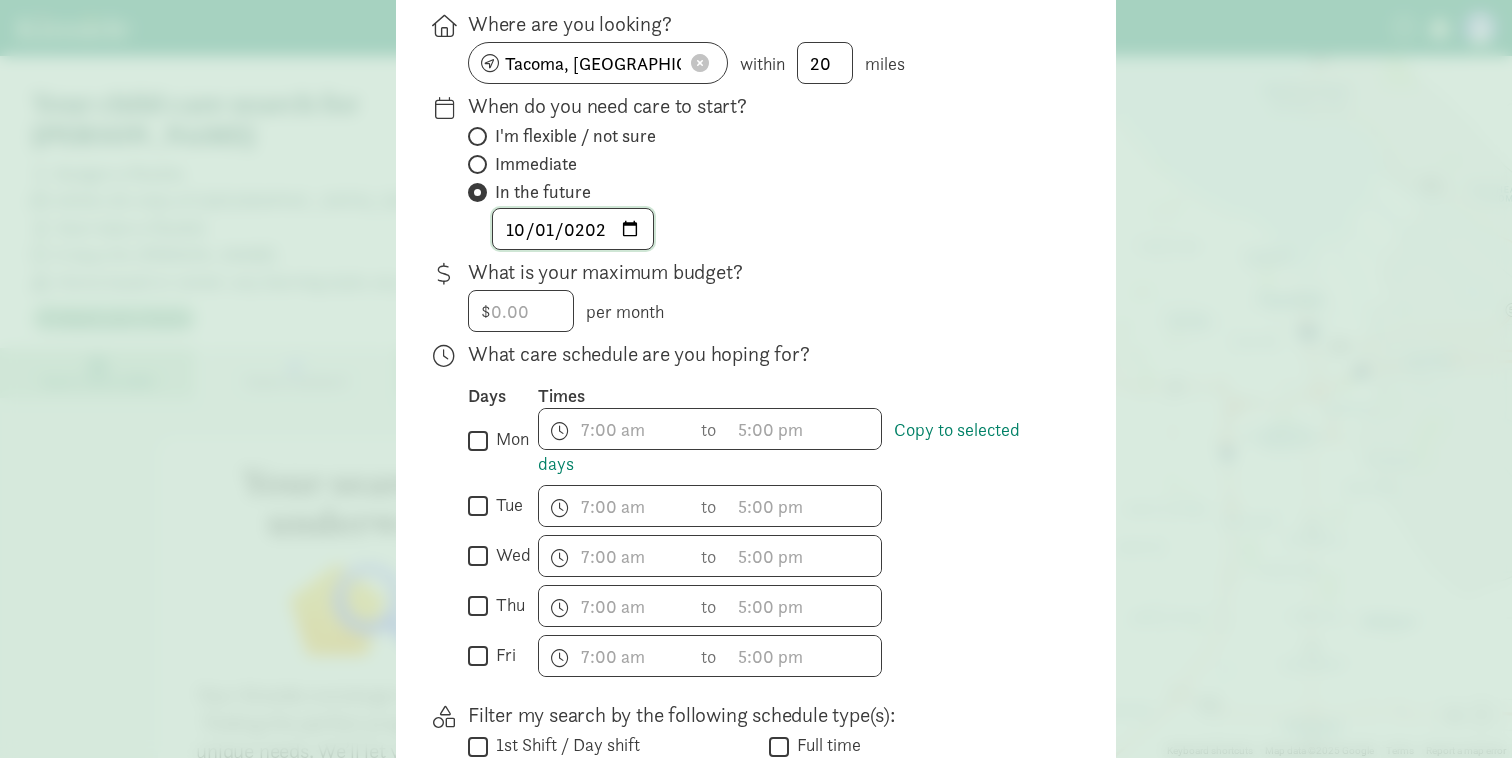 click 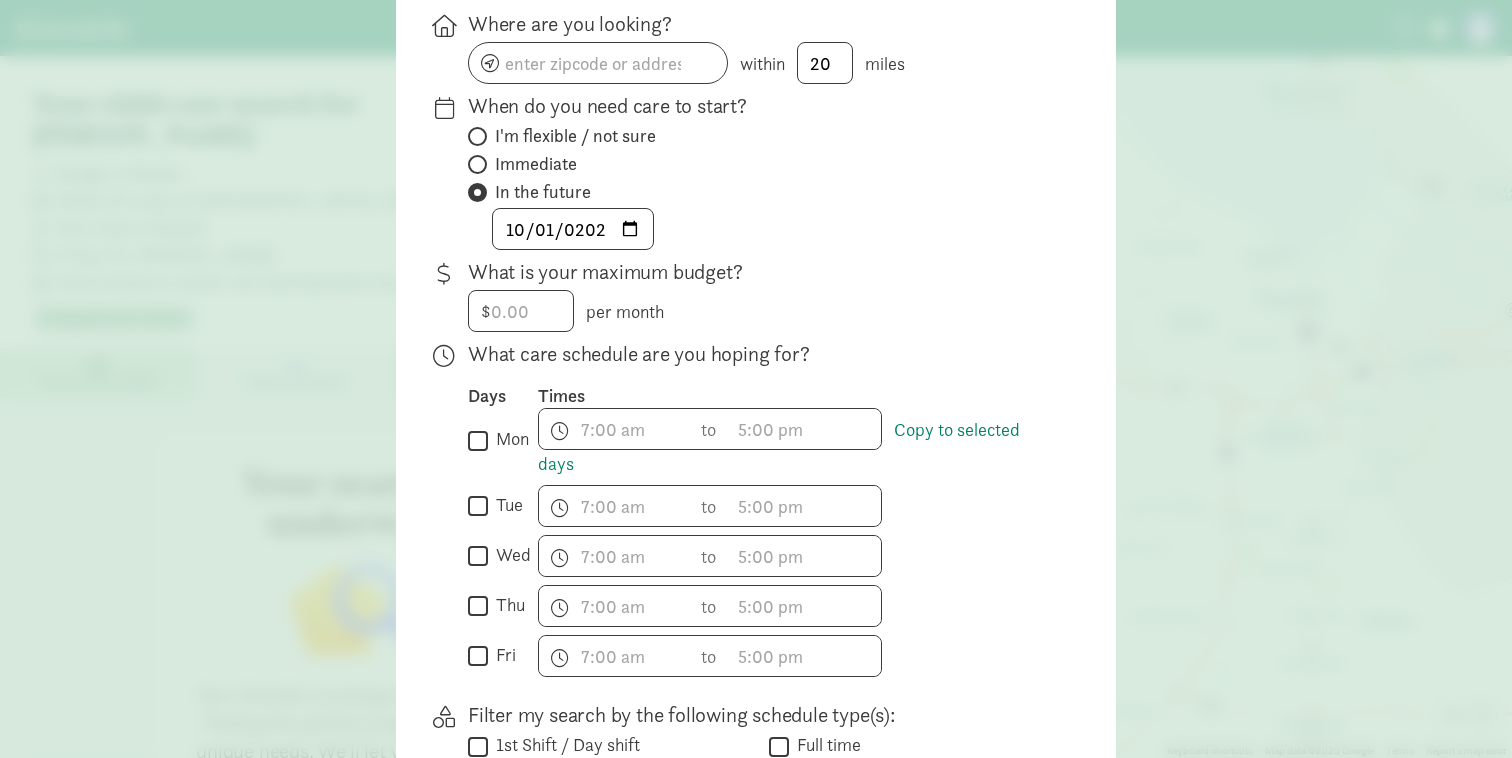 click on "The practical stuff         Where are you looking?                   within         20       miles     When do you need care to start?         I'm flexible / not sure       Immediate       In the future           2025-10-01         What is your maximum budget?       $           per month
What care schedule are you hoping for?
Days   Times        mon
Copy to selected days
h   12 1 2 3 4 5 6 7 8 9 10 11         mm   00 15 30 45           a   am pm
to
h   12 1 2 3 4 5 6 7 8 9 10 11         mm   00 15 30 45           a   am pm
Copy to selected days
   tue                   h   12 1 2 3 4 5 6 7 8 9 10 11         mm   00 15 30 45           a   am pm
to
h   12 1 2 3 4 5 6 7 8 9 10 11         mm   00 15 30 45           a   am pm        wed                   h   12 1 2 3 4 5 6 7 8 9 10 11         mm   00 15 30 45" 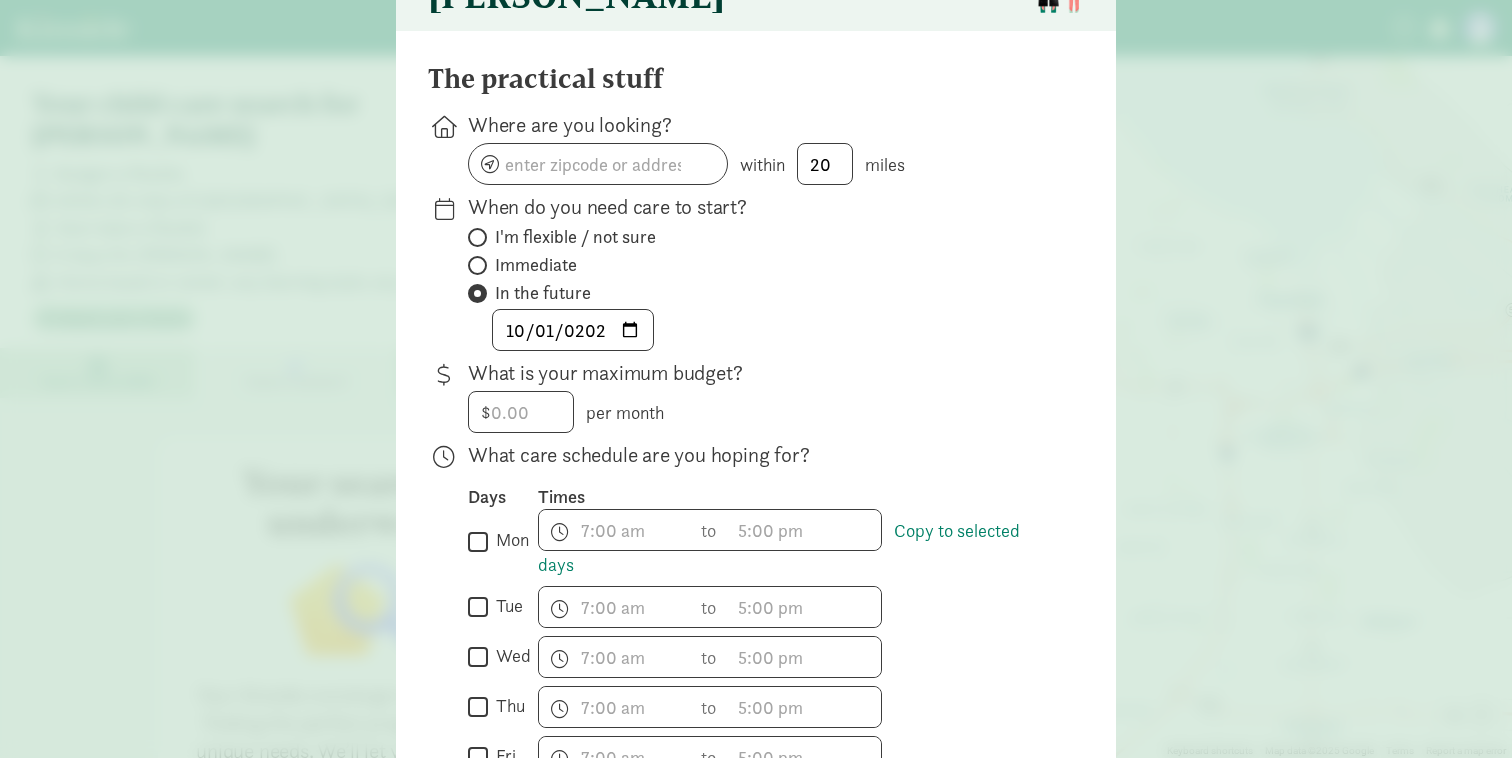 scroll, scrollTop: 96, scrollLeft: 0, axis: vertical 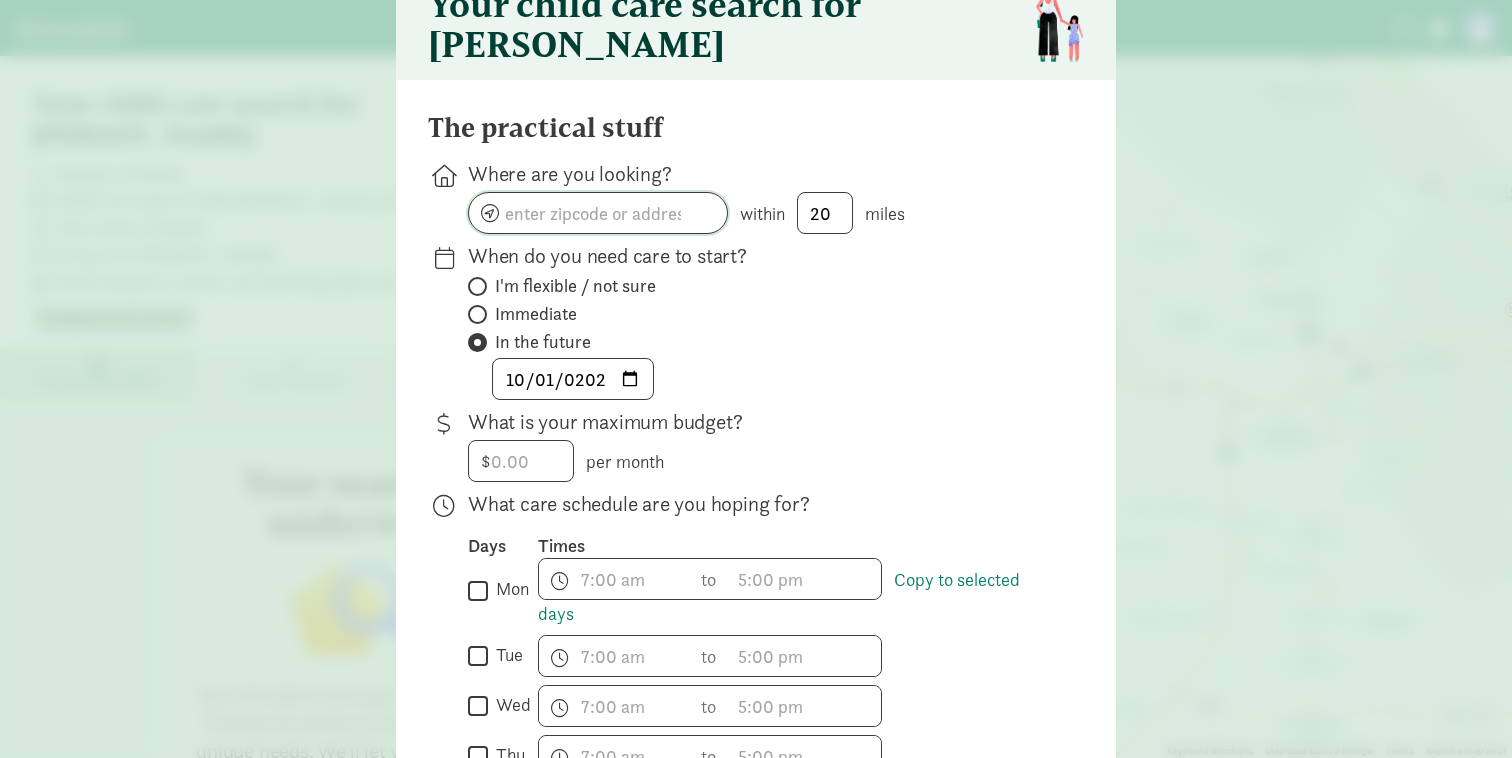 click 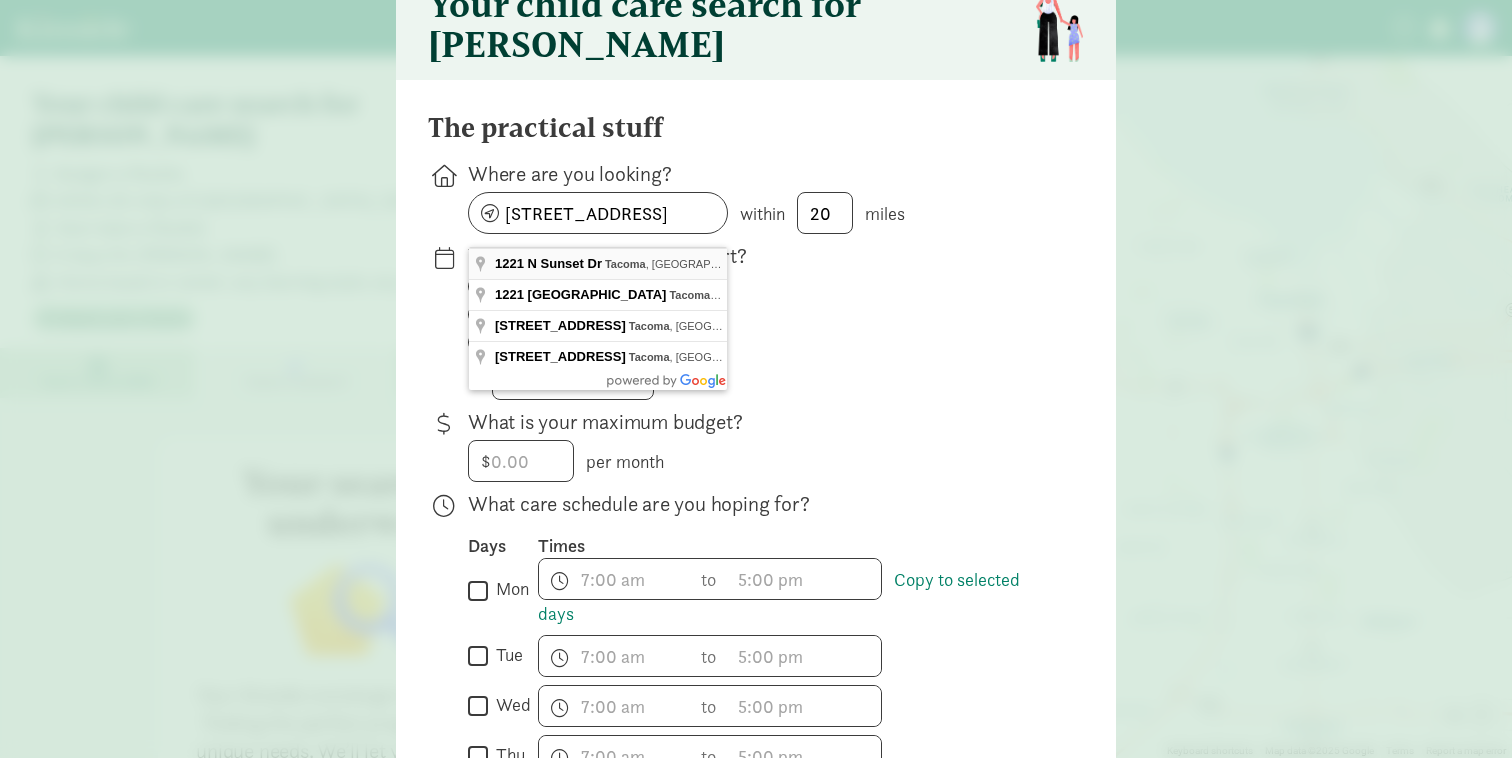 scroll, scrollTop: 0, scrollLeft: 0, axis: both 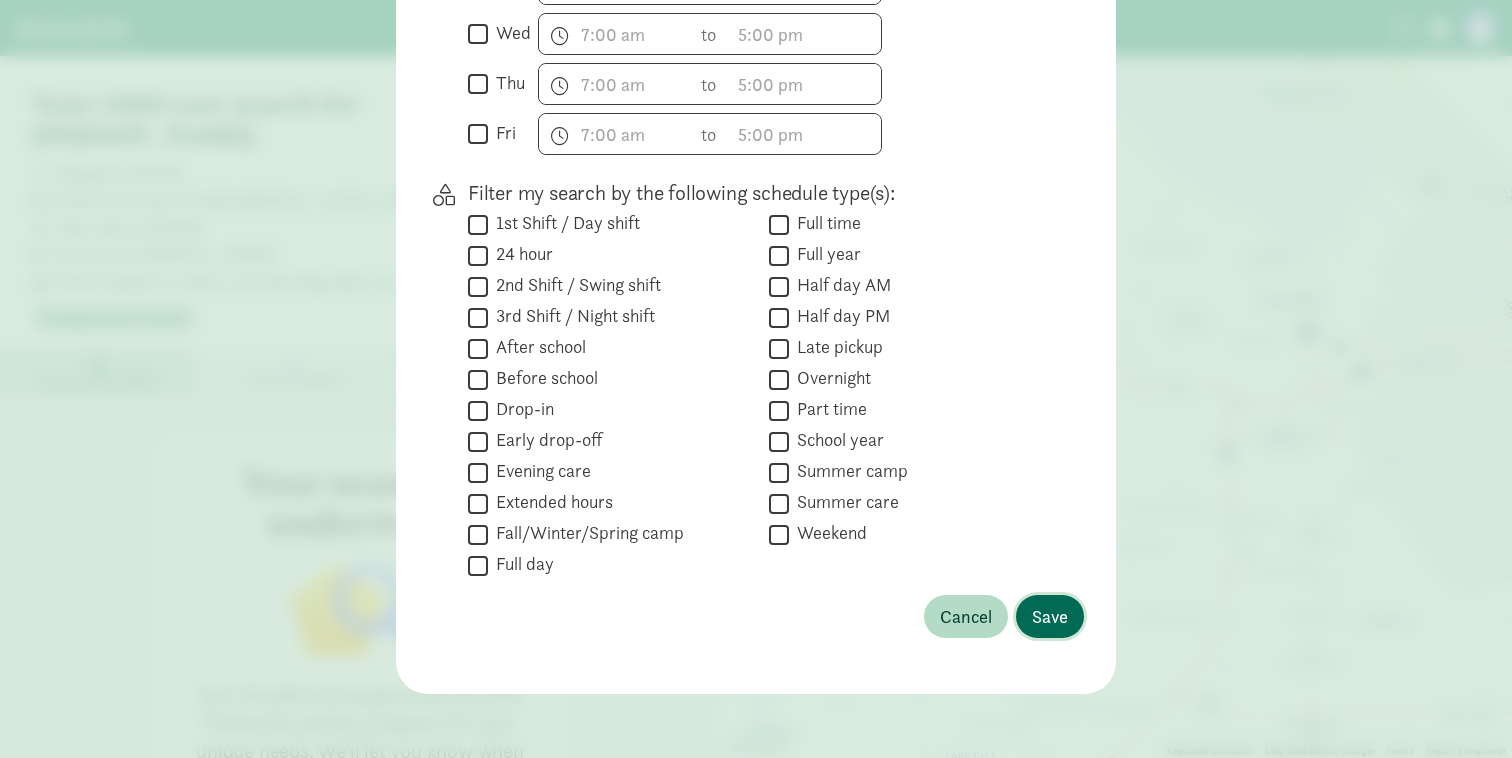 click on "Save" at bounding box center (1050, 616) 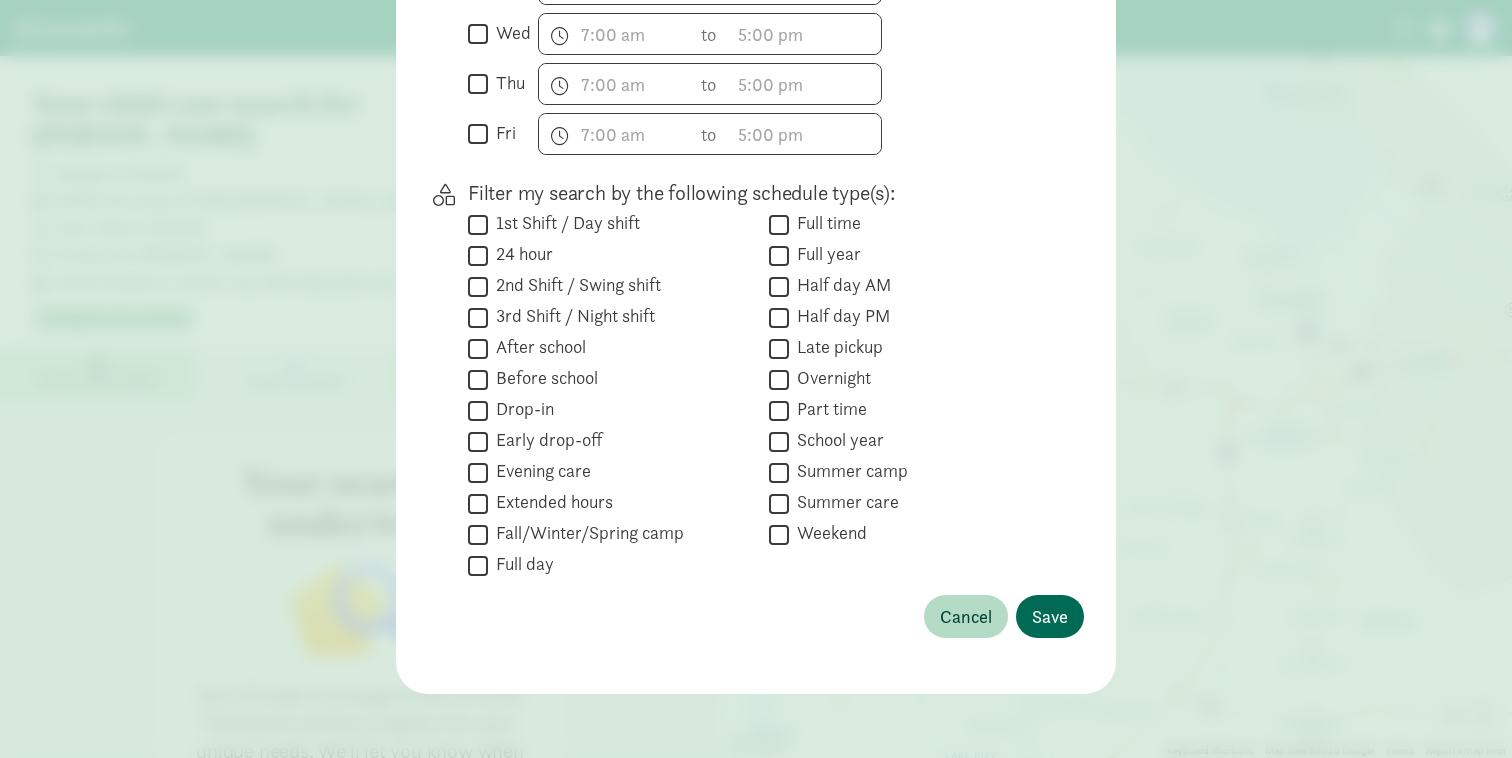 scroll, scrollTop: 246, scrollLeft: 0, axis: vertical 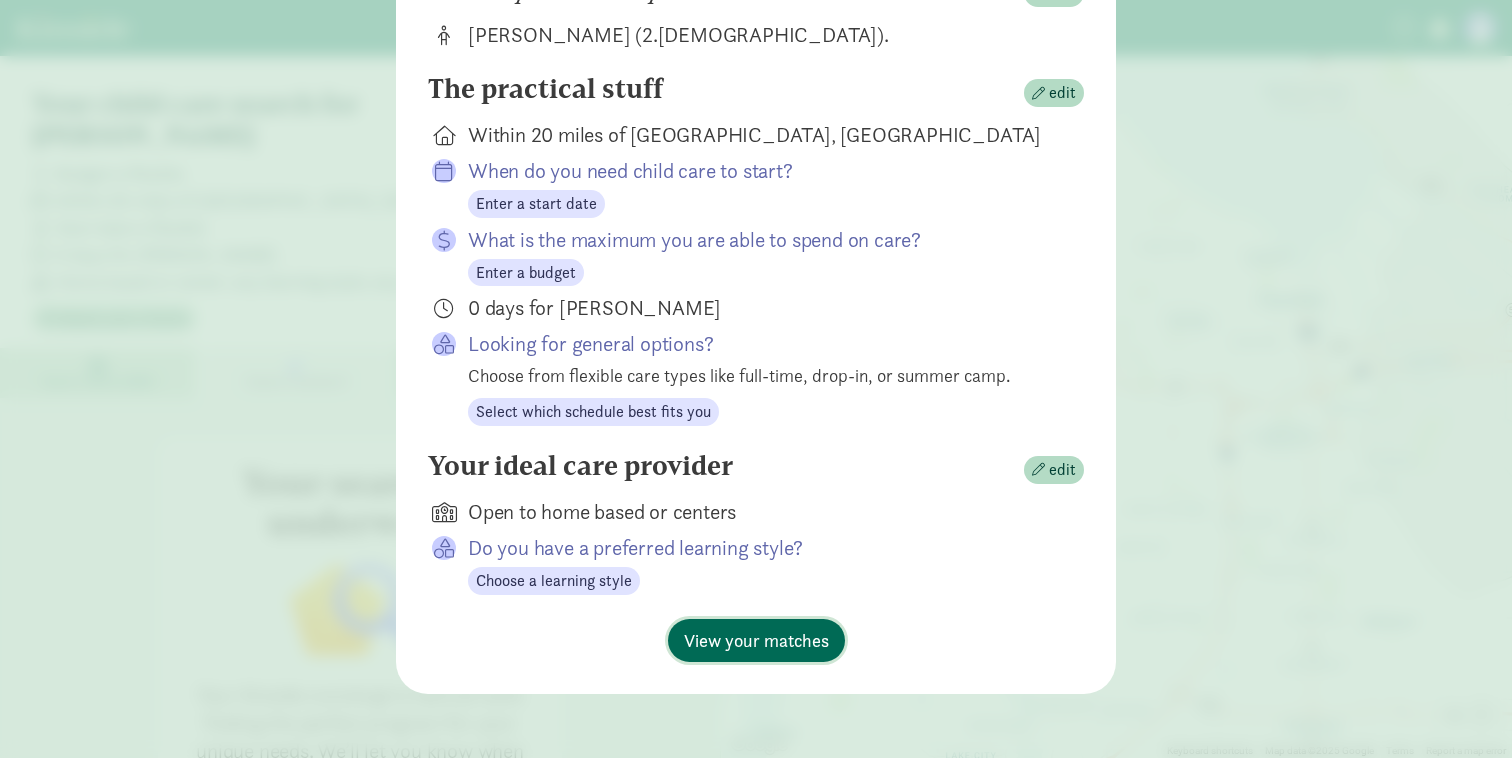 click on "View your matches" at bounding box center (756, 640) 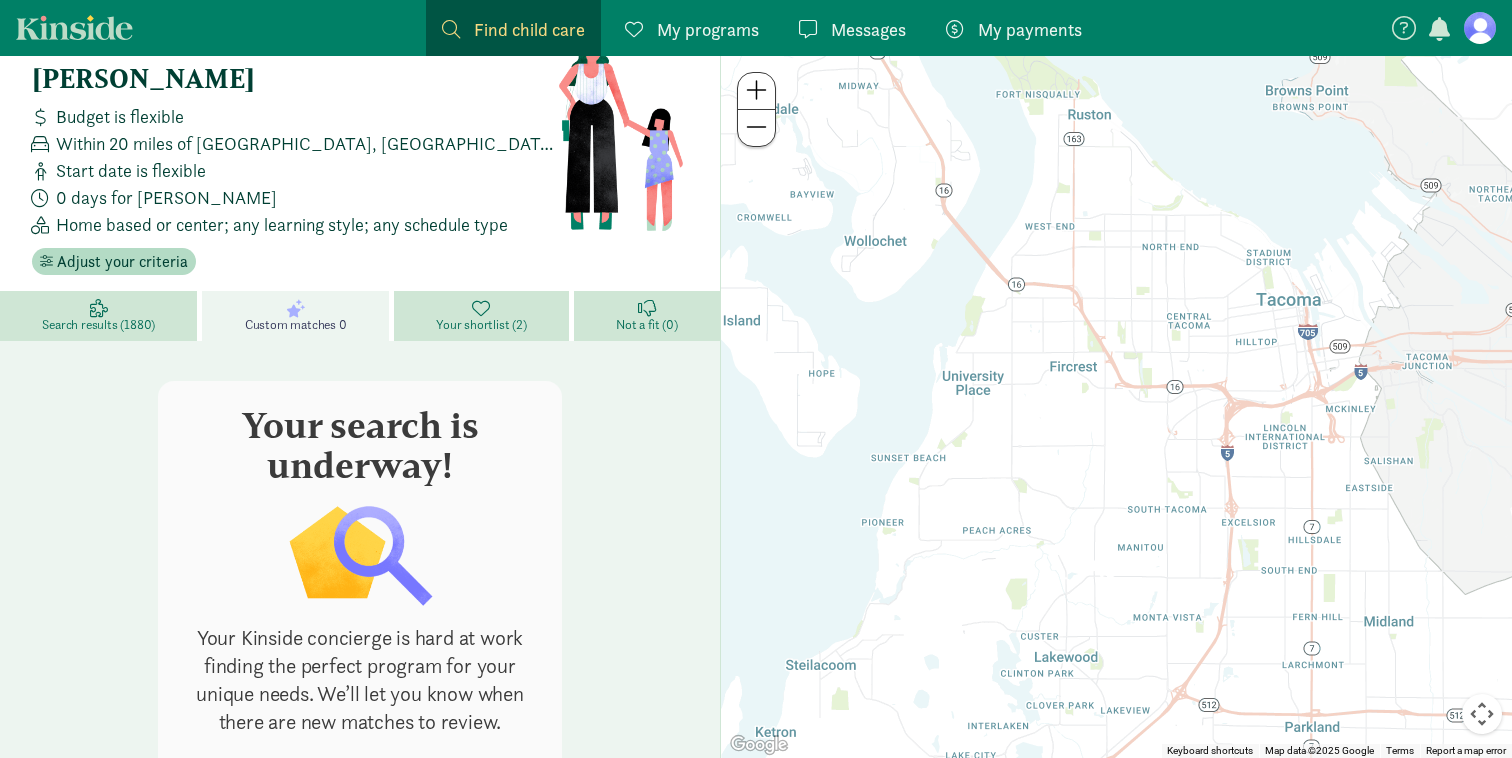 scroll, scrollTop: 162, scrollLeft: 0, axis: vertical 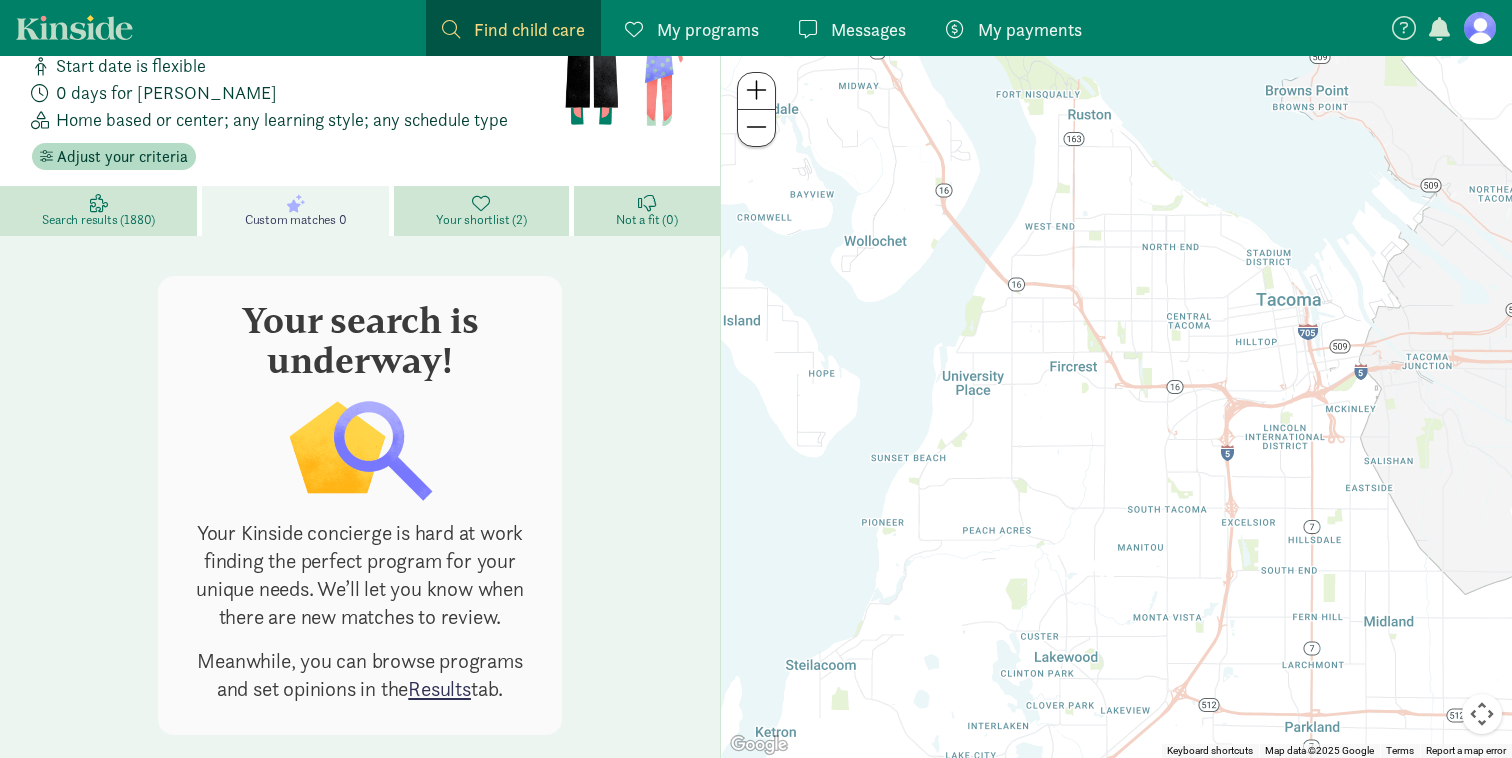 click on "My programs
Programs" 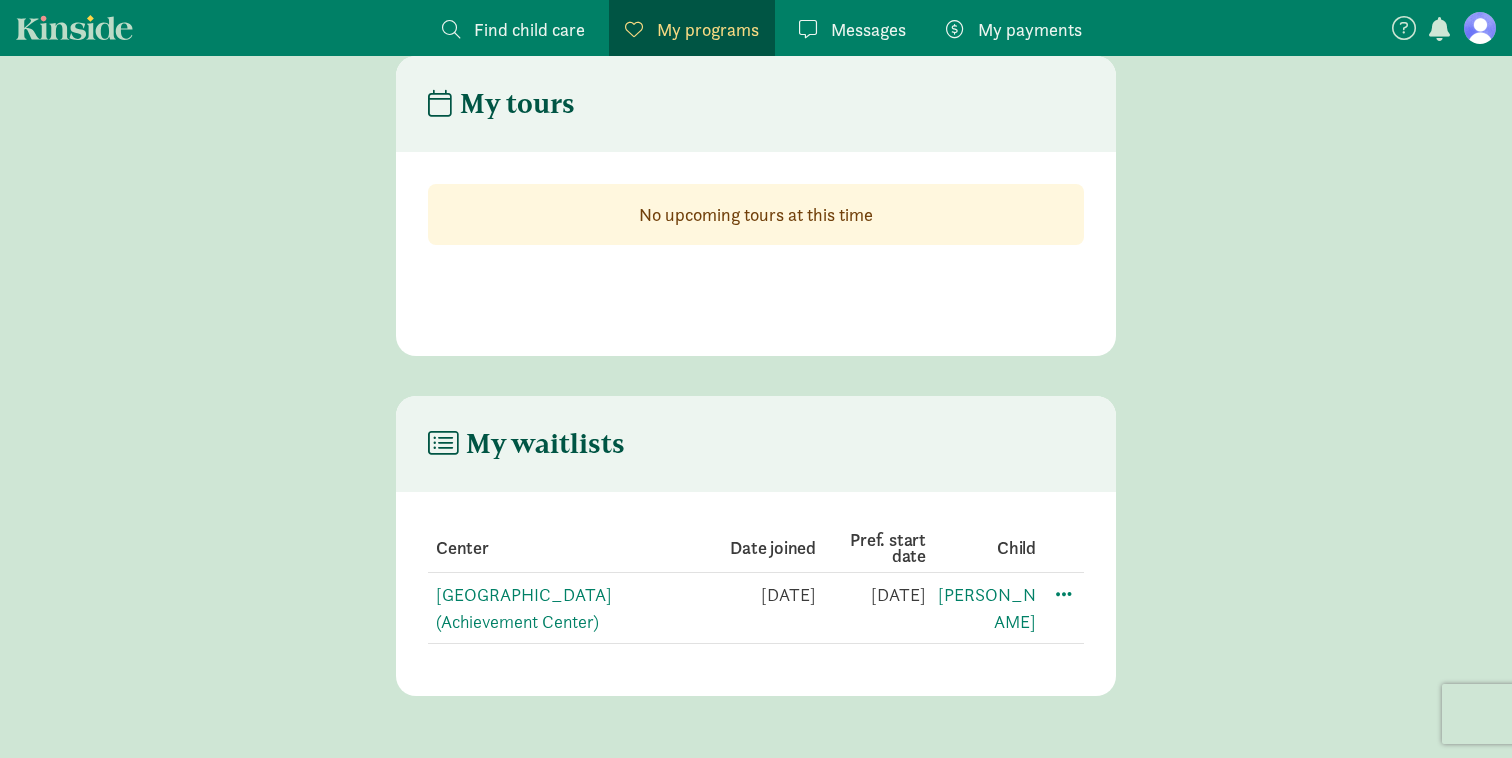 drag, startPoint x: 835, startPoint y: 588, endPoint x: 922, endPoint y: 596, distance: 87.36704 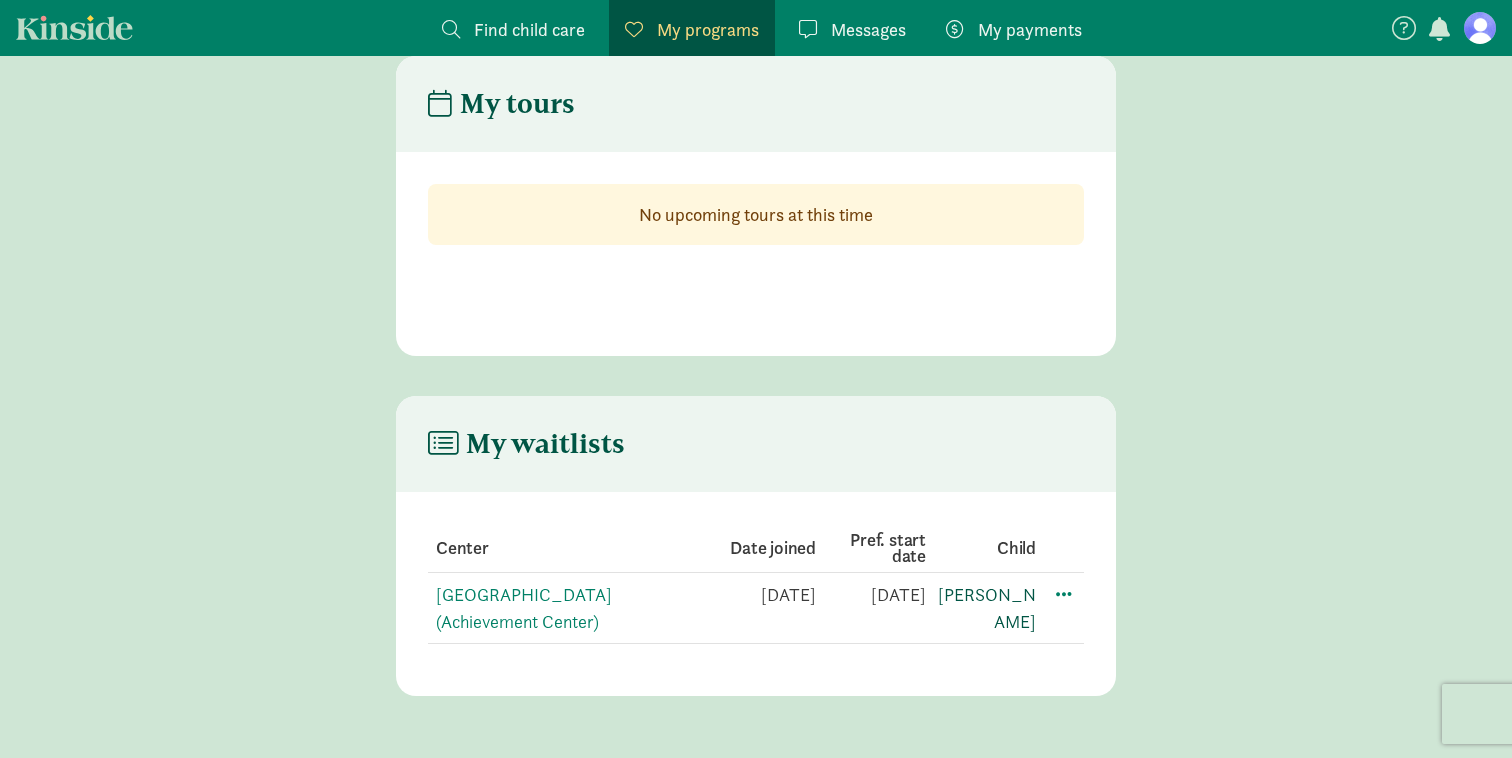 click on "William" 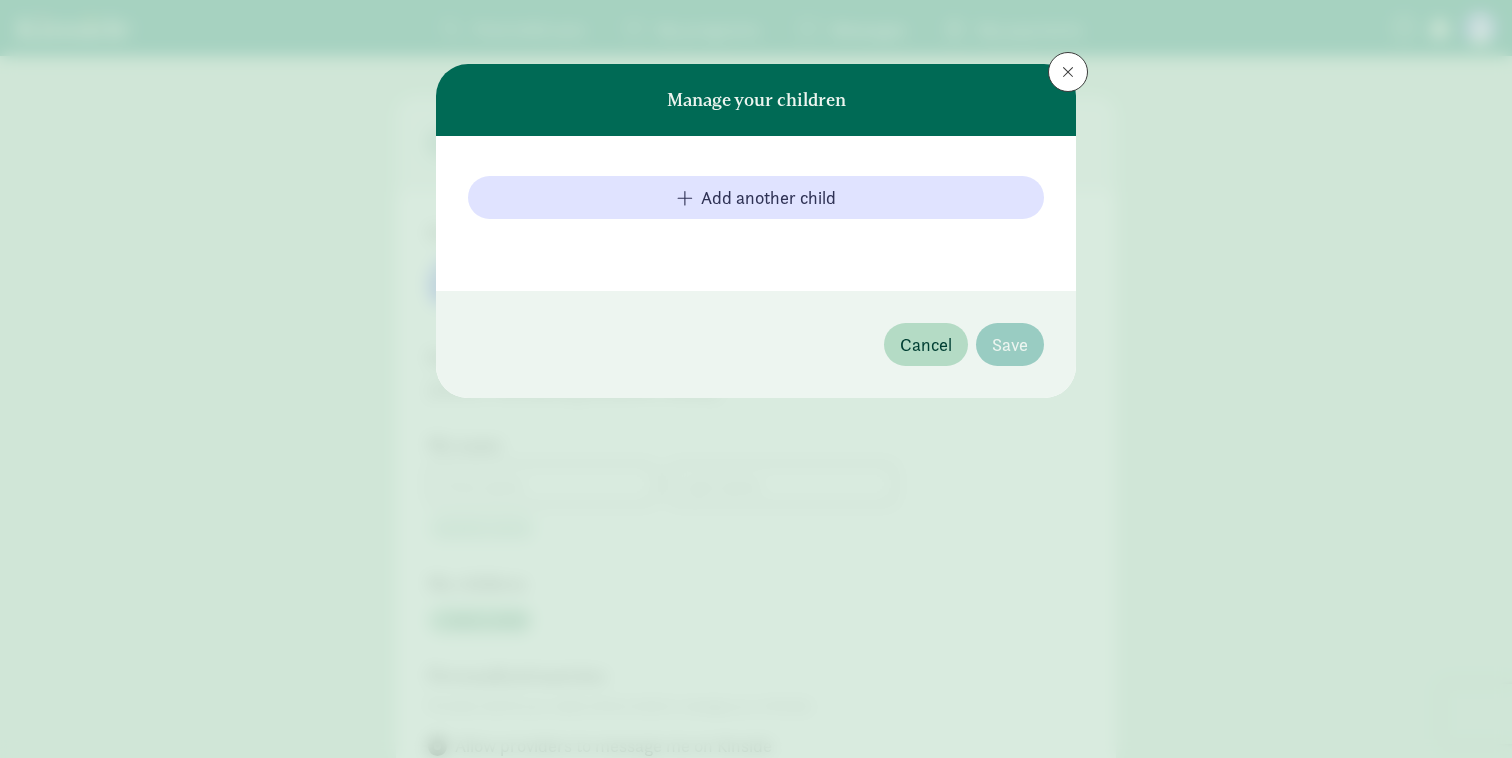 scroll, scrollTop: 0, scrollLeft: 0, axis: both 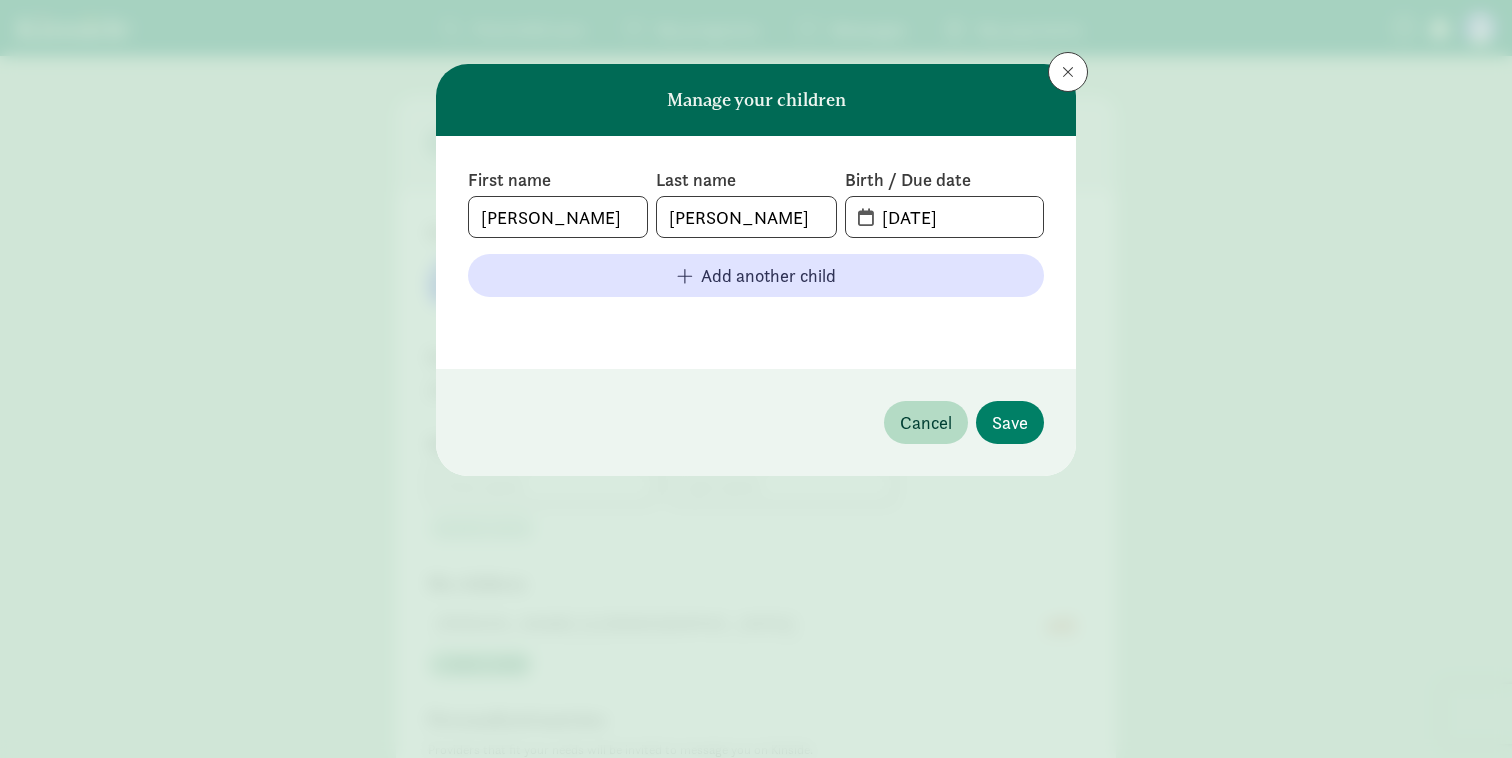 type on "[PERSON_NAME]" 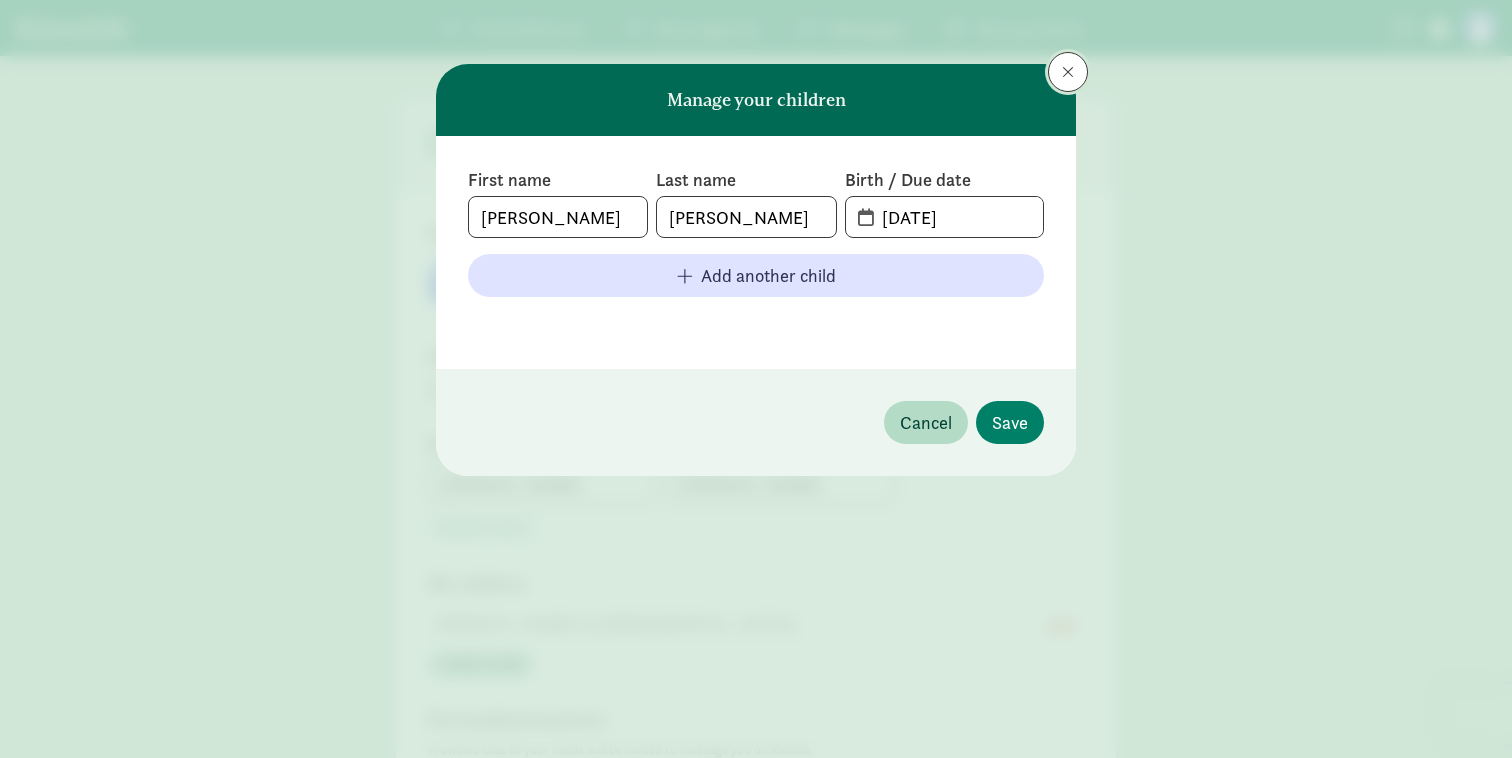 click at bounding box center (1068, 72) 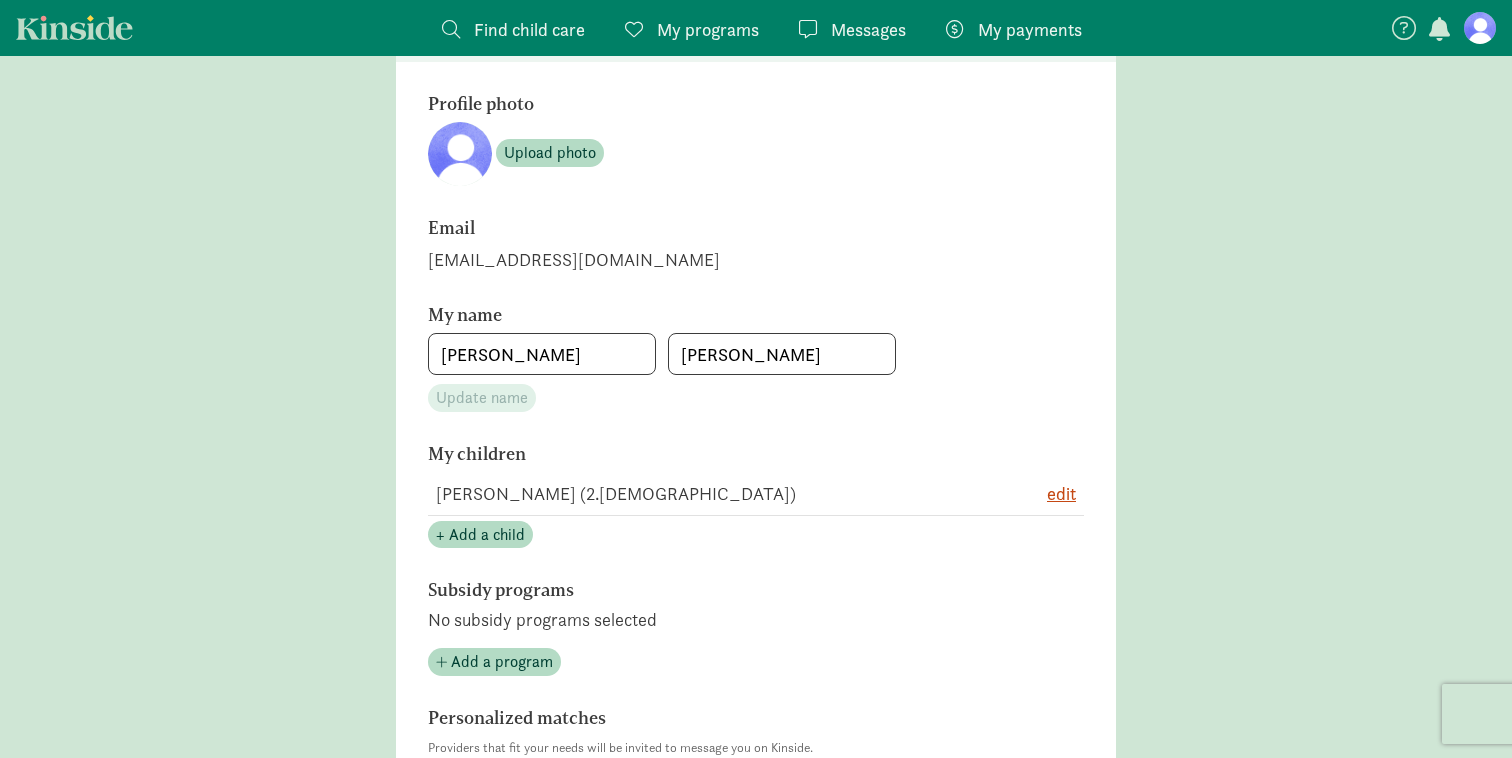 scroll, scrollTop: 134, scrollLeft: 0, axis: vertical 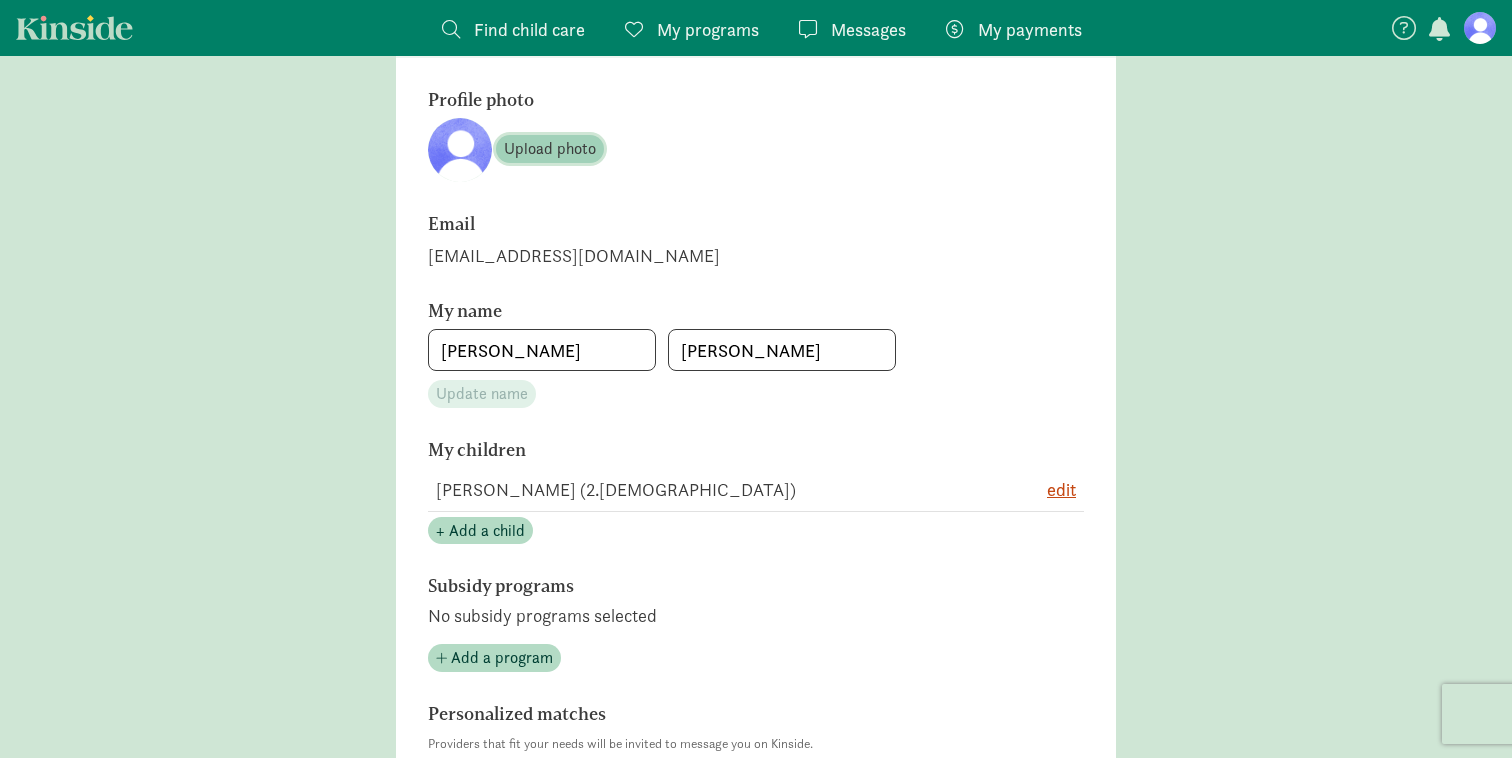 click on "Upload photo" at bounding box center [550, 149] 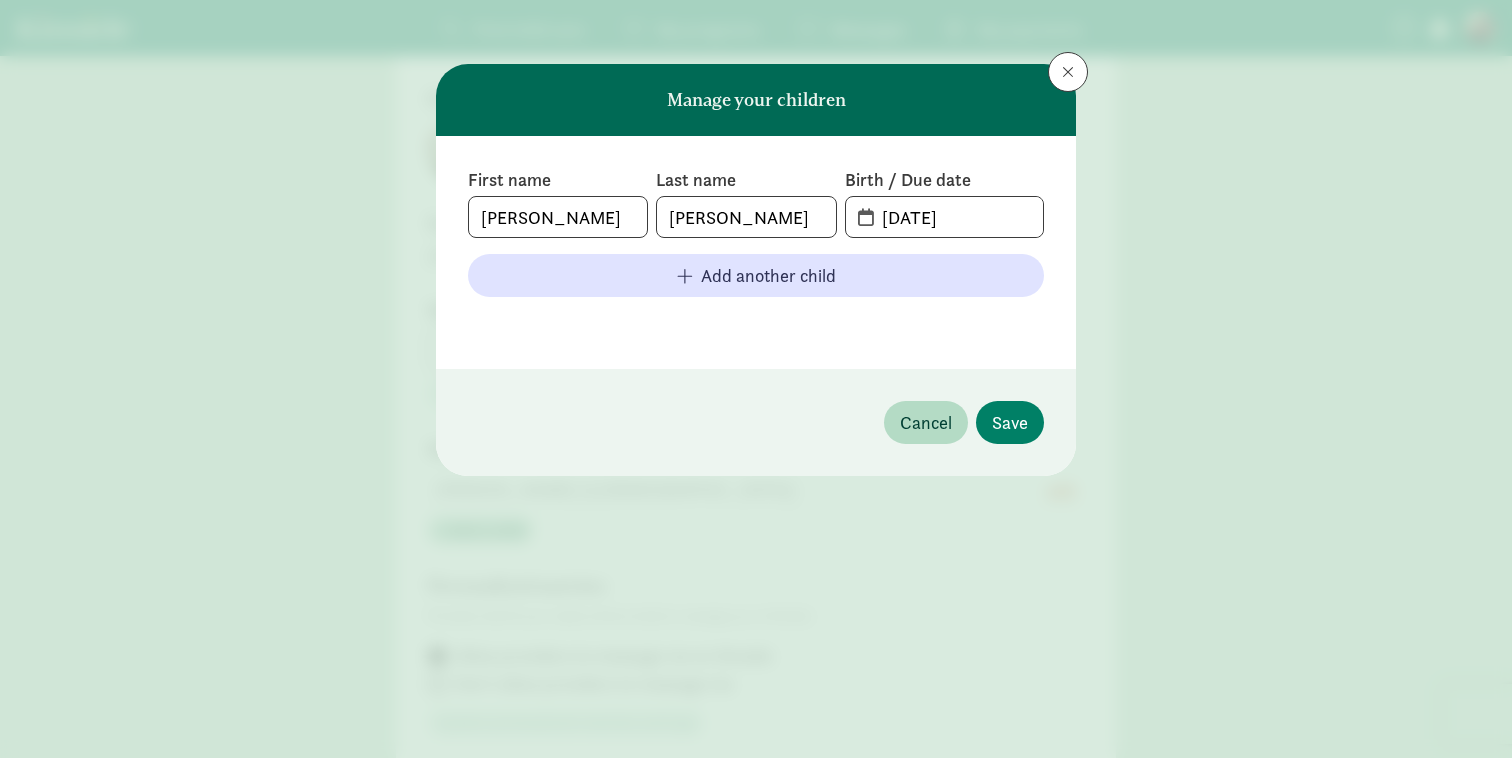 scroll, scrollTop: 0, scrollLeft: 0, axis: both 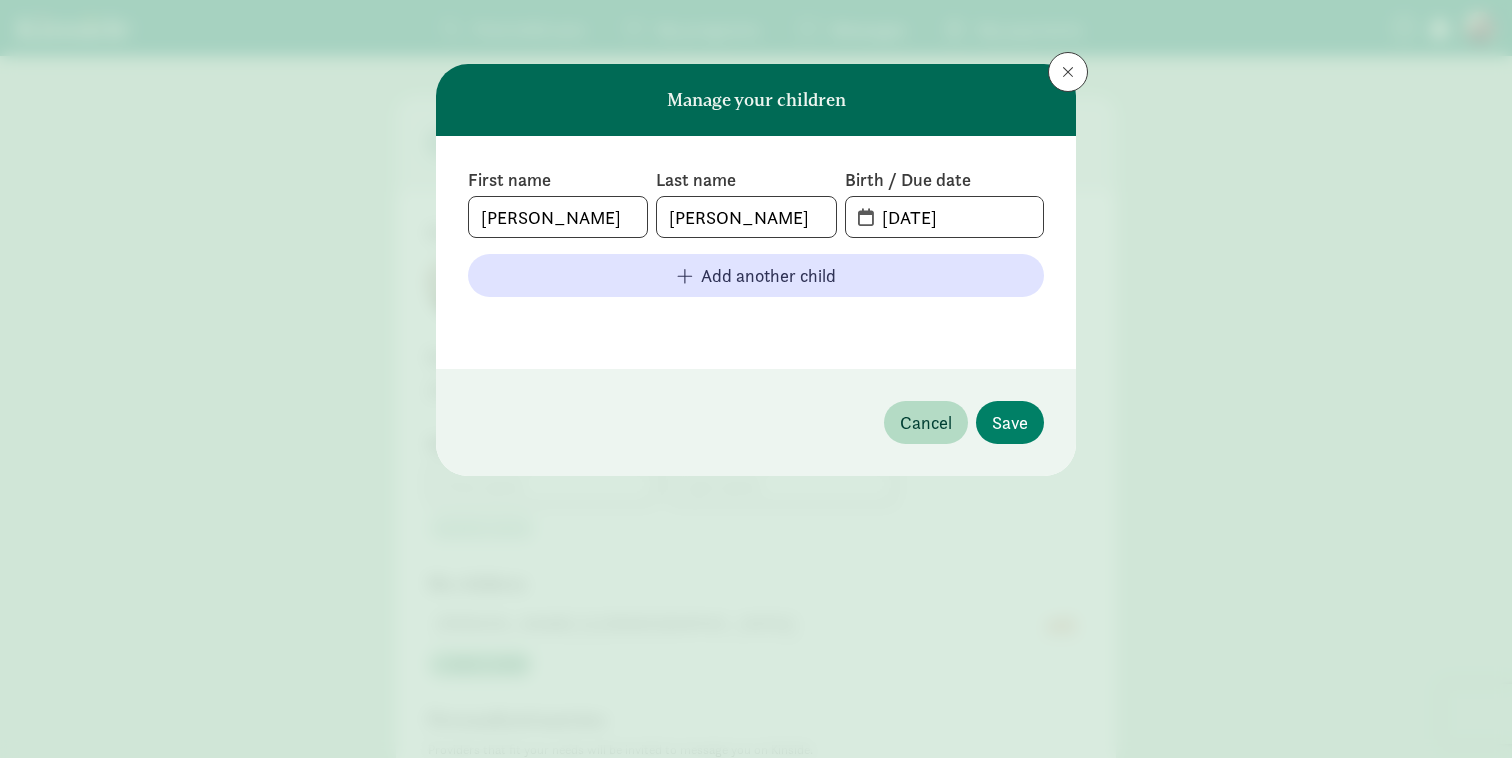 type on "[PERSON_NAME]" 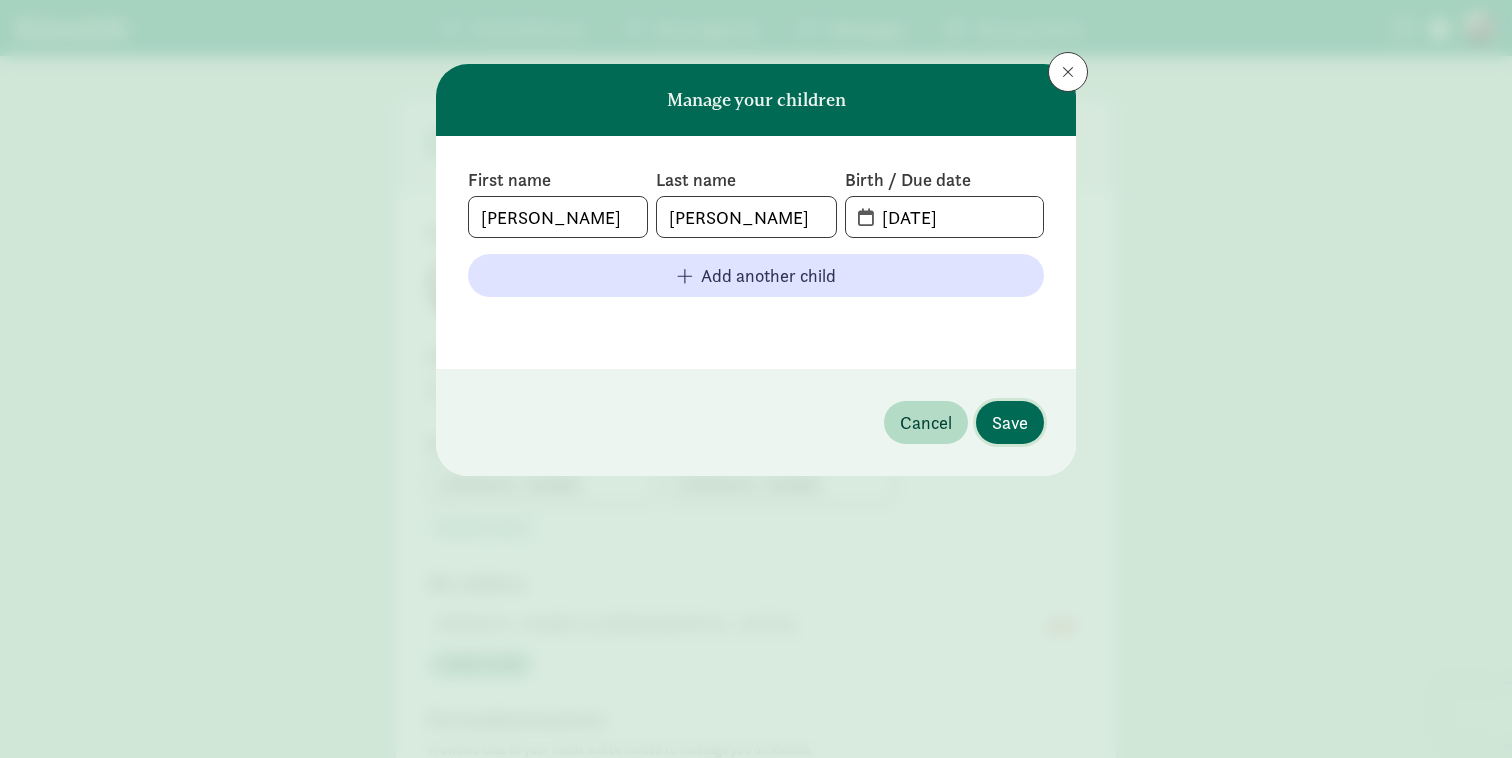 click on "Save" at bounding box center (1010, 422) 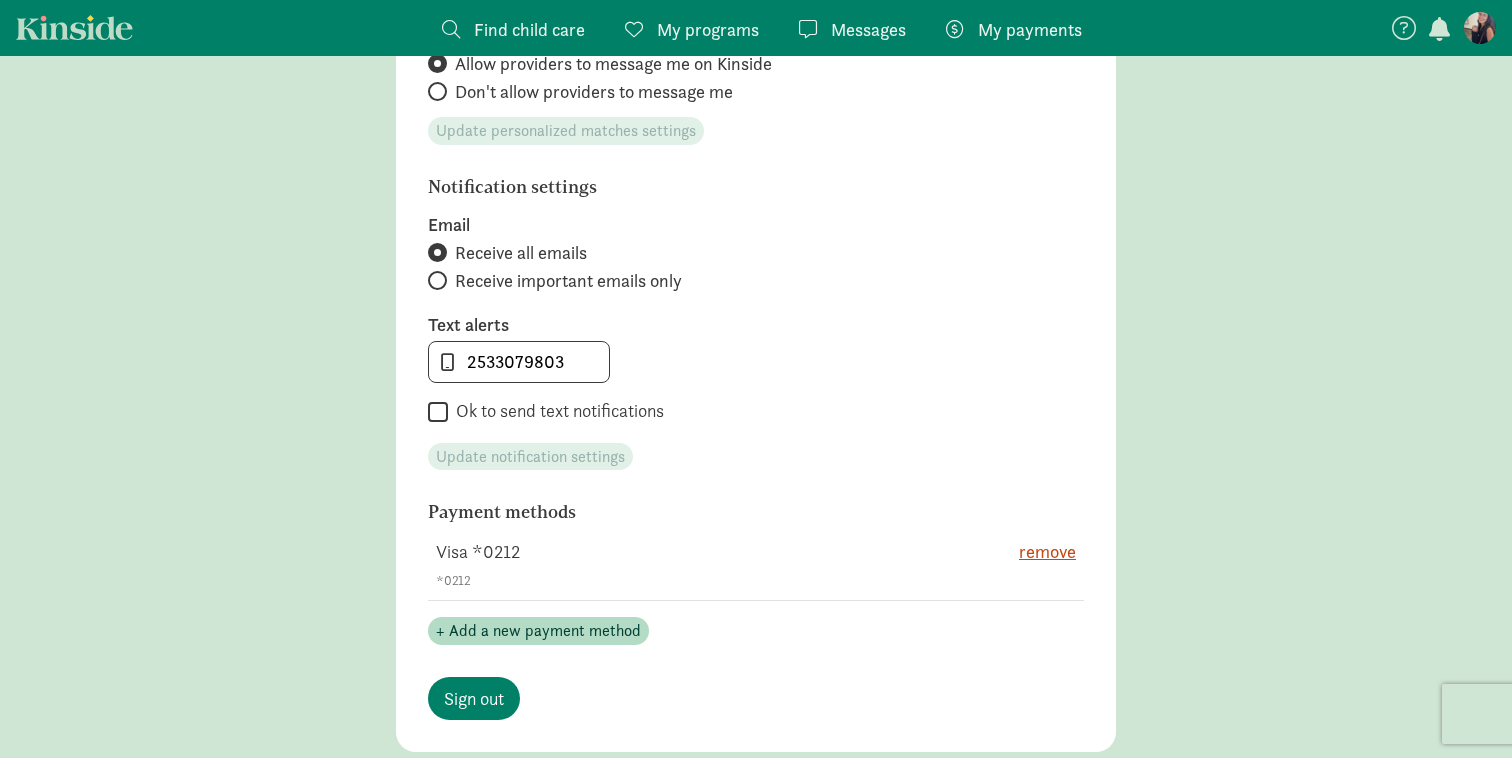scroll, scrollTop: 881, scrollLeft: 0, axis: vertical 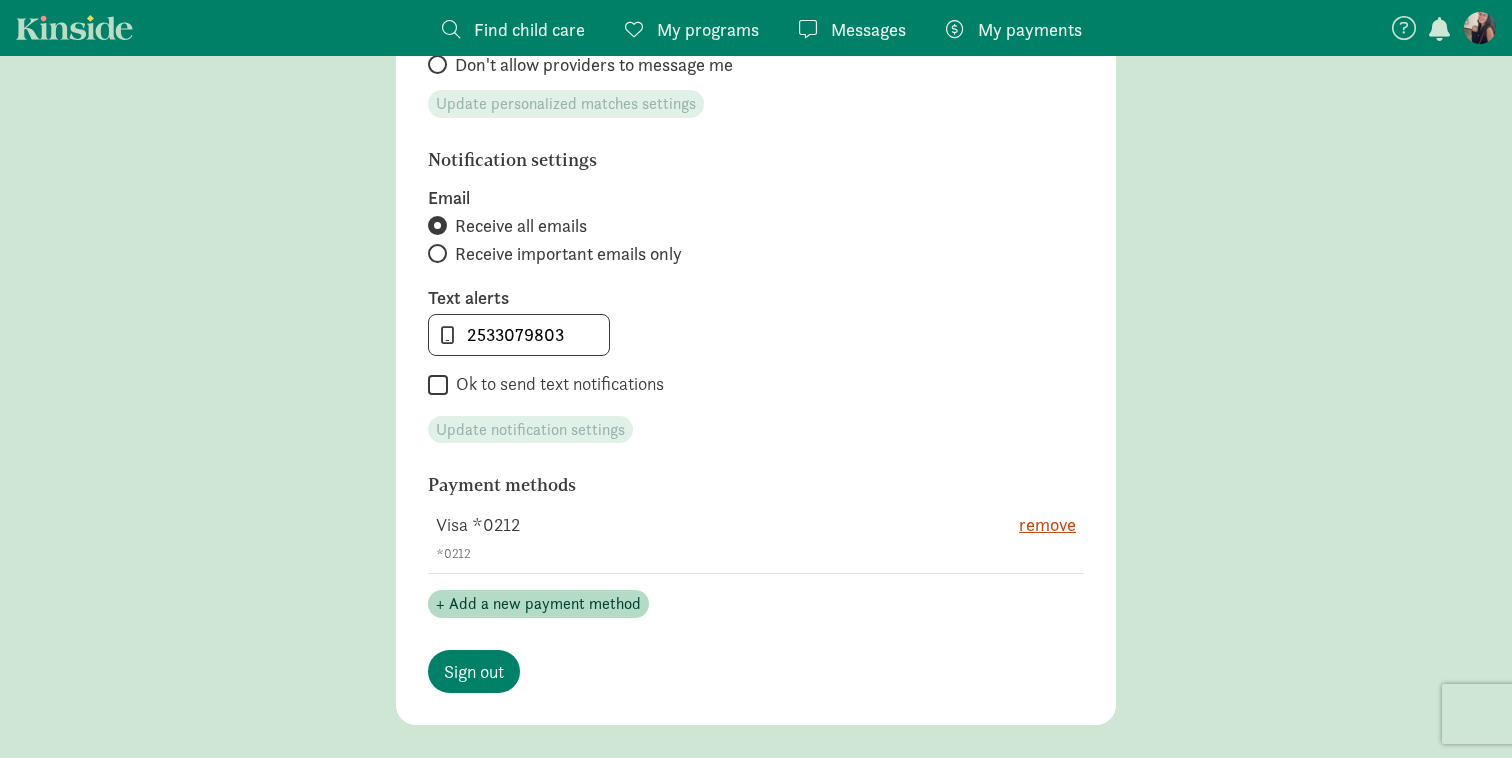 click on "Ok to send text notifications" at bounding box center [438, 385] 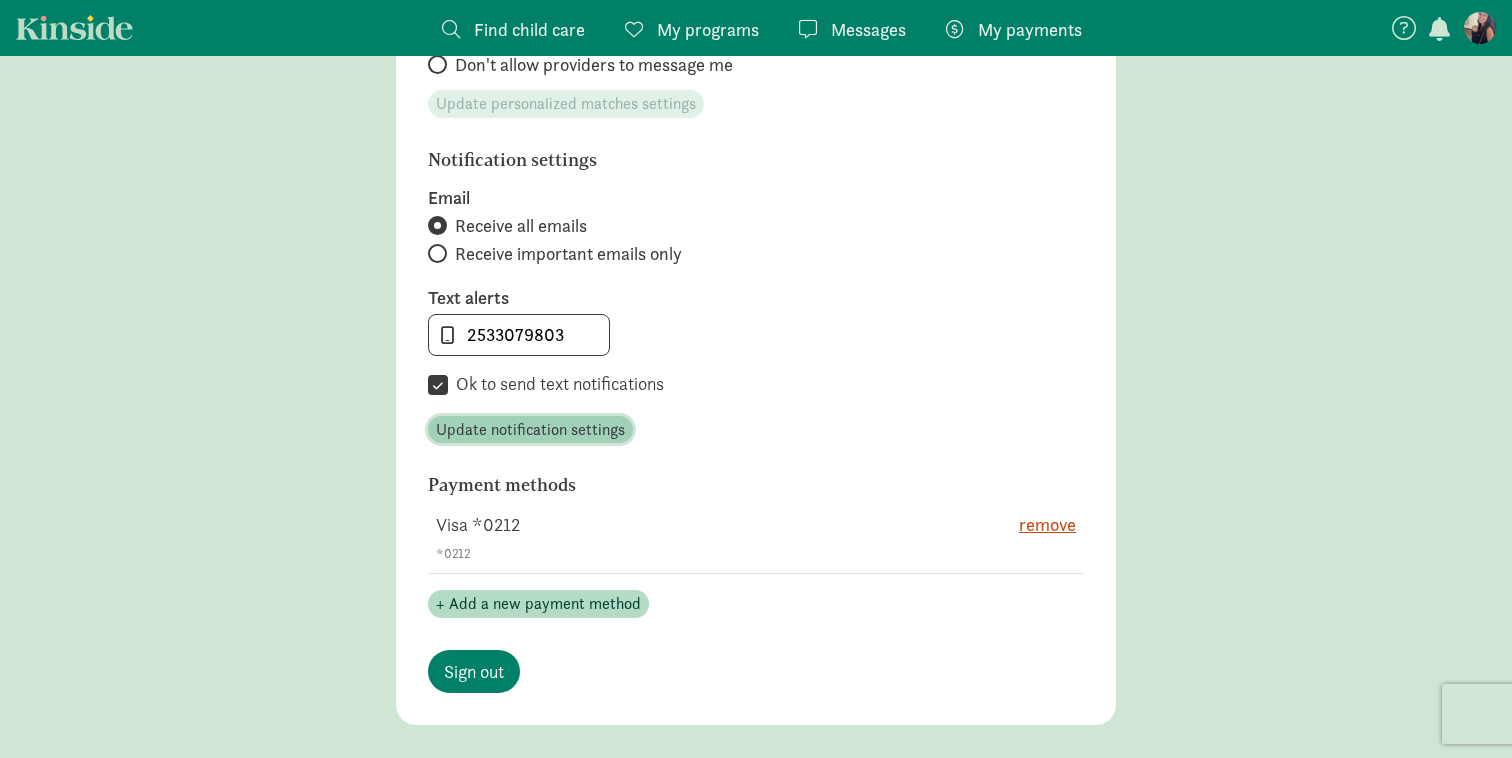 click on "Update notification settings" at bounding box center (530, 430) 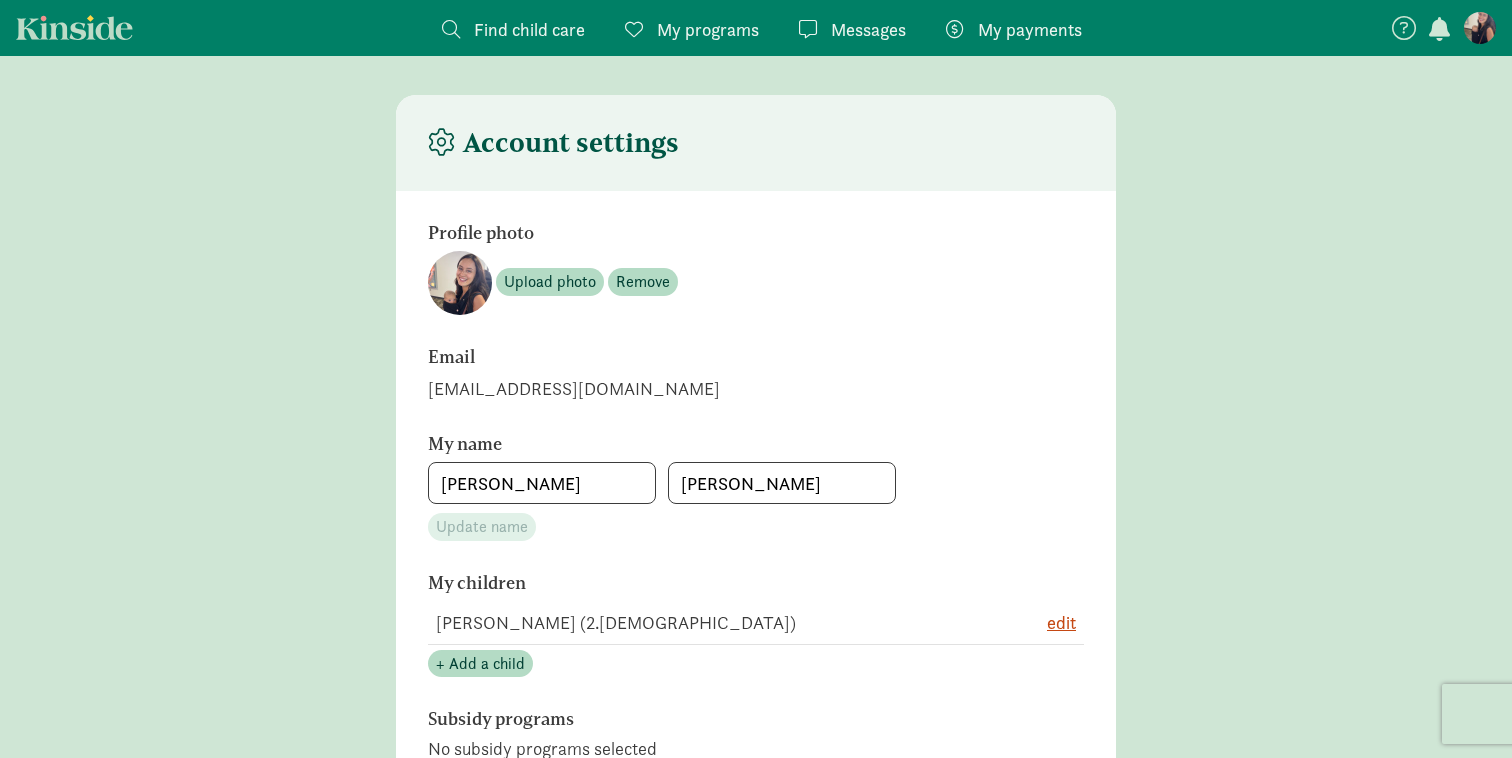 scroll, scrollTop: 0, scrollLeft: 0, axis: both 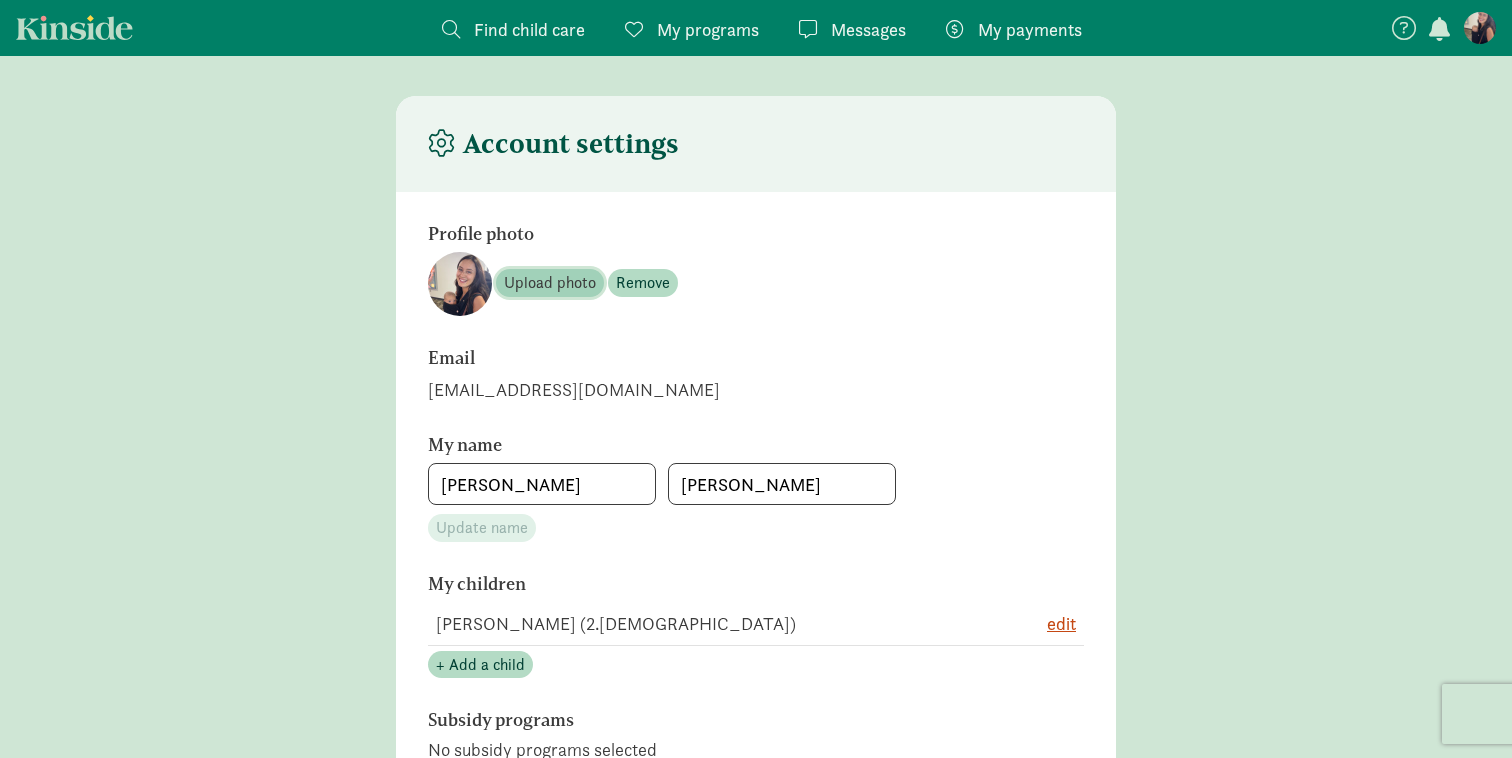 click on "Upload photo" at bounding box center (550, 283) 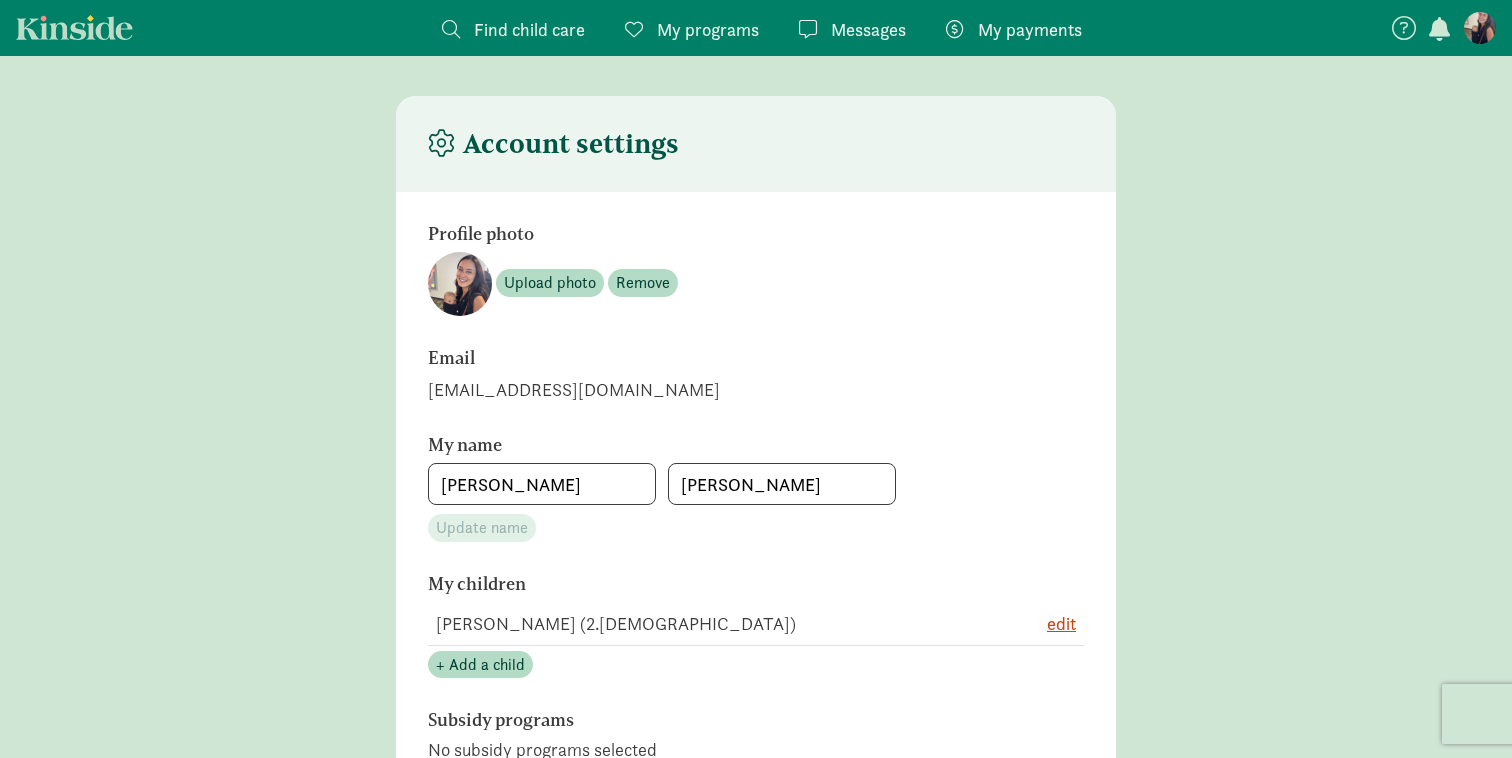 click on "My programs" at bounding box center (708, 29) 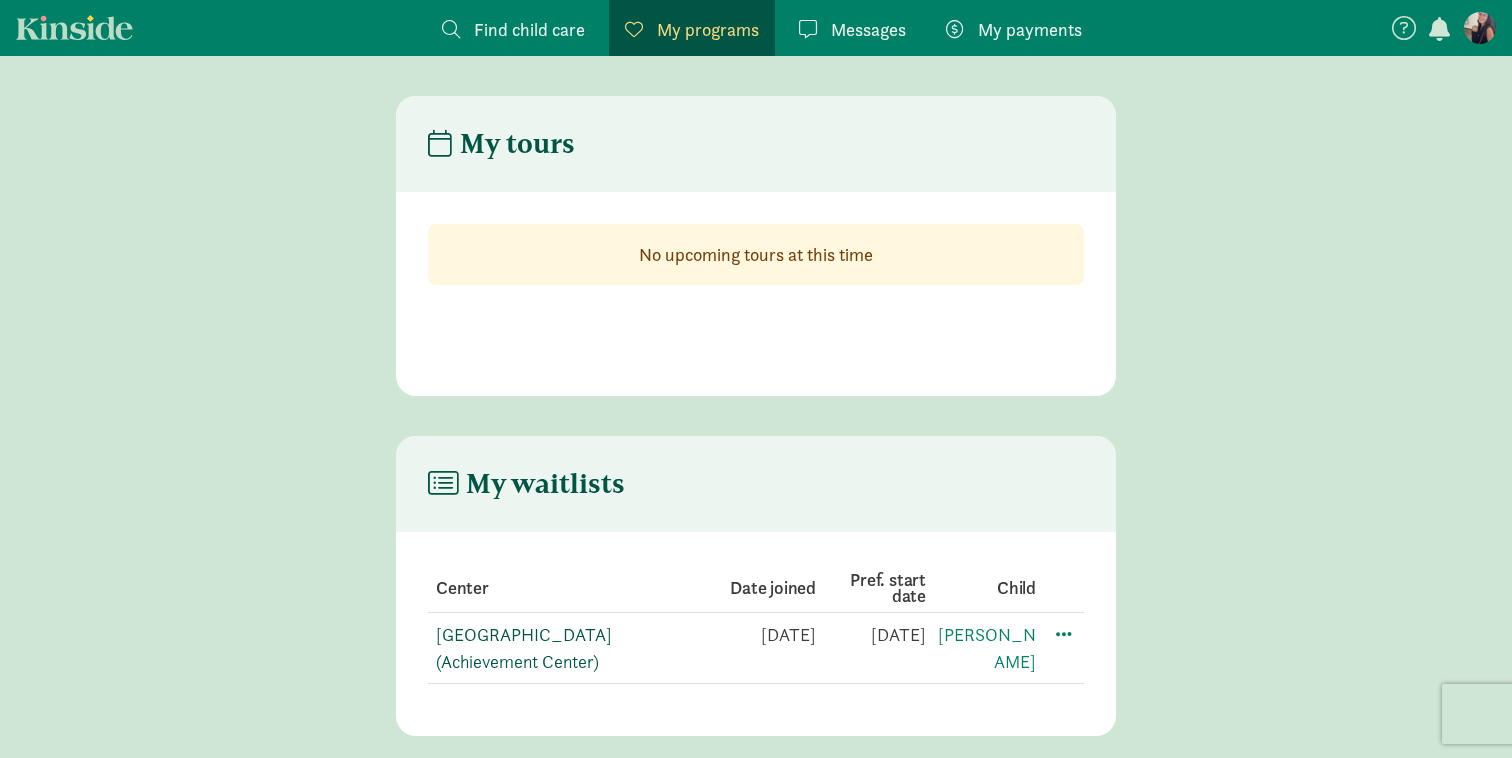 click on "[GEOGRAPHIC_DATA] (Achievement Center)" 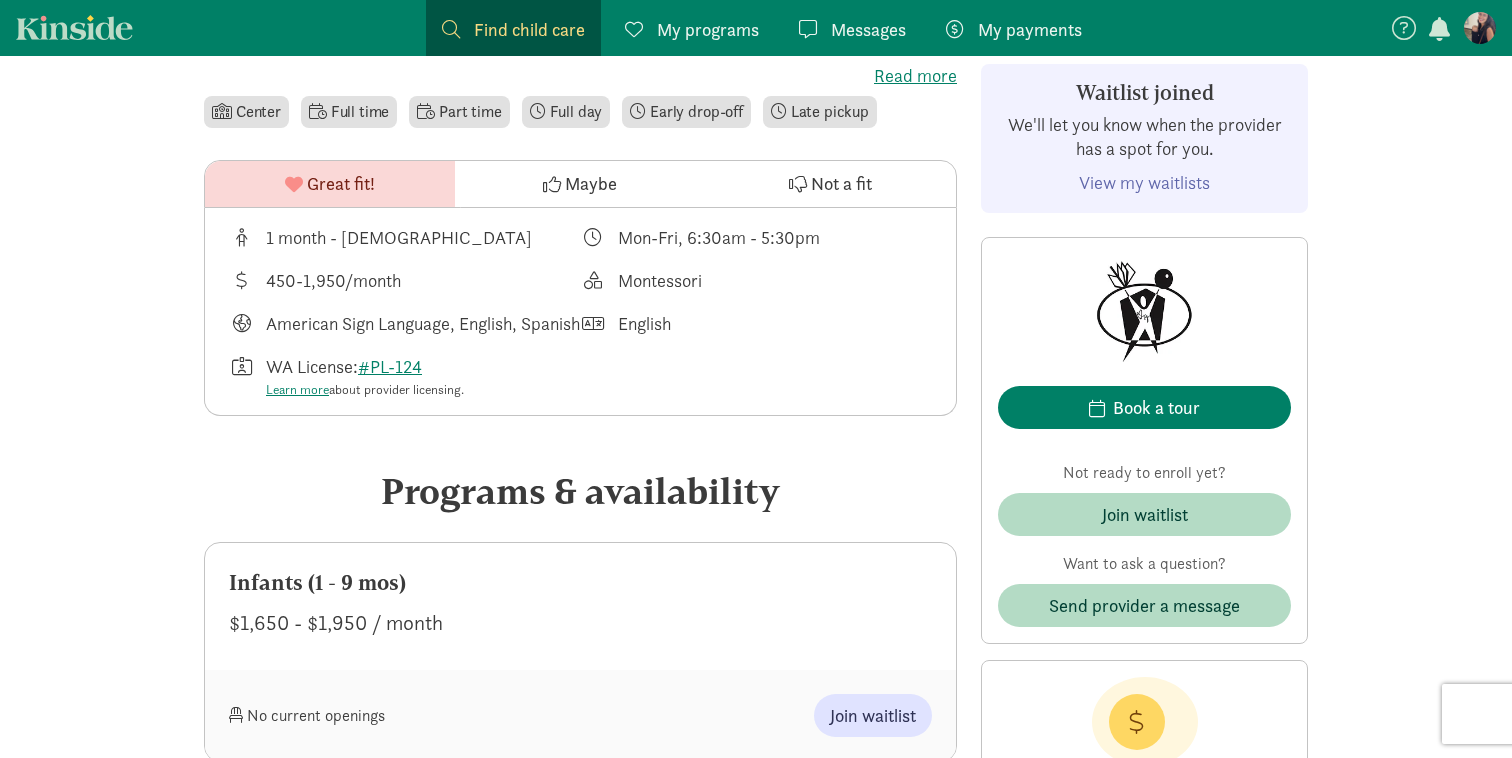 scroll, scrollTop: 633, scrollLeft: 0, axis: vertical 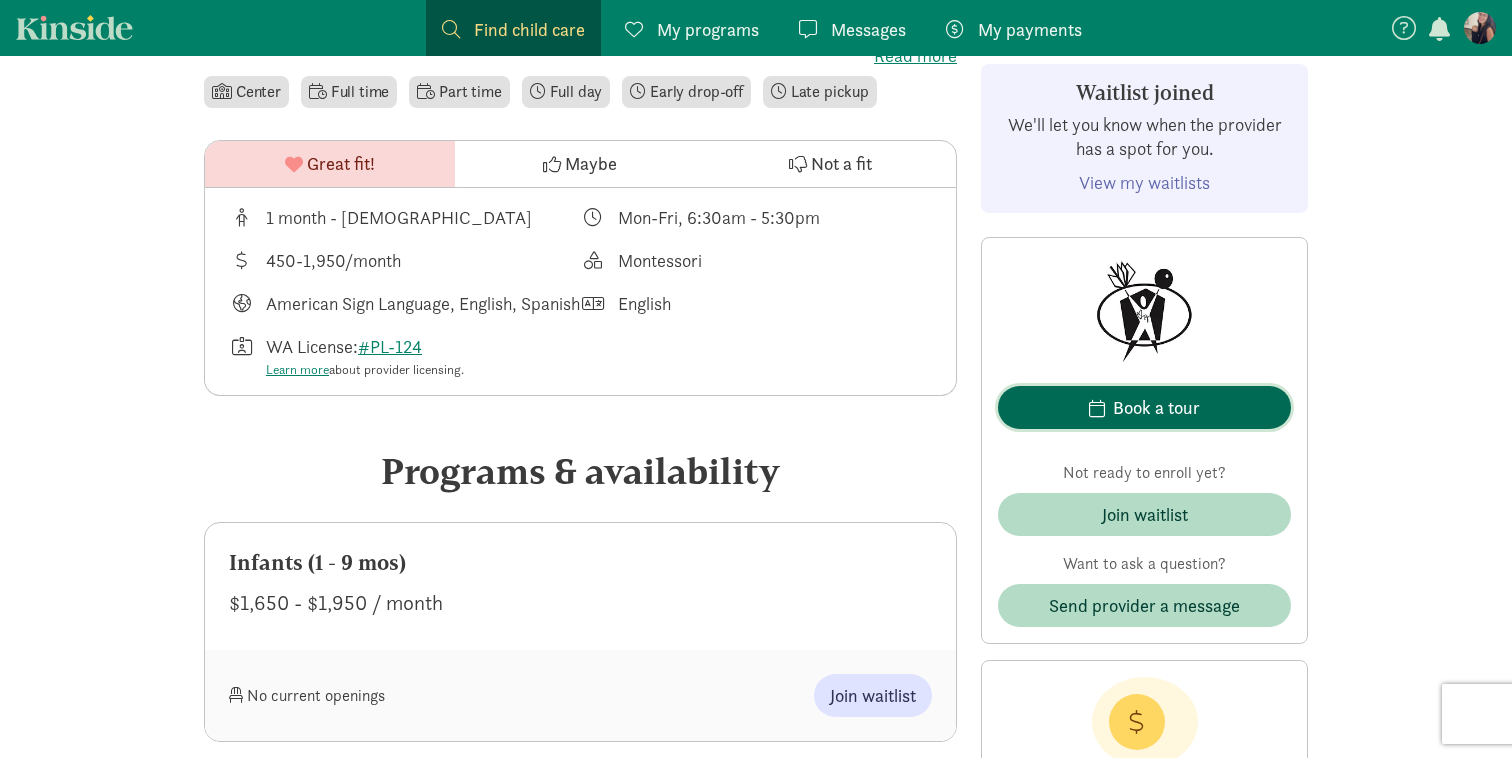 click on "Book a tour" 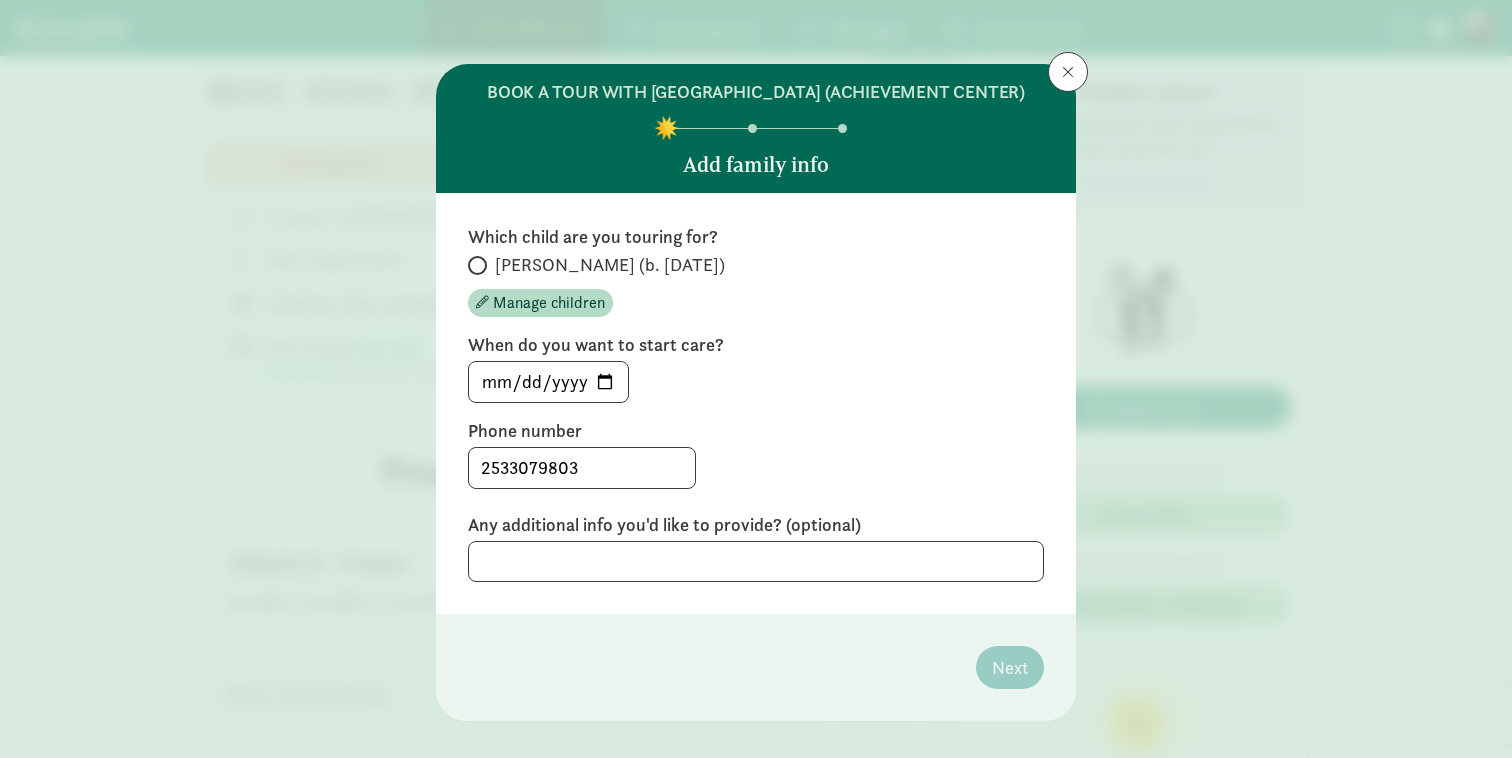 click at bounding box center (477, 265) 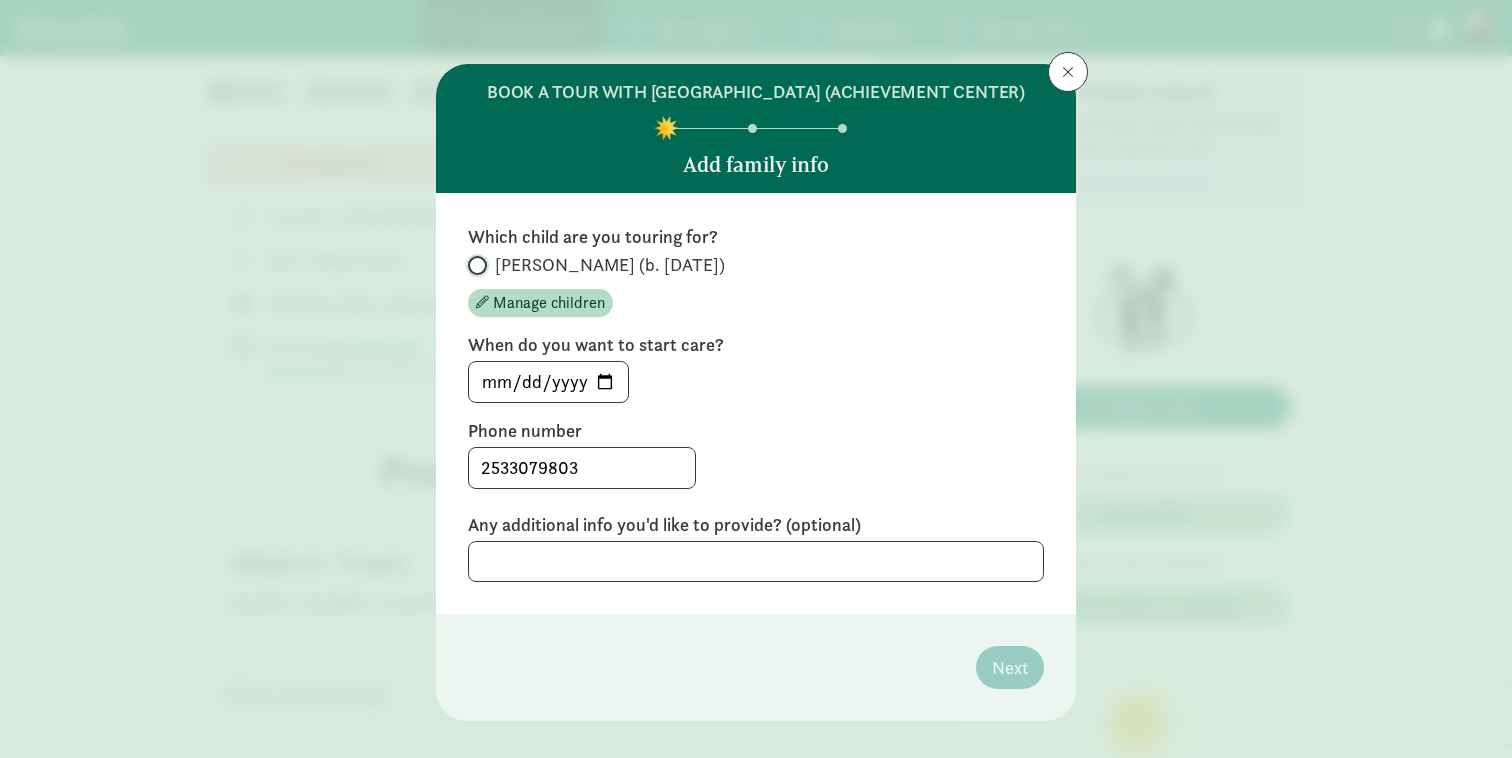 radio on "true" 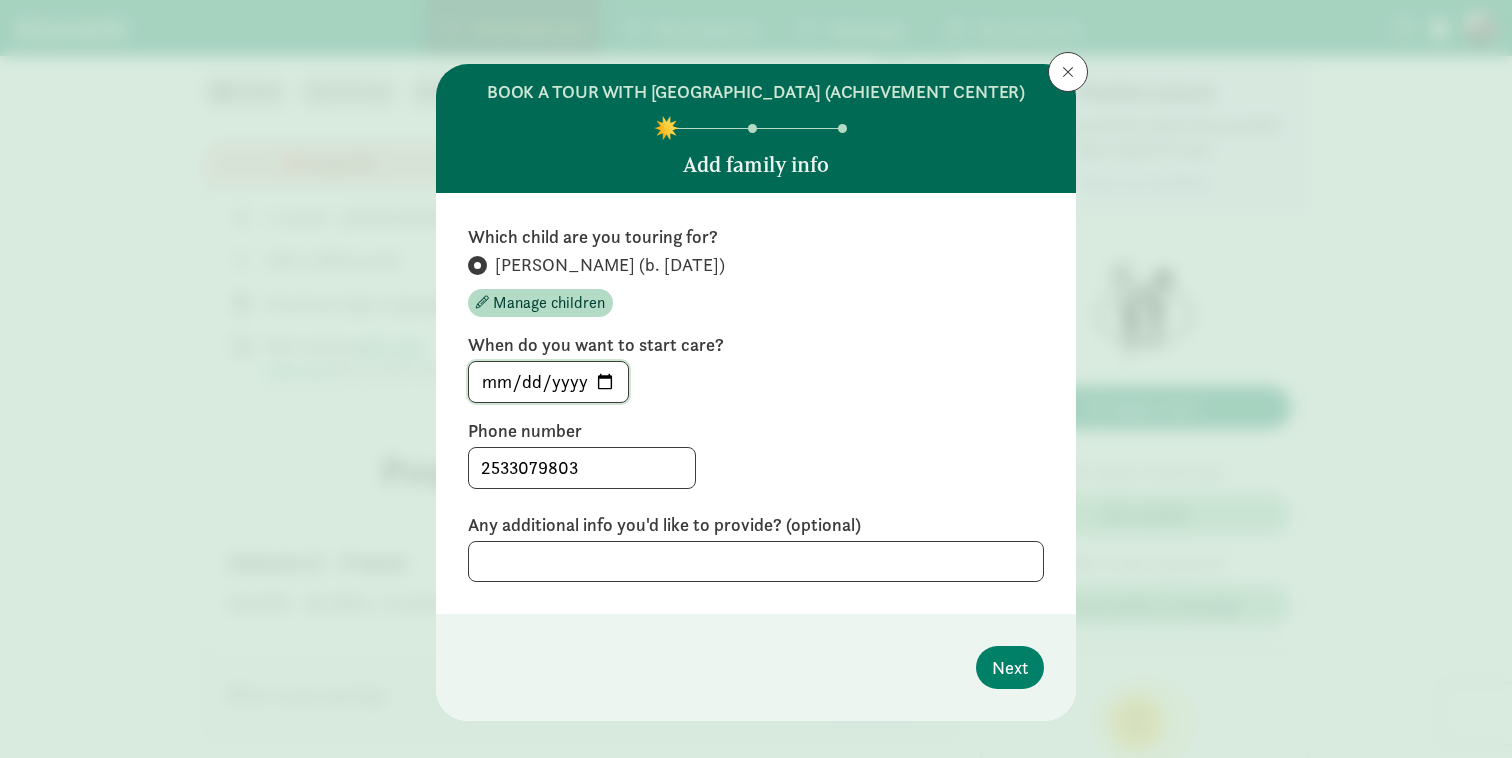 click on "[DATE]" 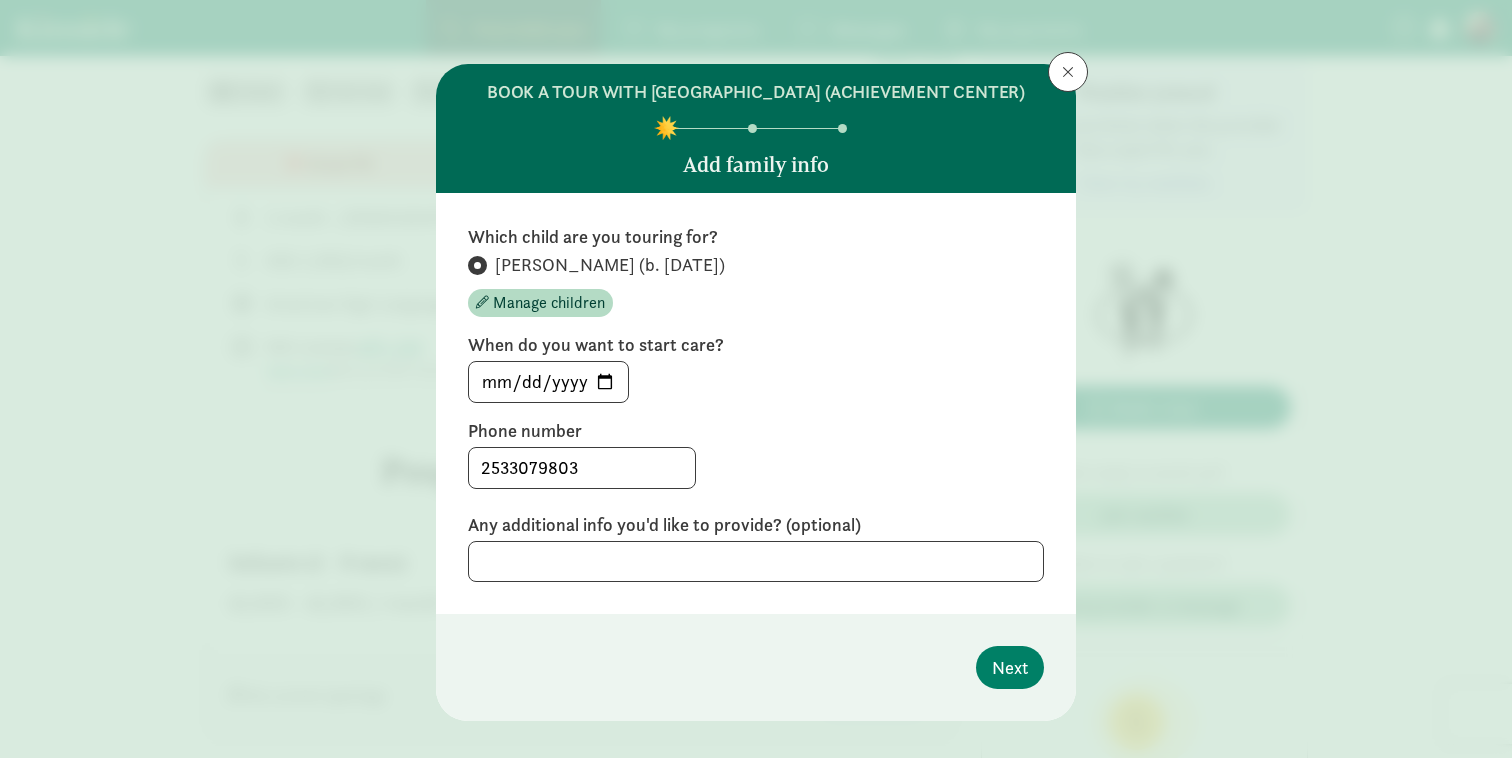 click on "[DATE]" at bounding box center [756, 382] 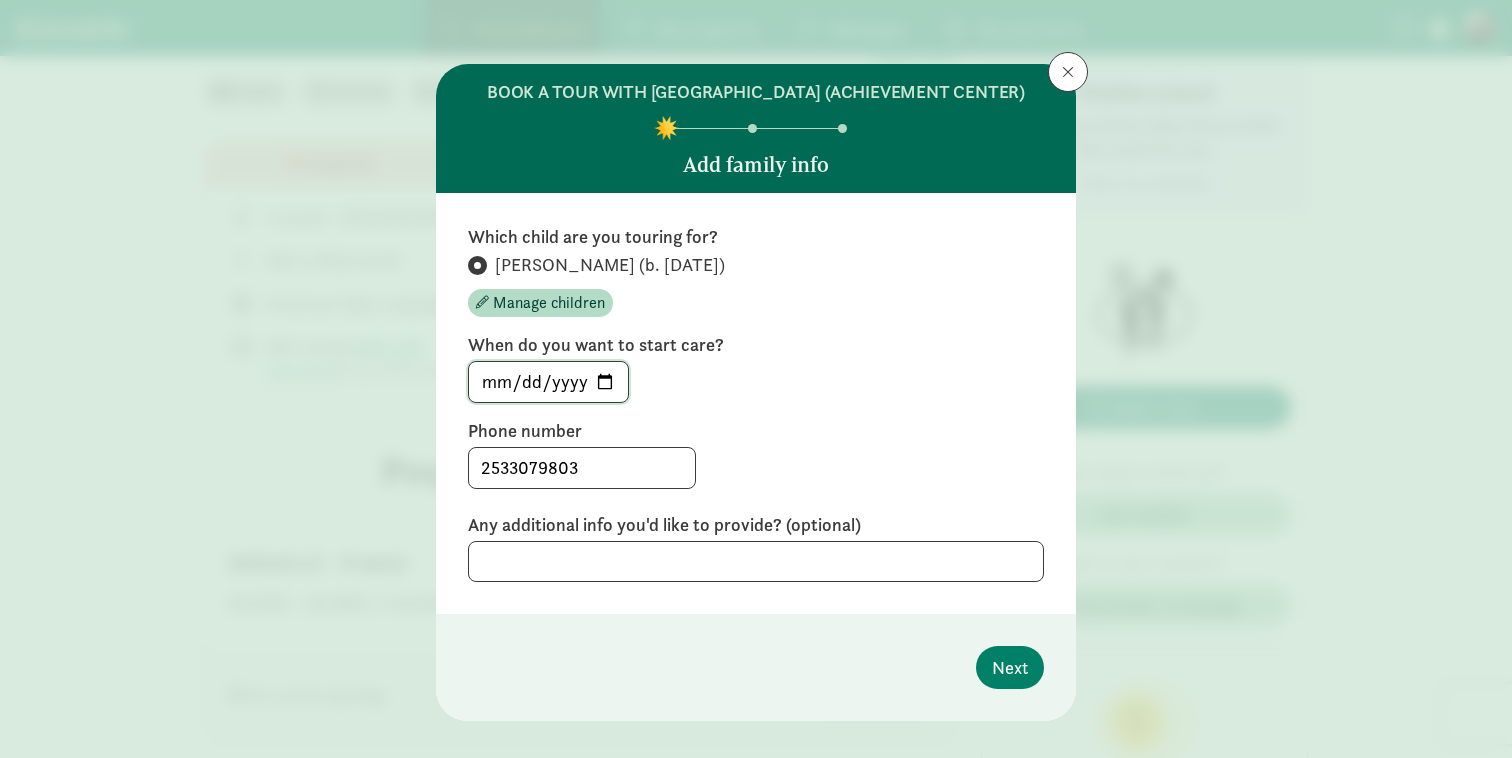 click on "[DATE]" 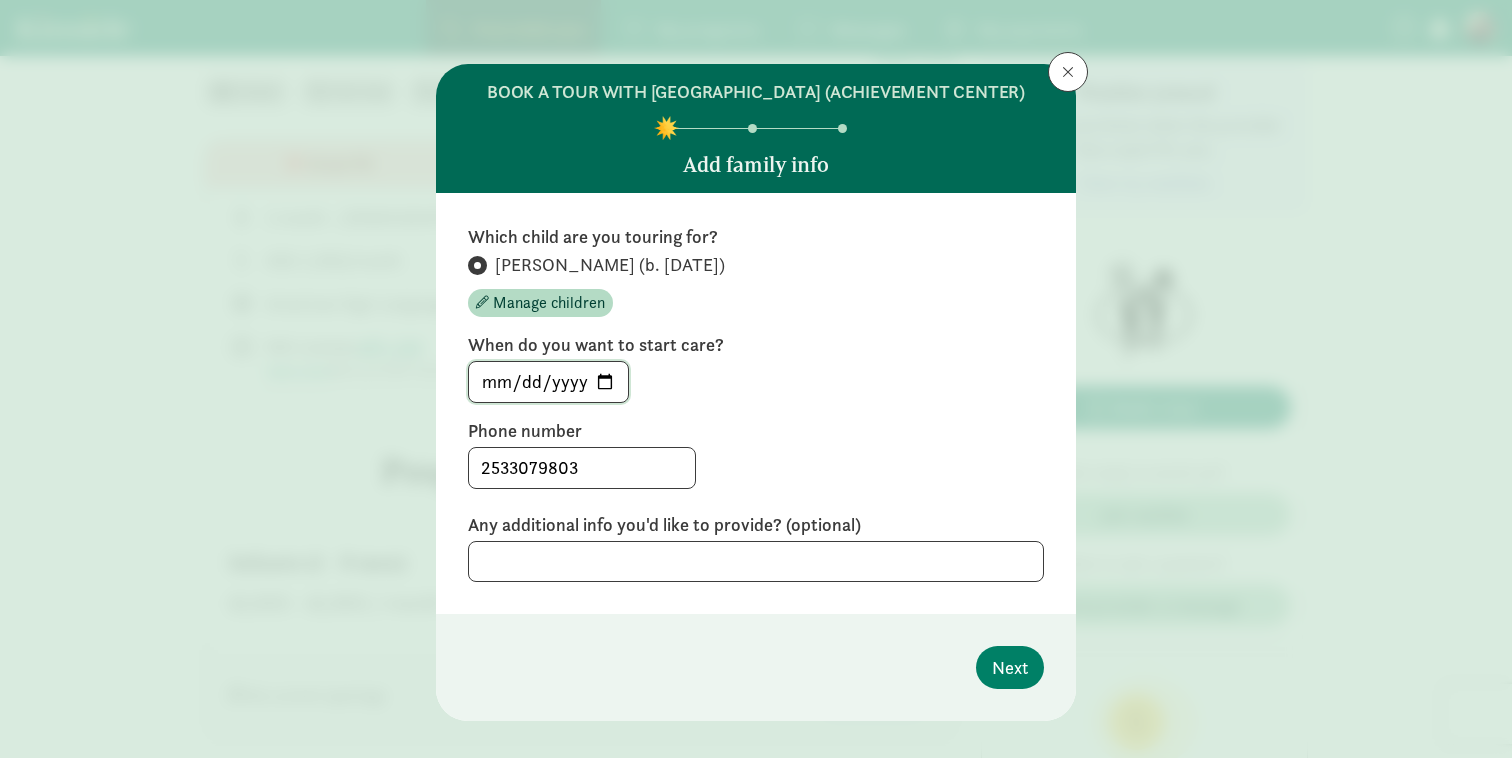 type on "[DATE]" 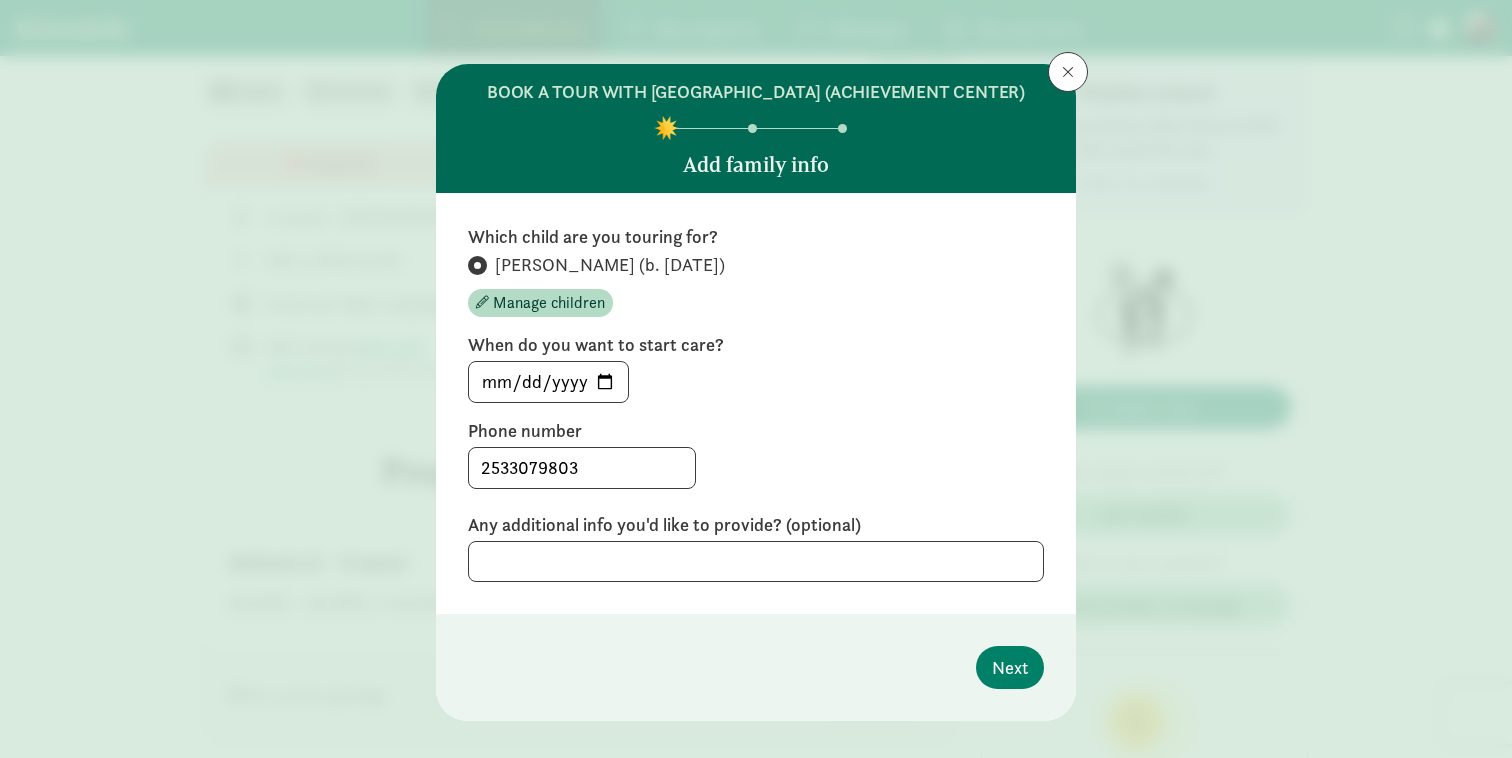 click on "Phone number" at bounding box center [756, 431] 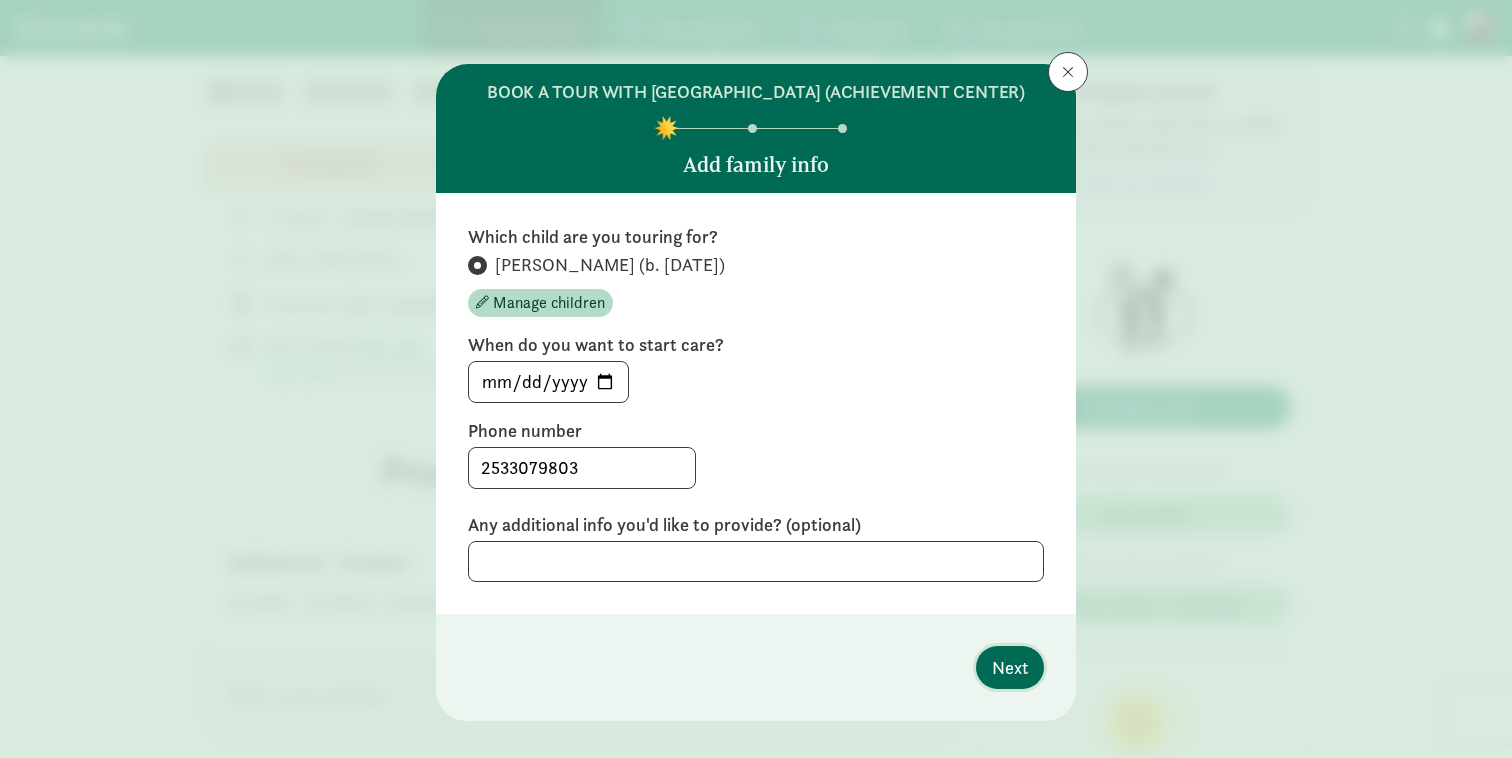 click on "Next" at bounding box center (1010, 667) 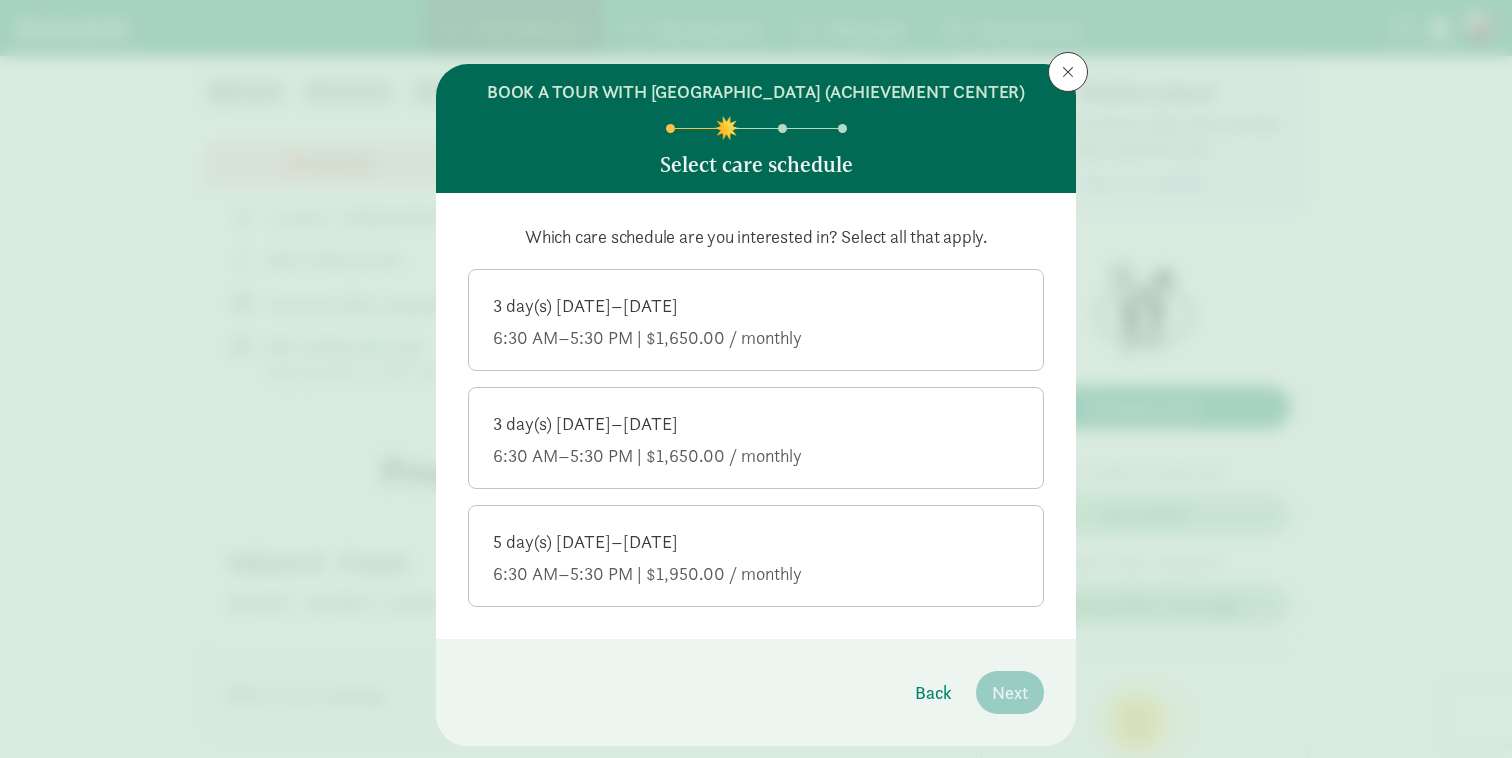 click on "6:30 AM–5:30 PM | $1,950.00 / monthly" 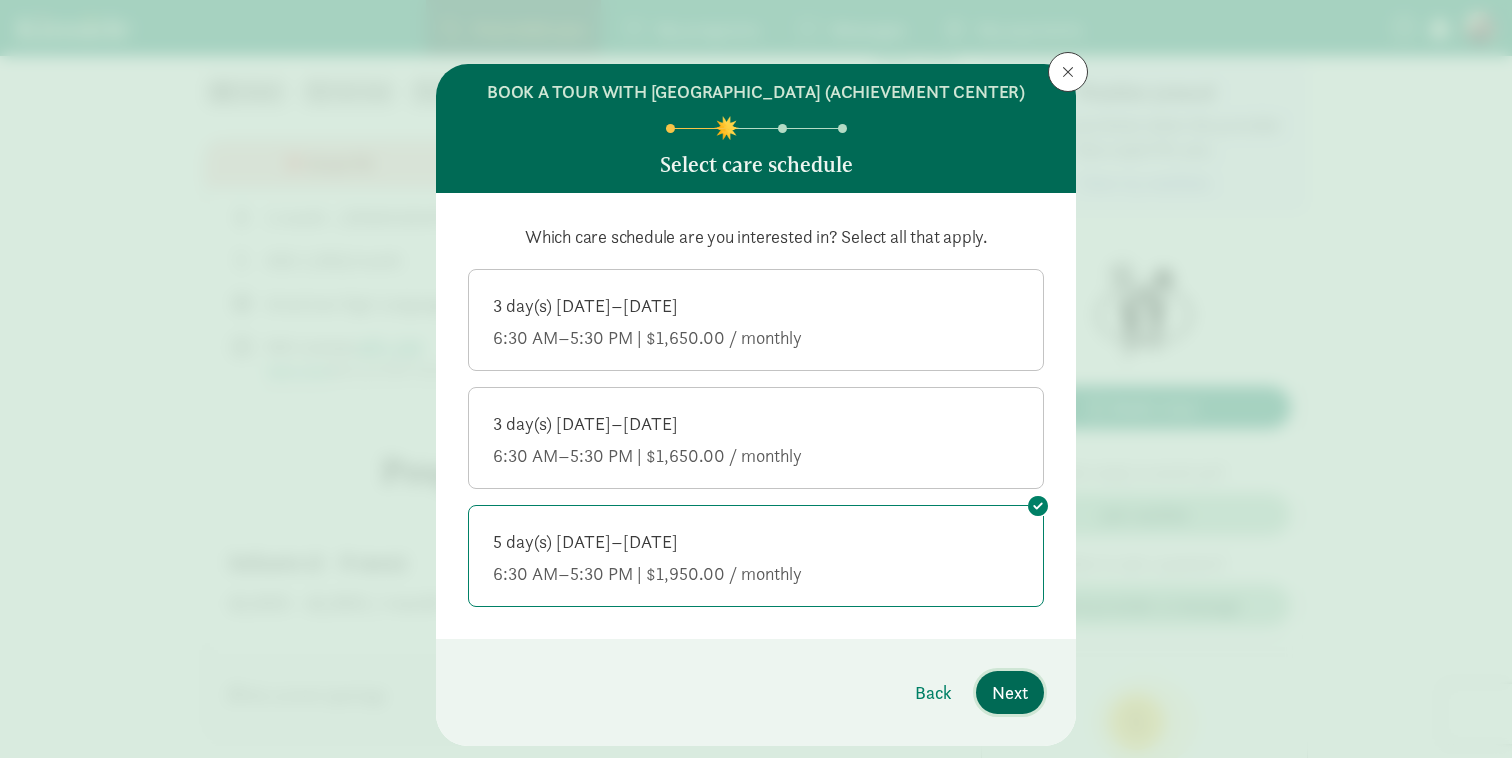 click on "Next" at bounding box center (1010, 692) 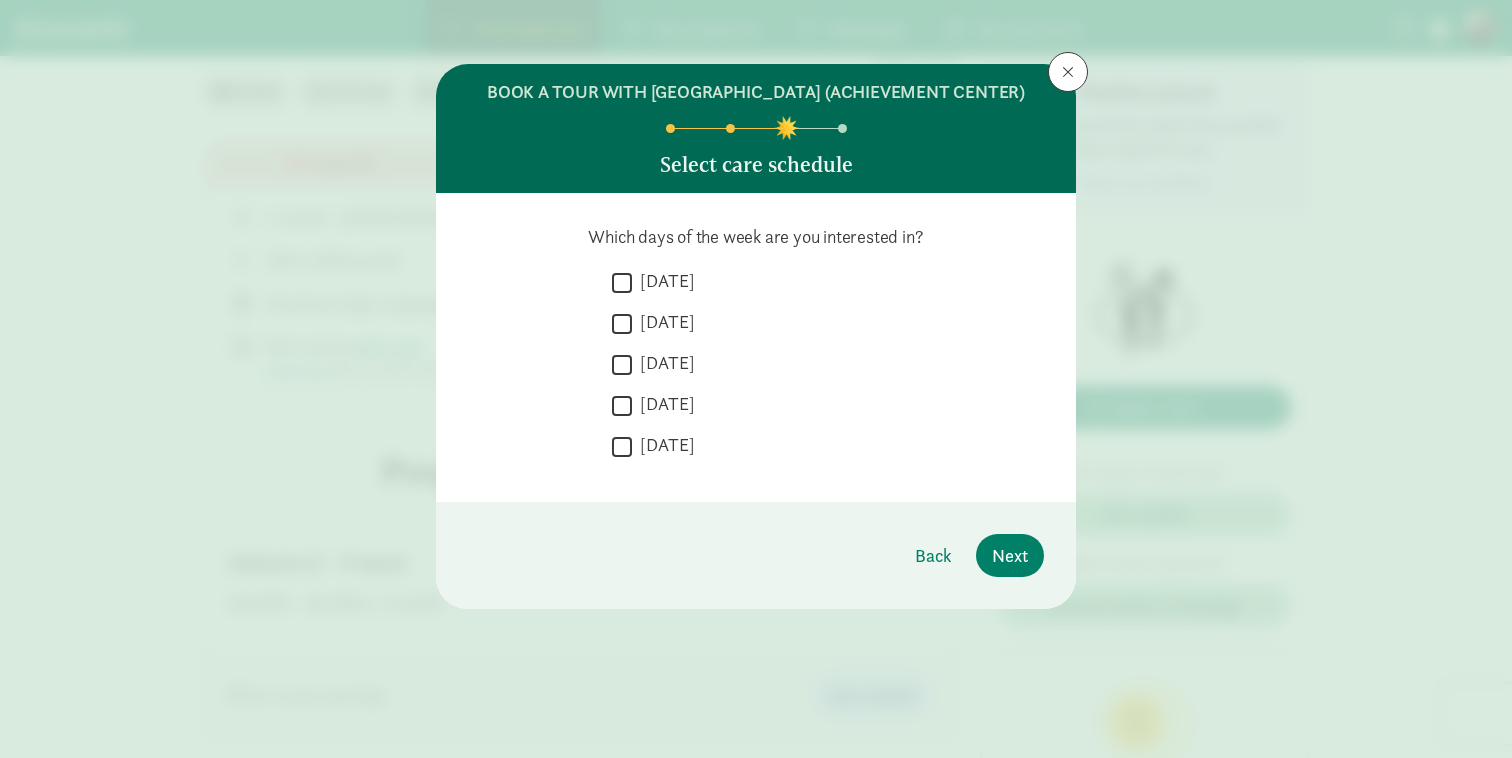 click on "[DATE]" at bounding box center (622, 282) 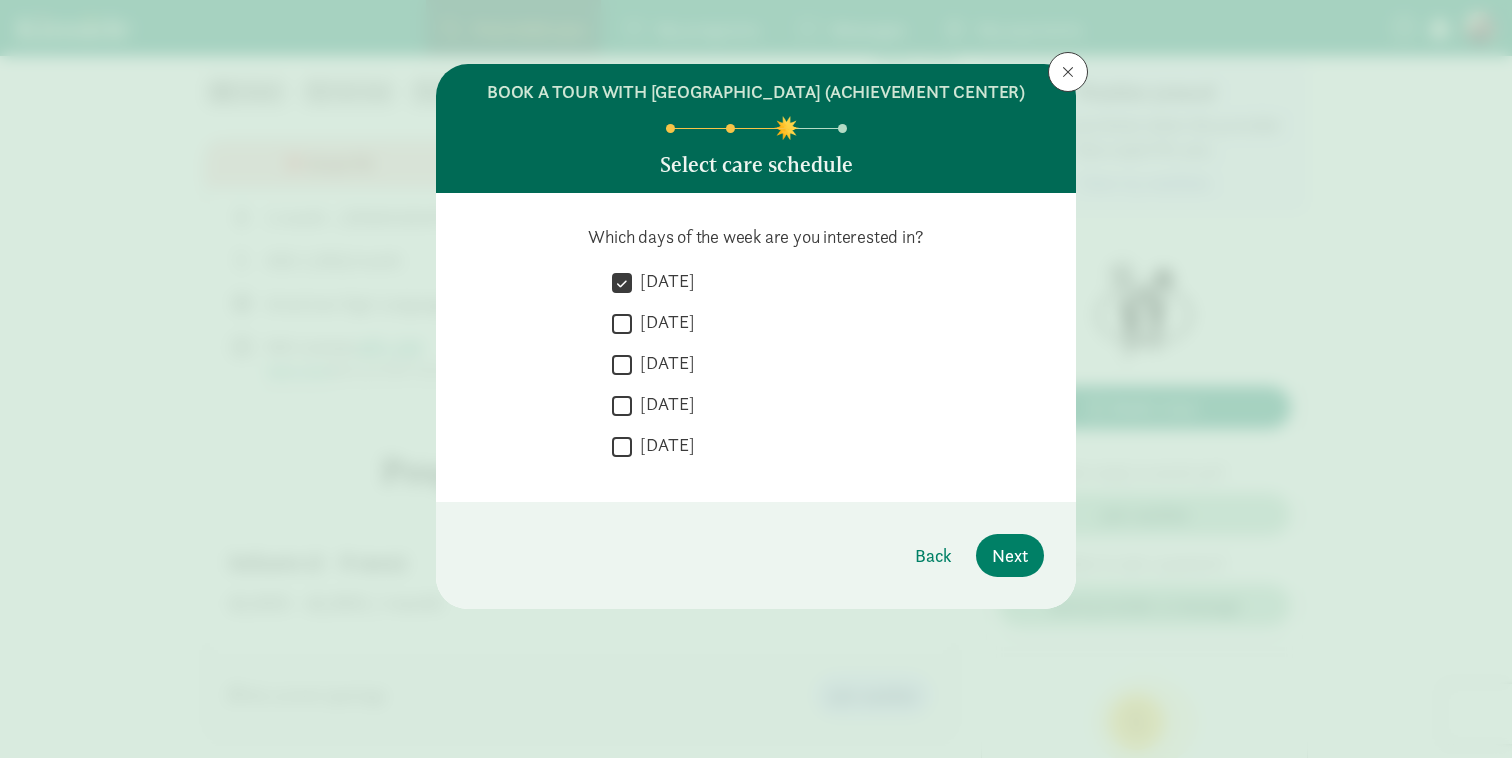 click on "[DATE]" at bounding box center (622, 323) 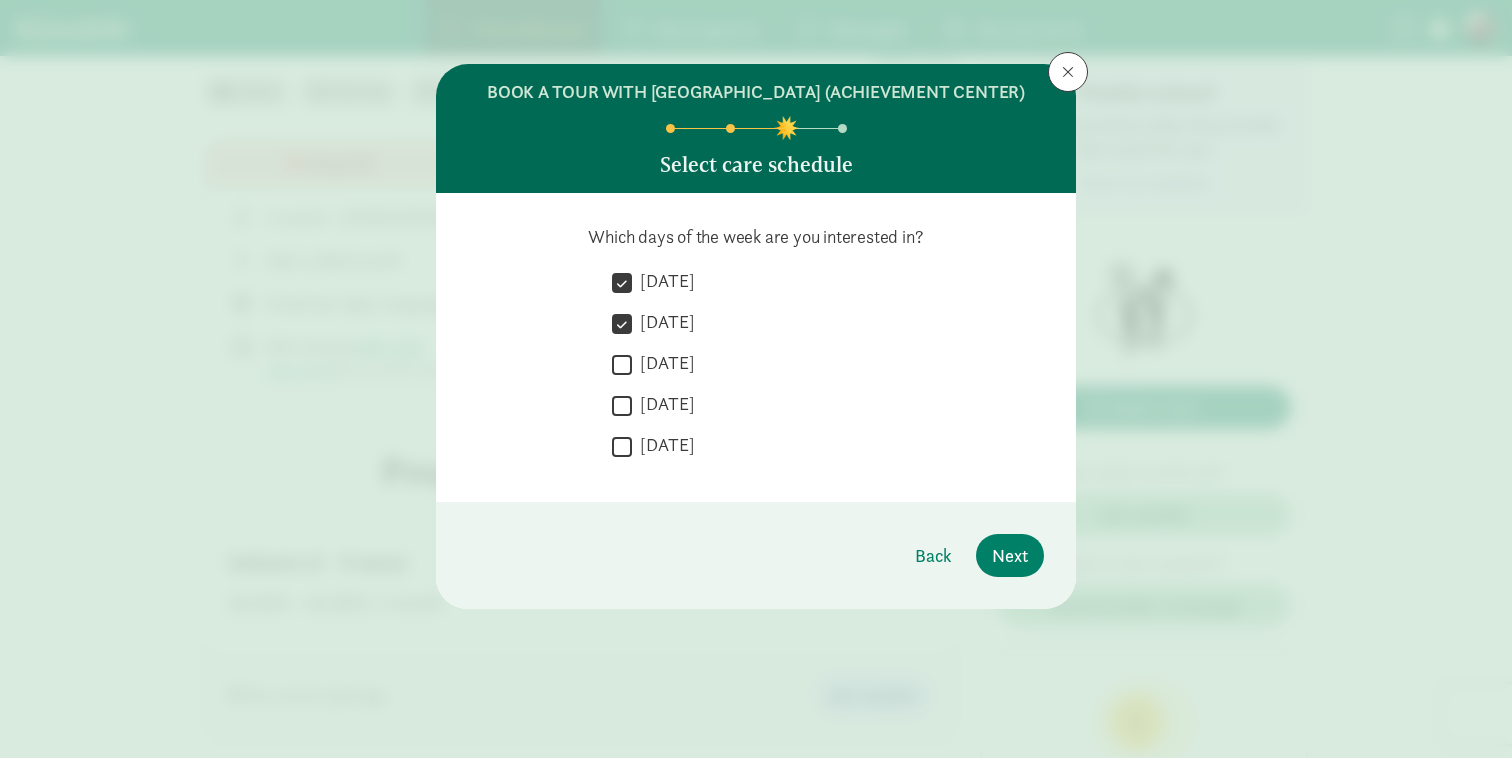 click on "[DATE]" at bounding box center [622, 364] 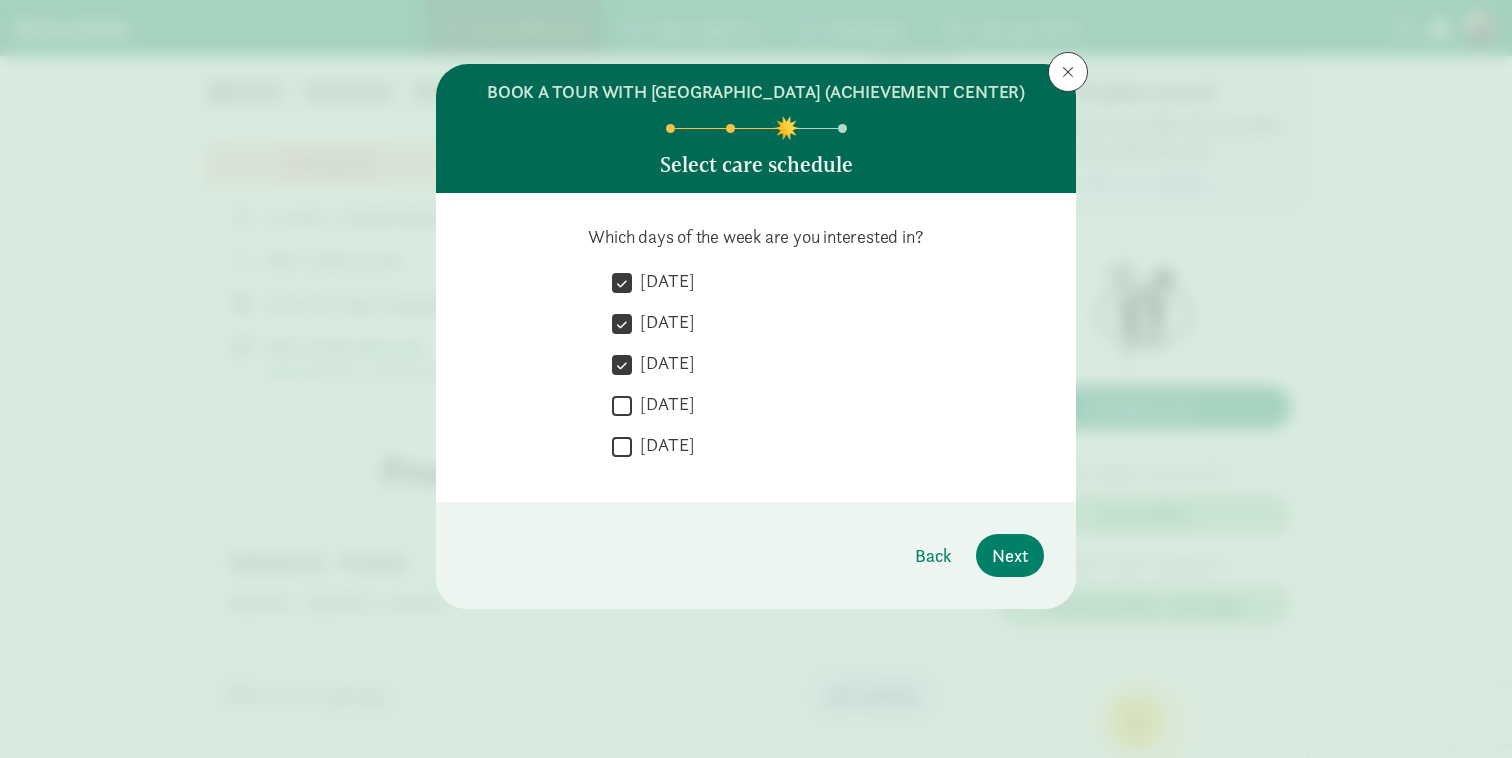 click on "[DATE]" at bounding box center [622, 405] 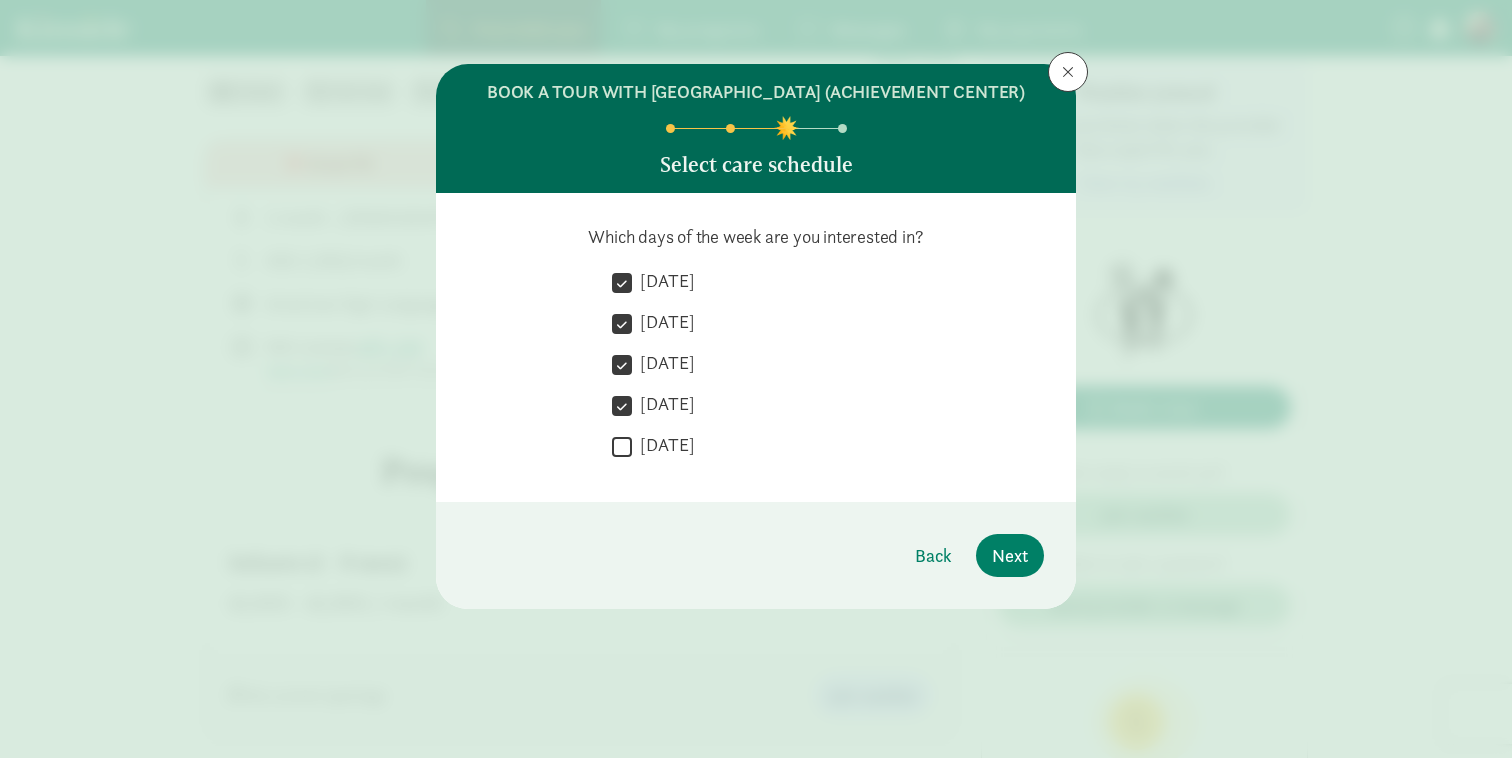 click on "[DATE]" at bounding box center (622, 446) 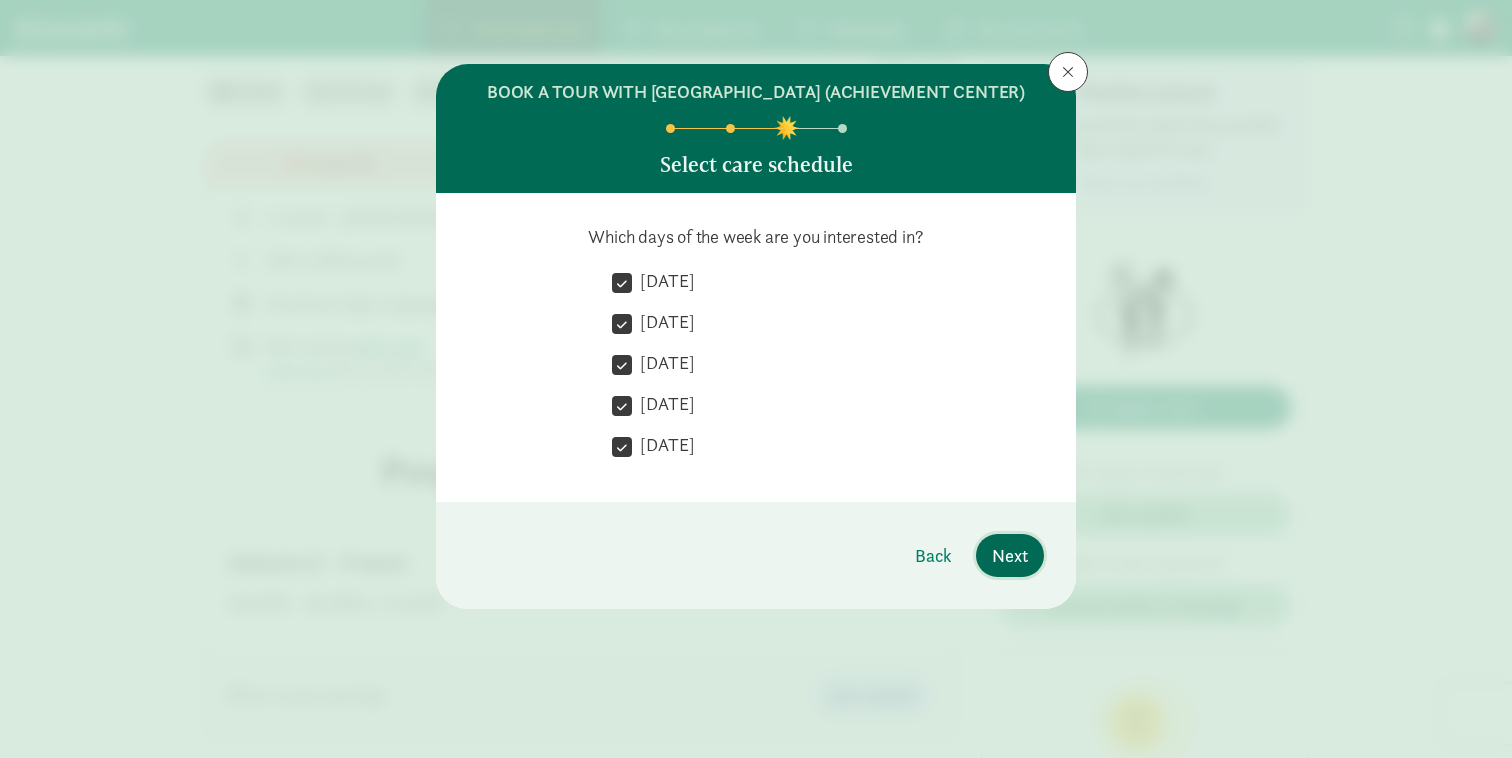 click on "Next" at bounding box center (1010, 555) 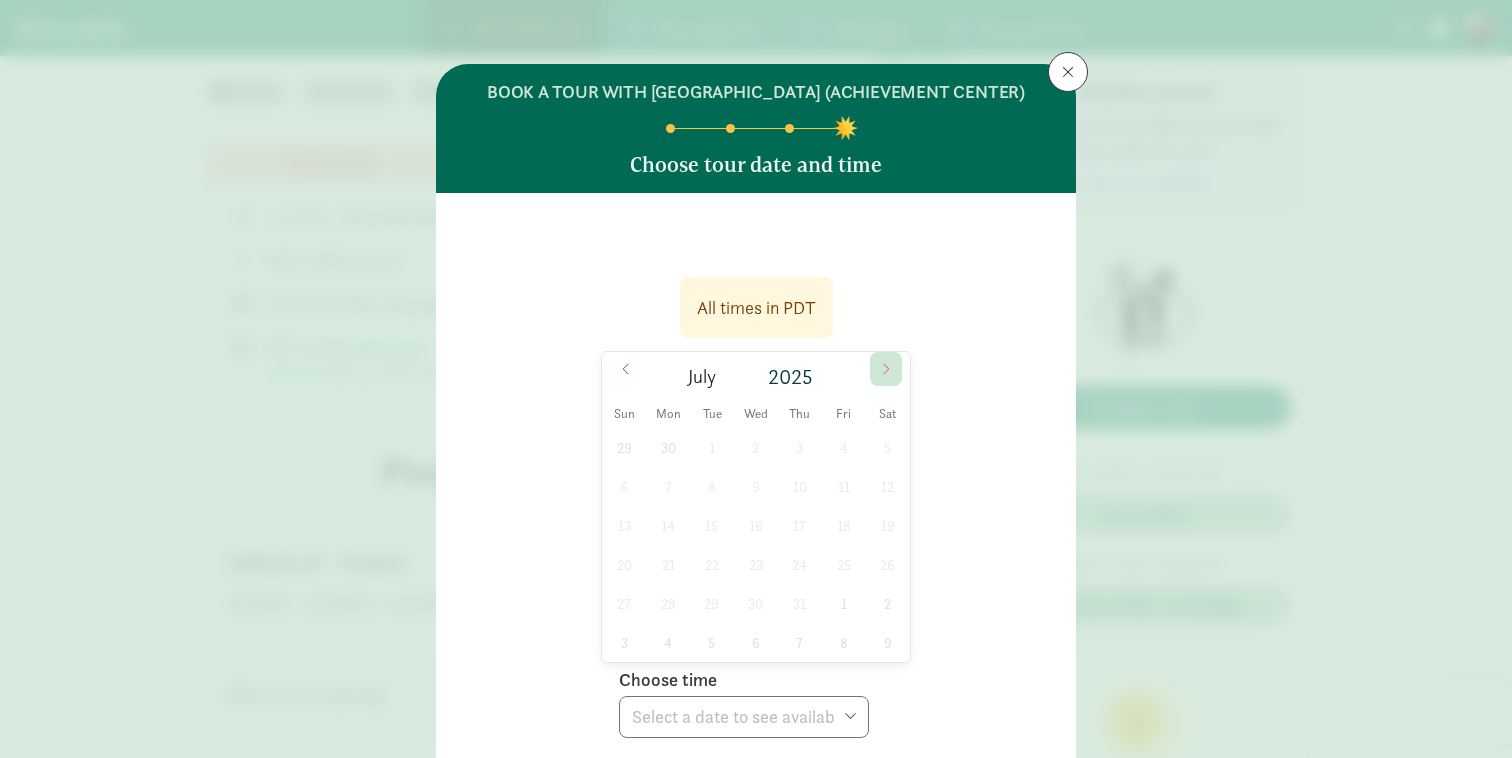 click 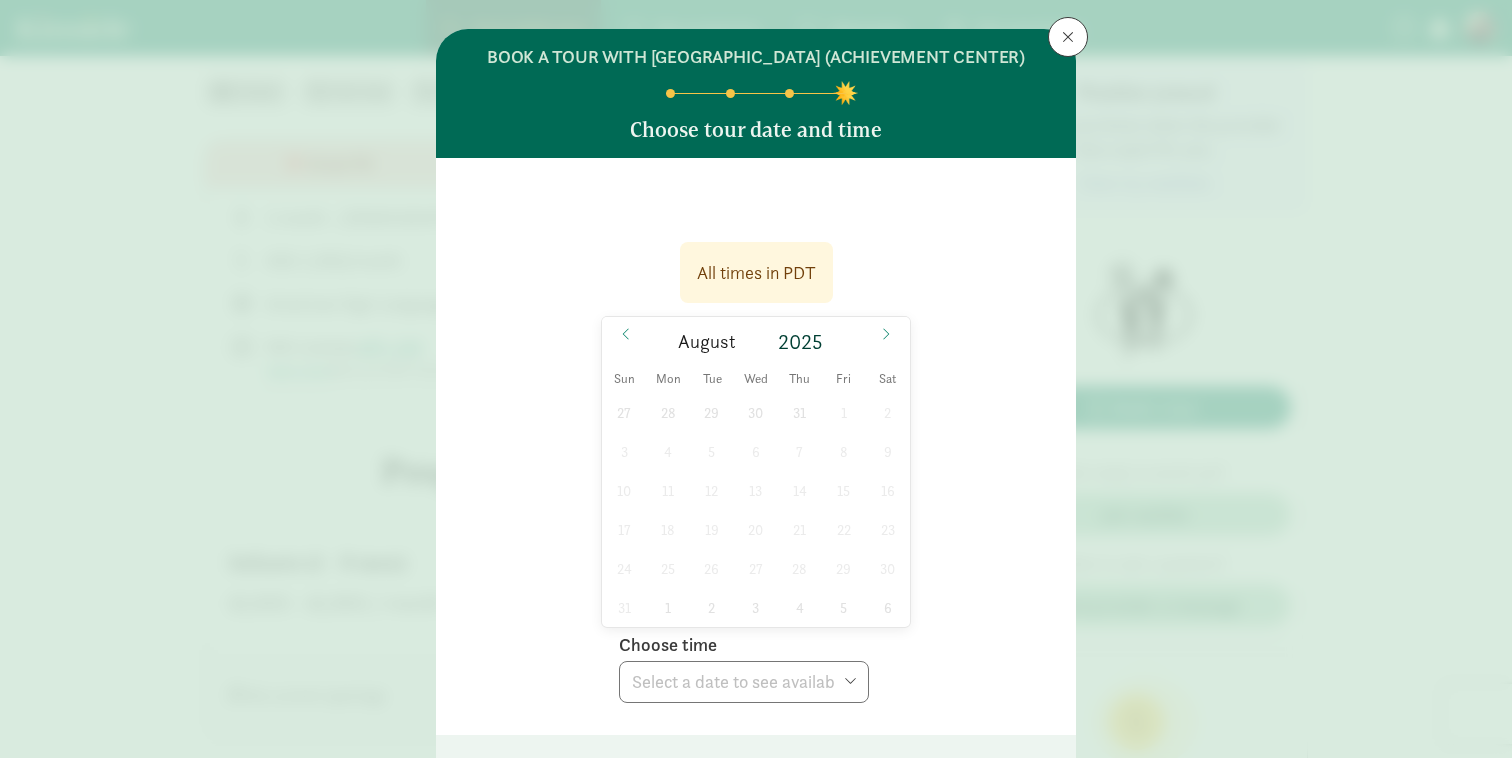 scroll, scrollTop: 157, scrollLeft: 0, axis: vertical 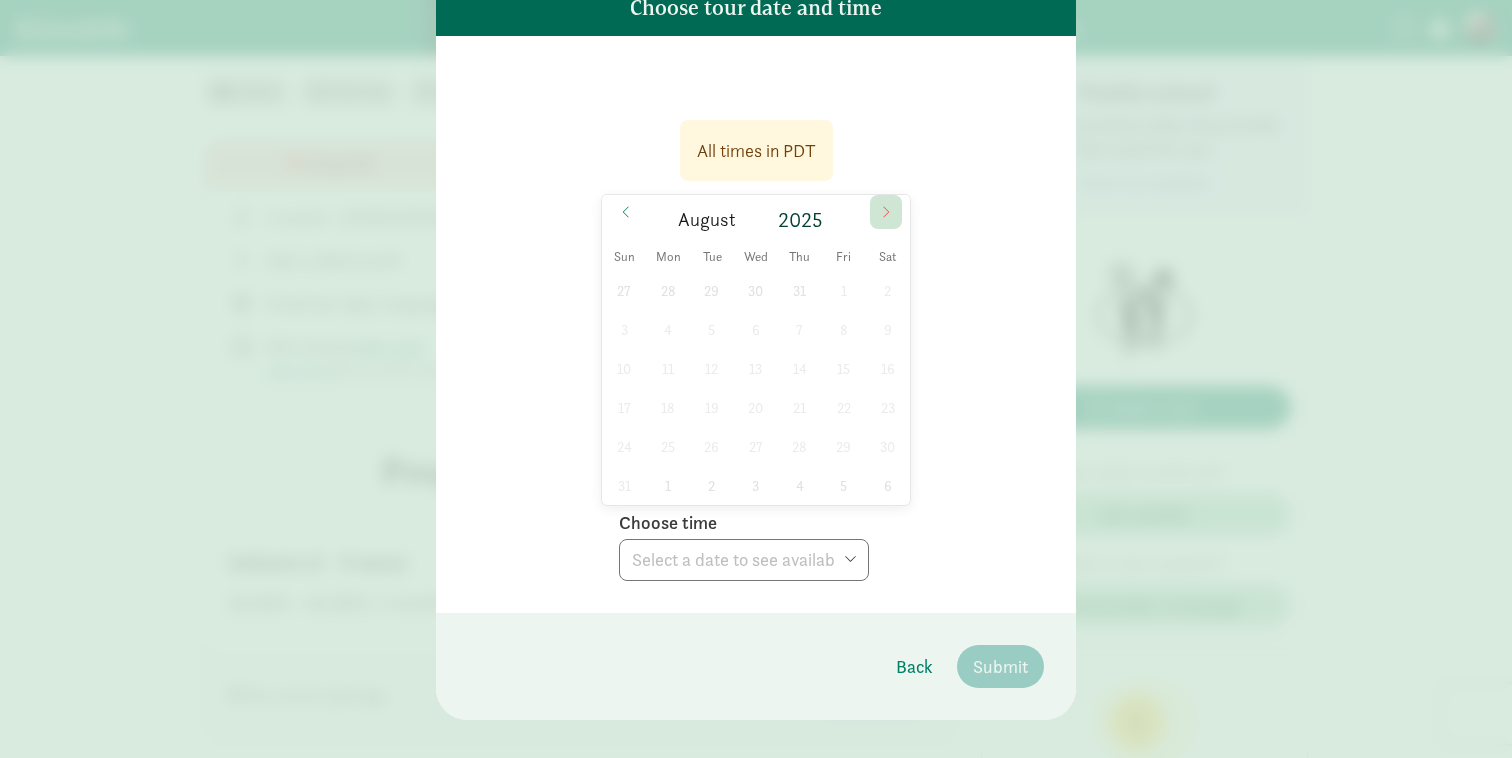 click 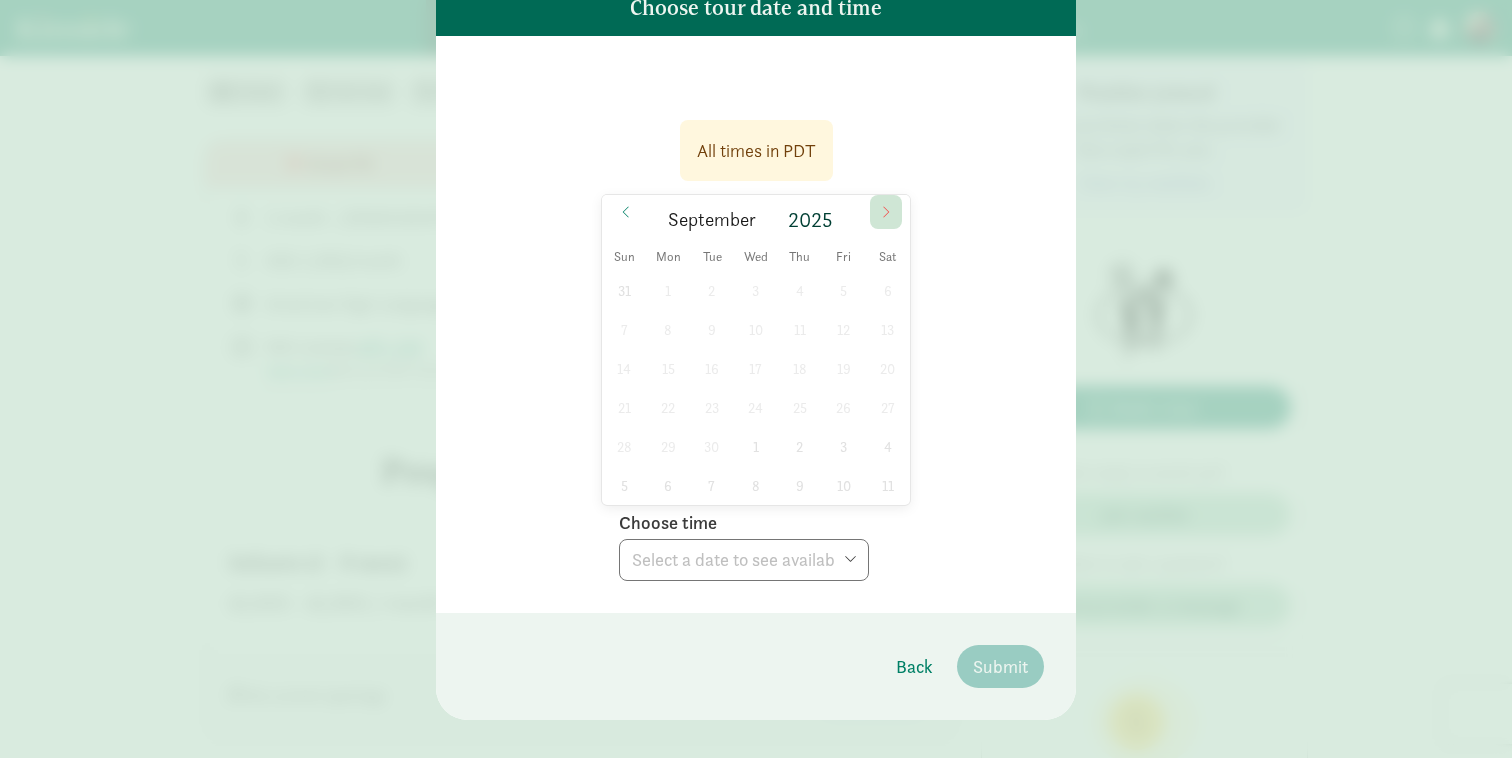 click 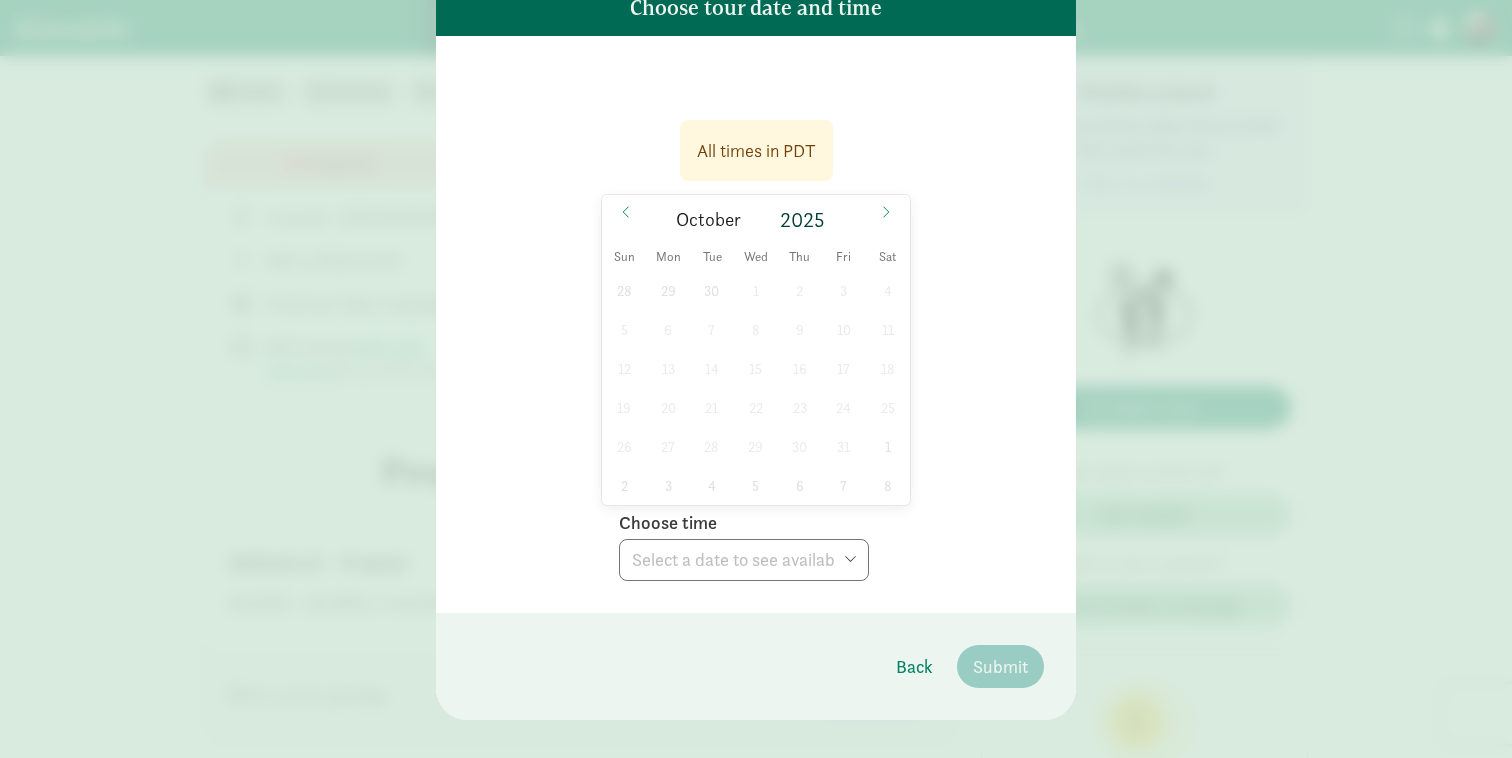click on "28 29 30 1 2 3 4 5 6 7 8 9 10 11 12 13 14 15 16 17 18 19 20 21 22 23 24 25 26 27 28 29 30 31 1 2 3 4 5 6 7 8" at bounding box center (756, 388) 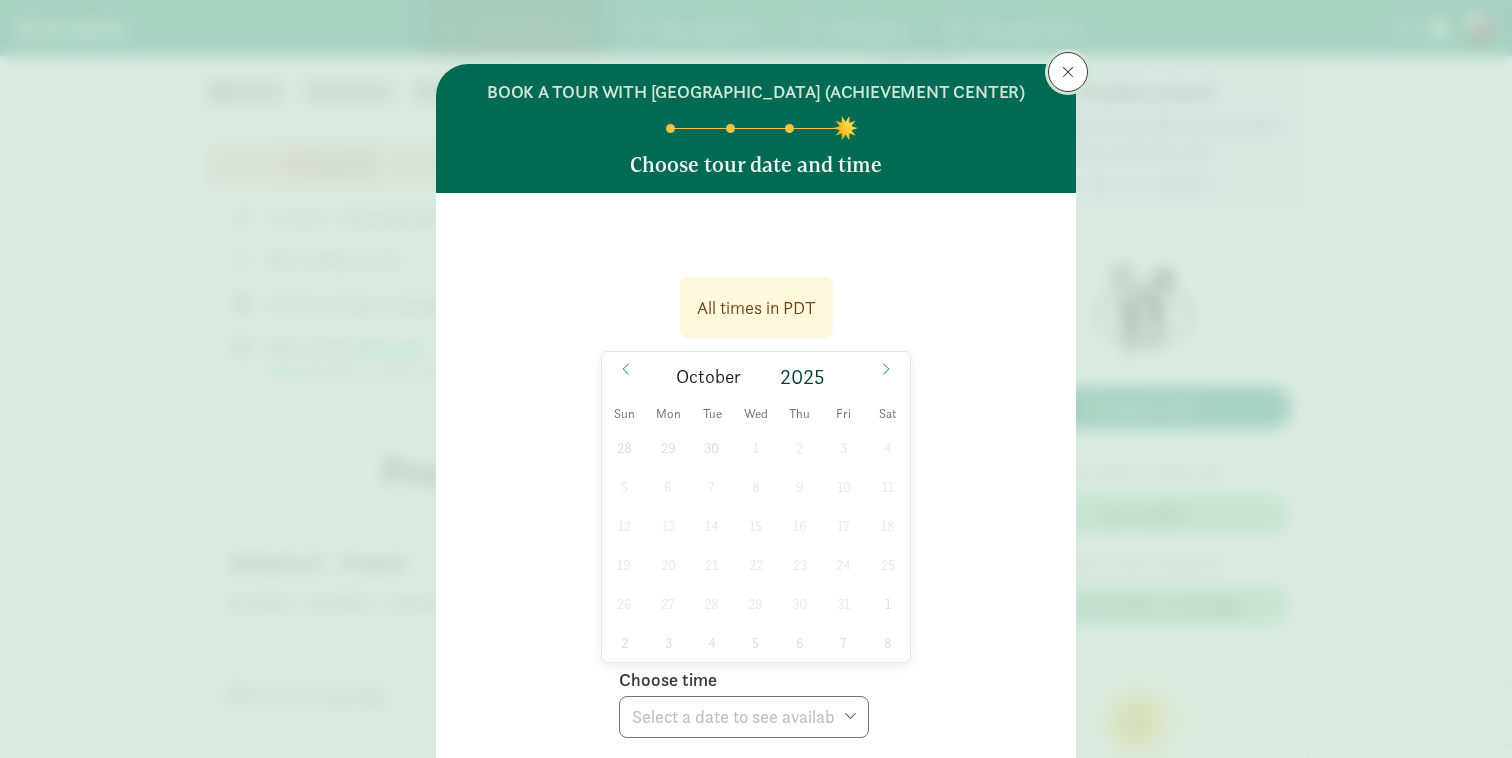 click at bounding box center [1068, 72] 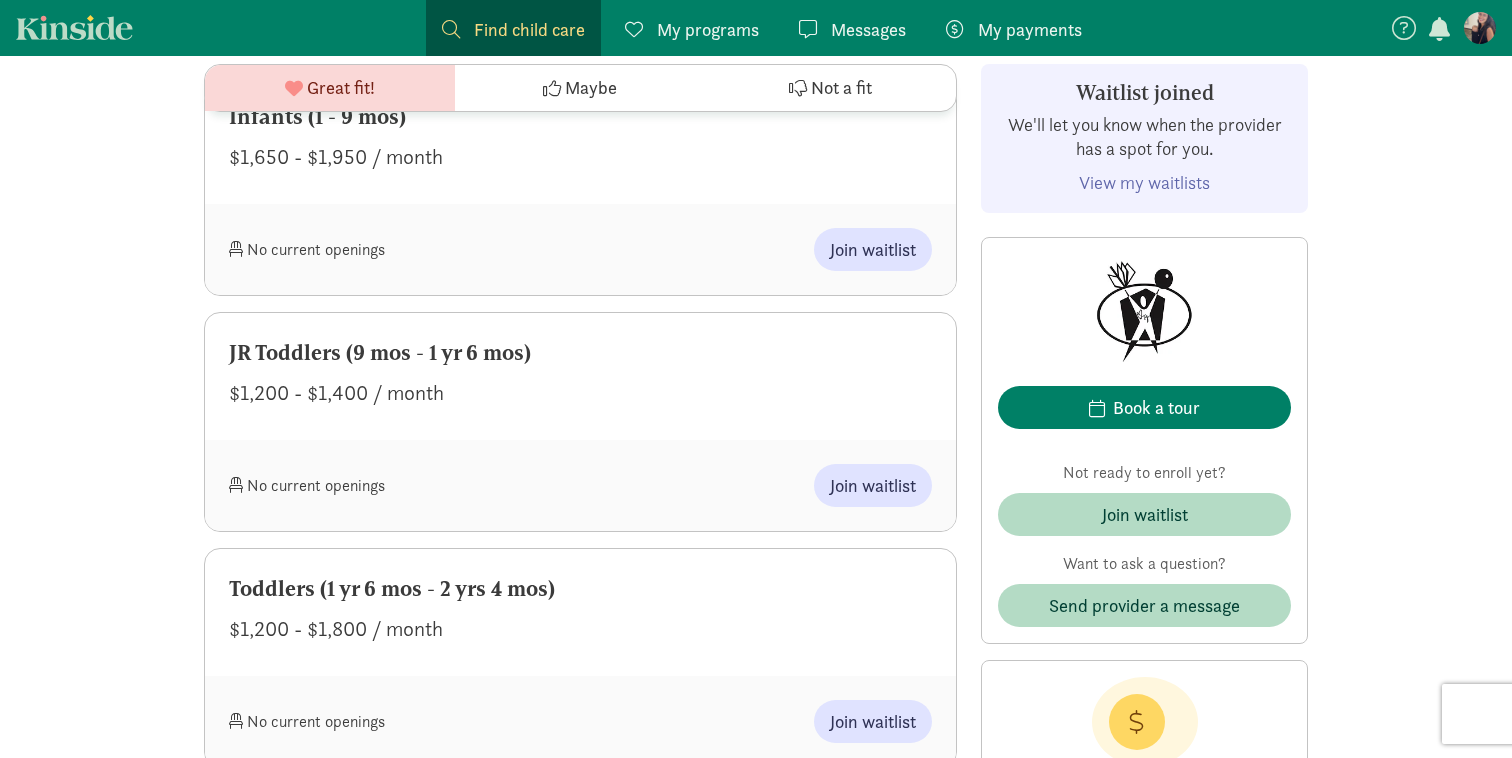 scroll, scrollTop: 1076, scrollLeft: 0, axis: vertical 